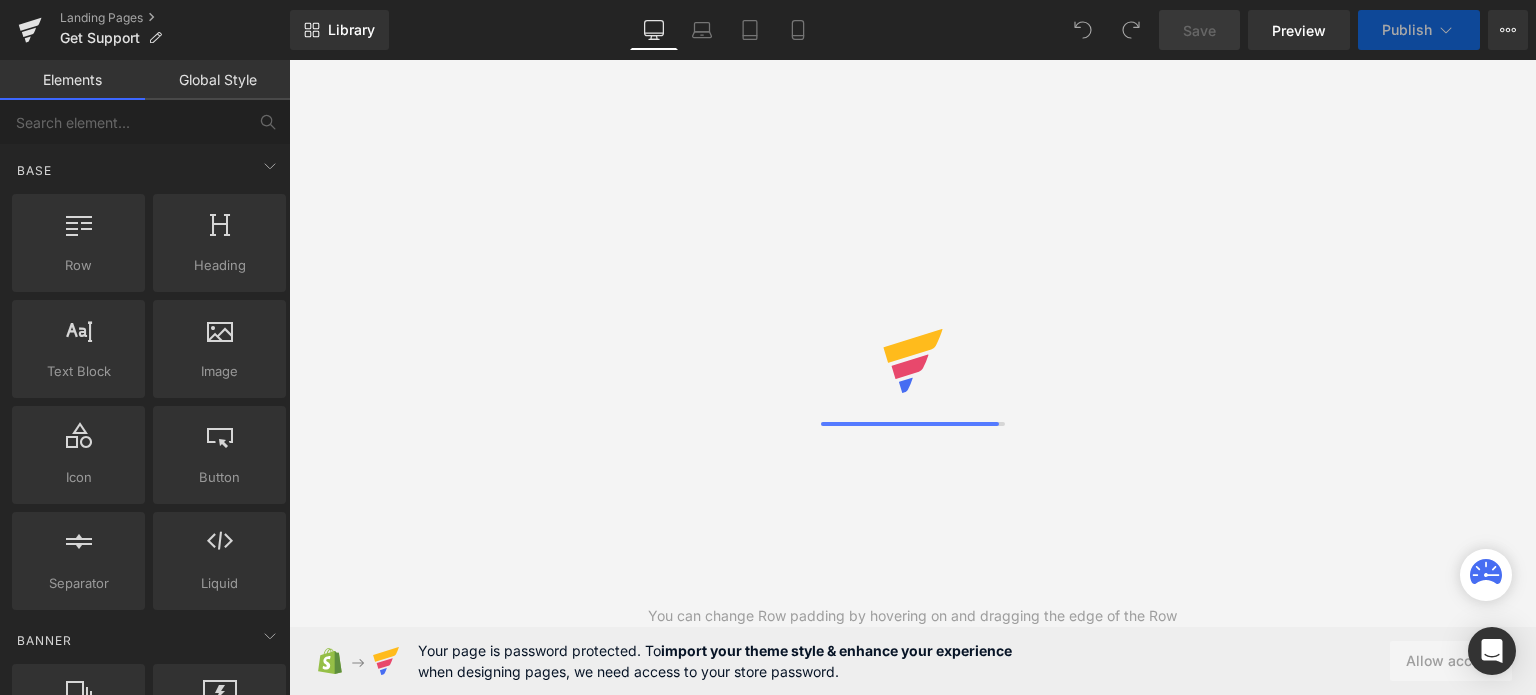 scroll, scrollTop: 0, scrollLeft: 0, axis: both 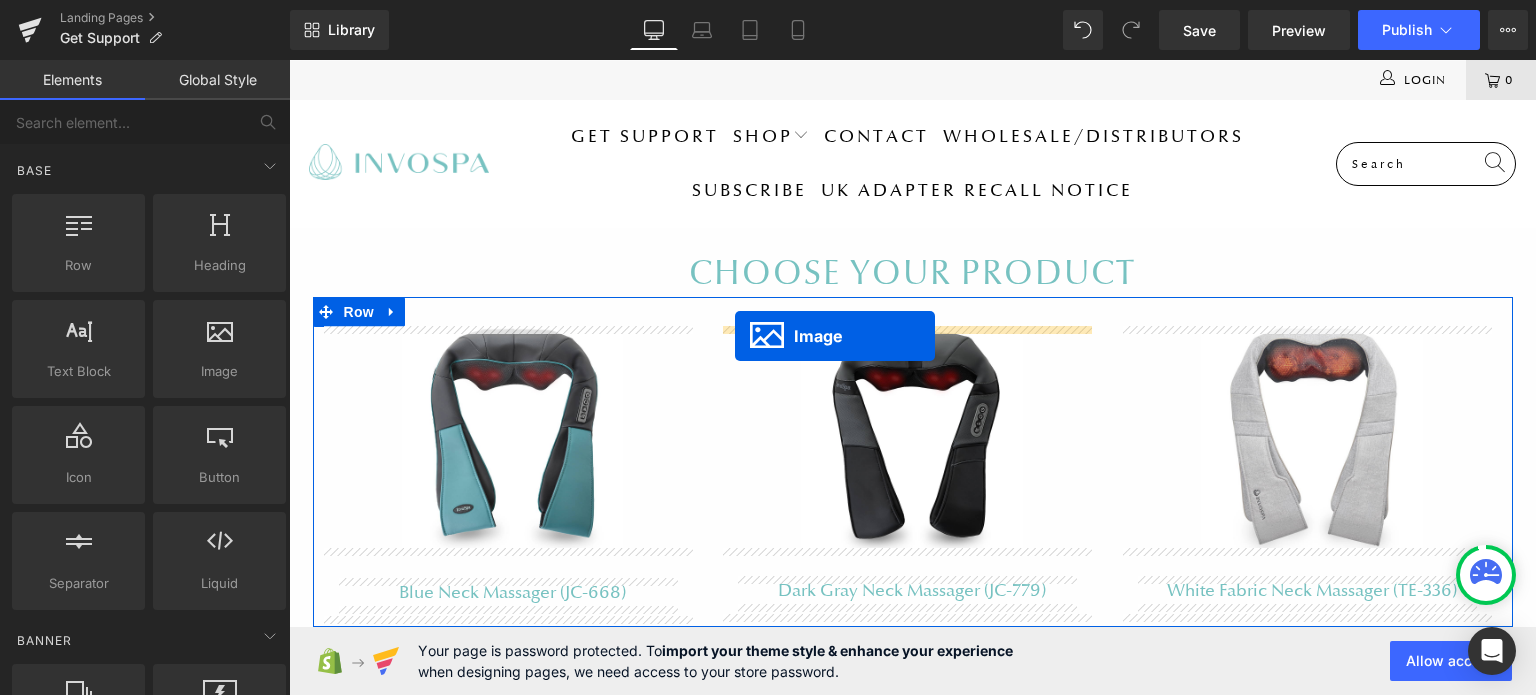 drag, startPoint x: 1271, startPoint y: 567, endPoint x: 735, endPoint y: 336, distance: 583.65826 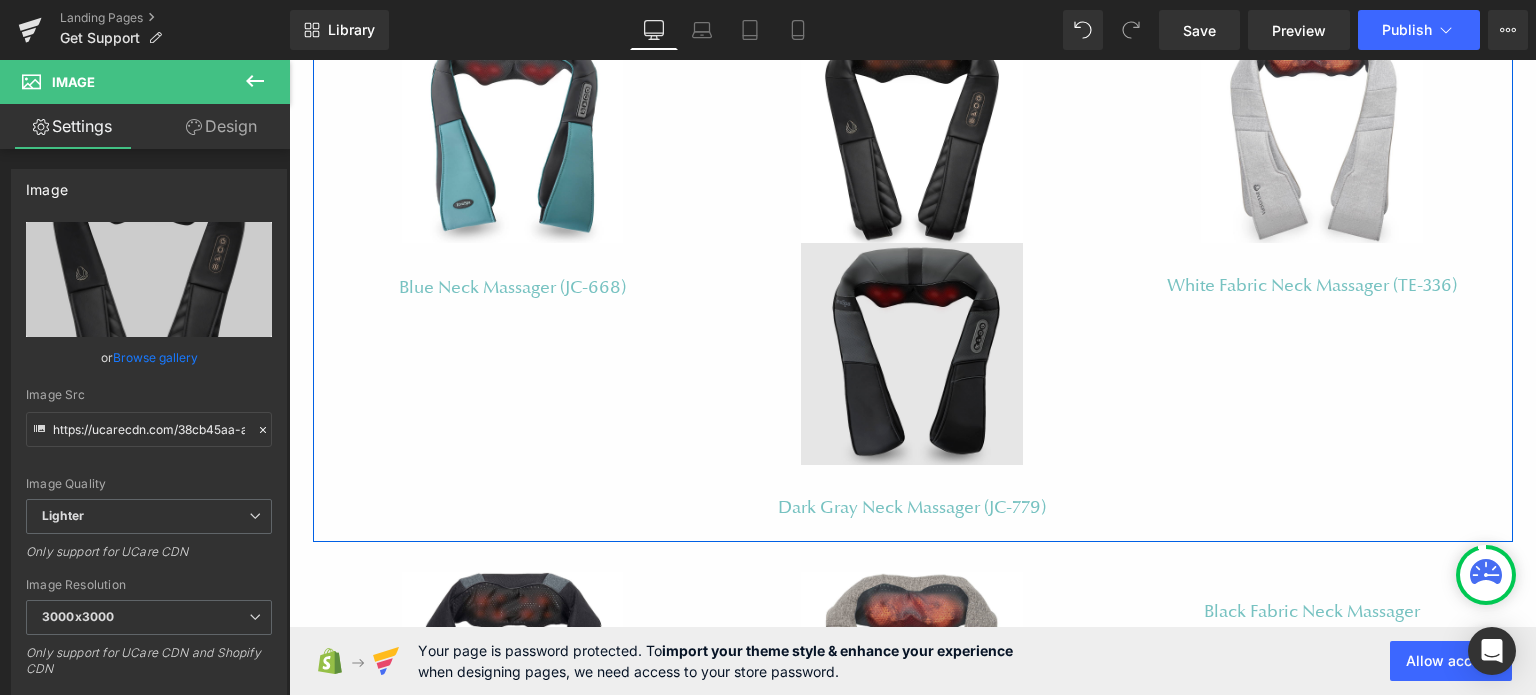 scroll, scrollTop: 300, scrollLeft: 0, axis: vertical 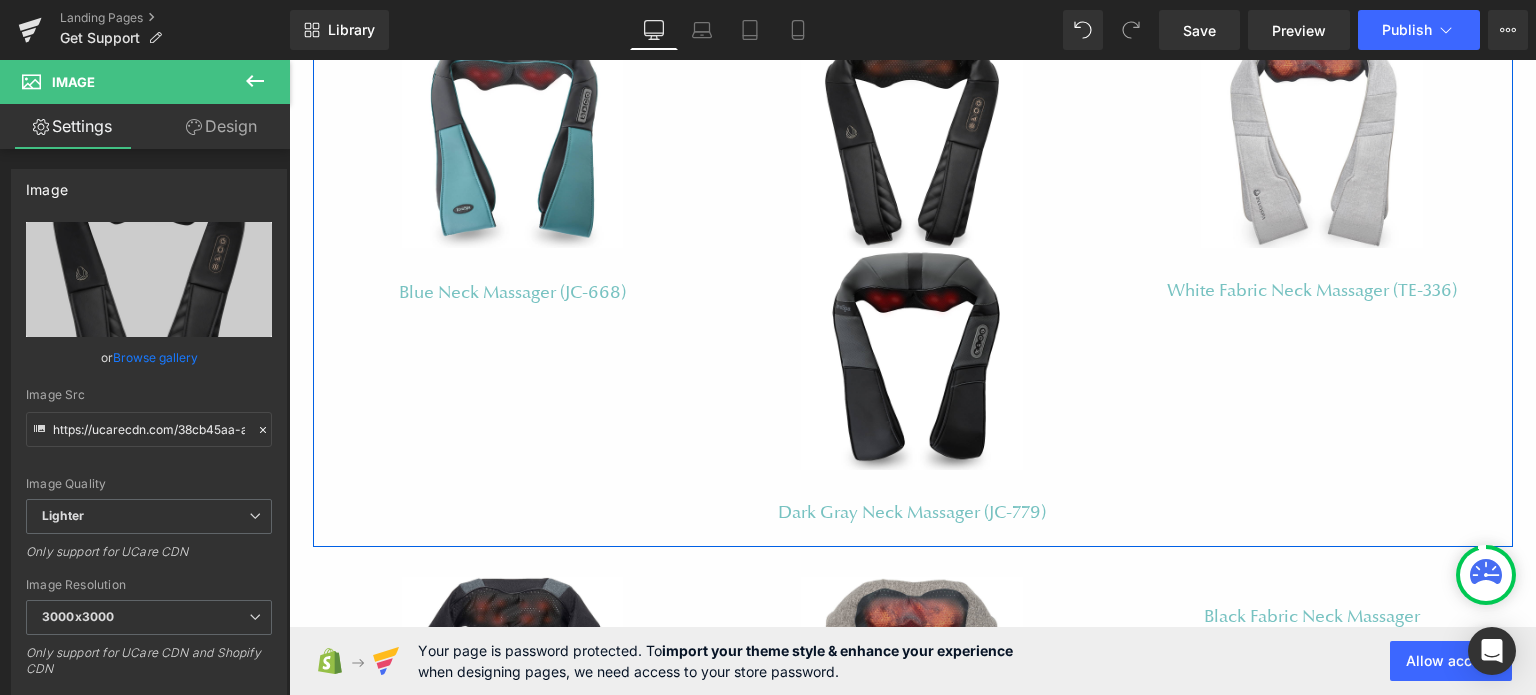click on "Image         Blue Neck Massager (JC-668) Text Block         Row         Image         Image         Dark Gray Neck Massager (JC-779) Text Block         Row         Image         White Fabric Neck Massager (TE-336) Text Block         Row         Row" at bounding box center [913, 272] 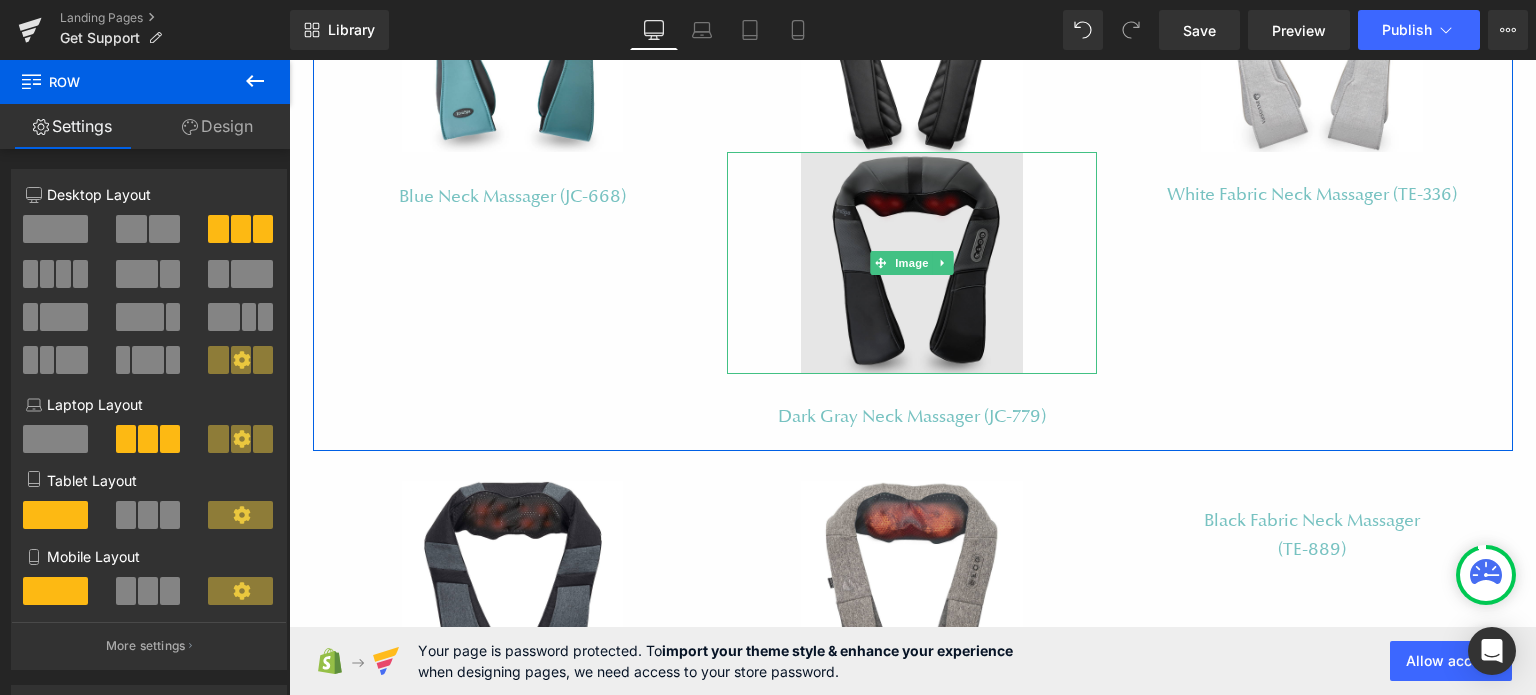 scroll, scrollTop: 400, scrollLeft: 0, axis: vertical 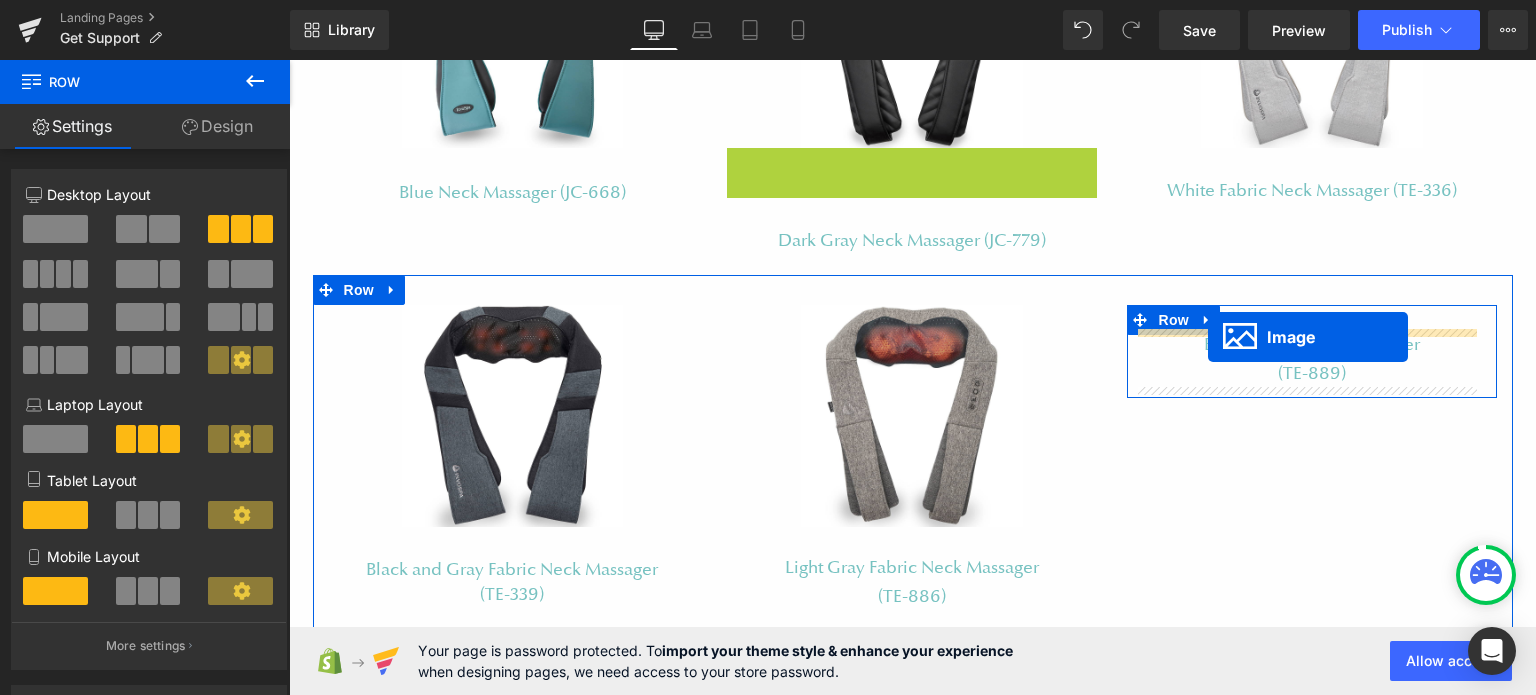 drag, startPoint x: 873, startPoint y: 259, endPoint x: 1208, endPoint y: 337, distance: 343.96075 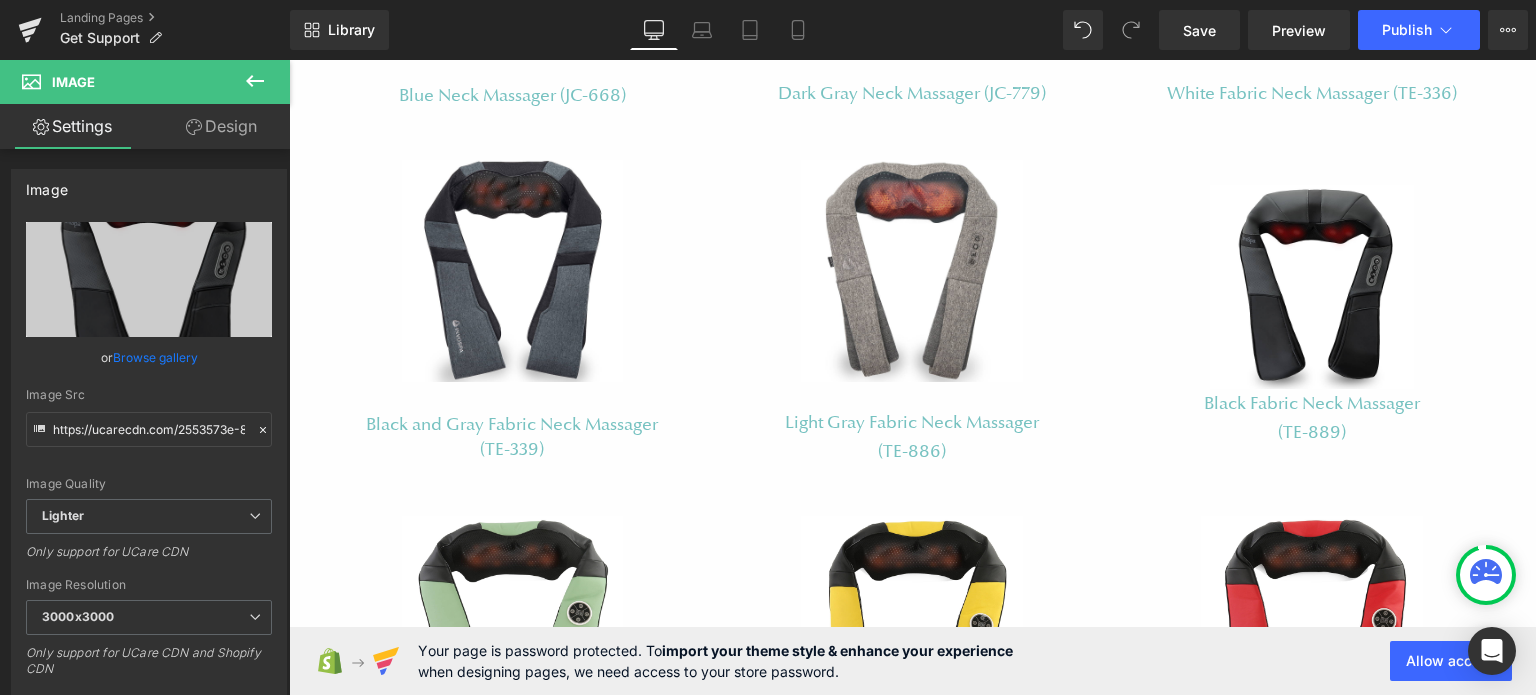 scroll, scrollTop: 500, scrollLeft: 0, axis: vertical 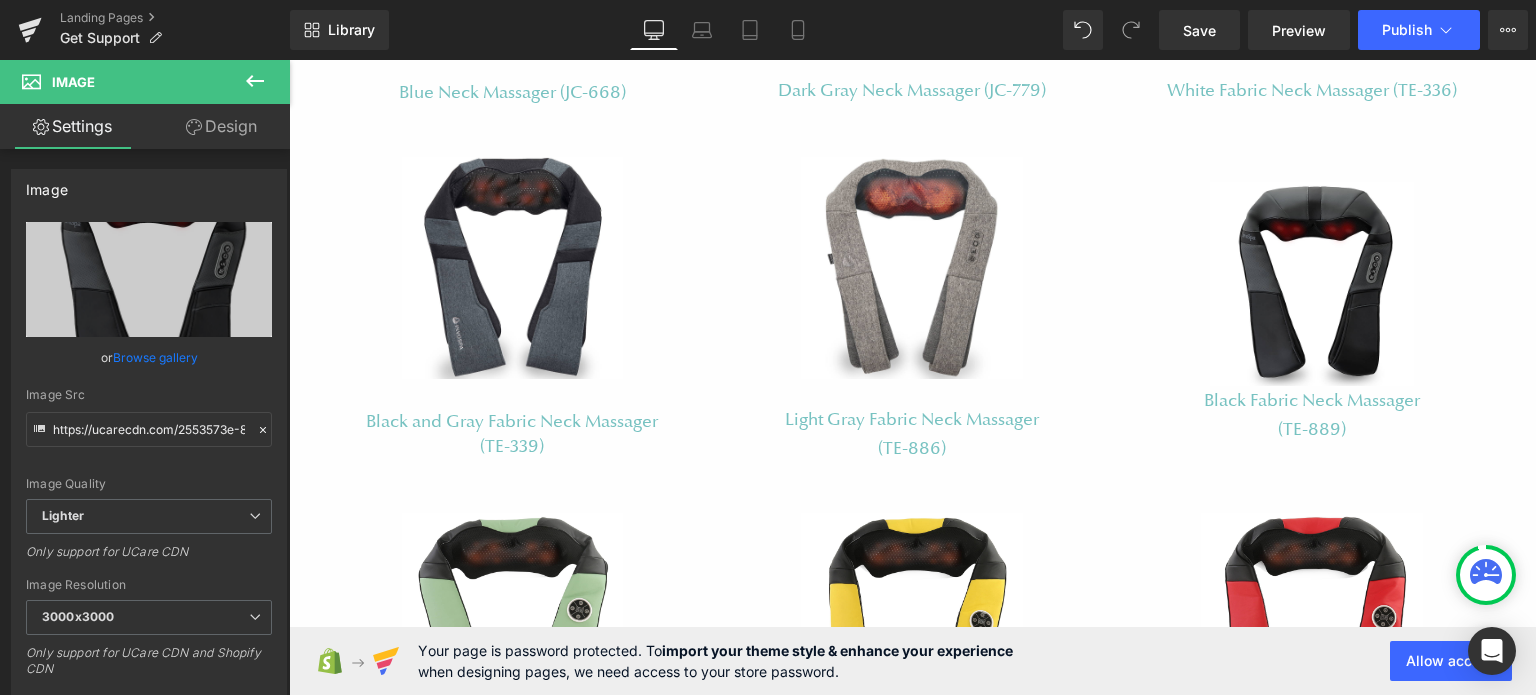 click on "Black Fabric Neck Massager  (TE-889) Text Block" at bounding box center (1312, 415) 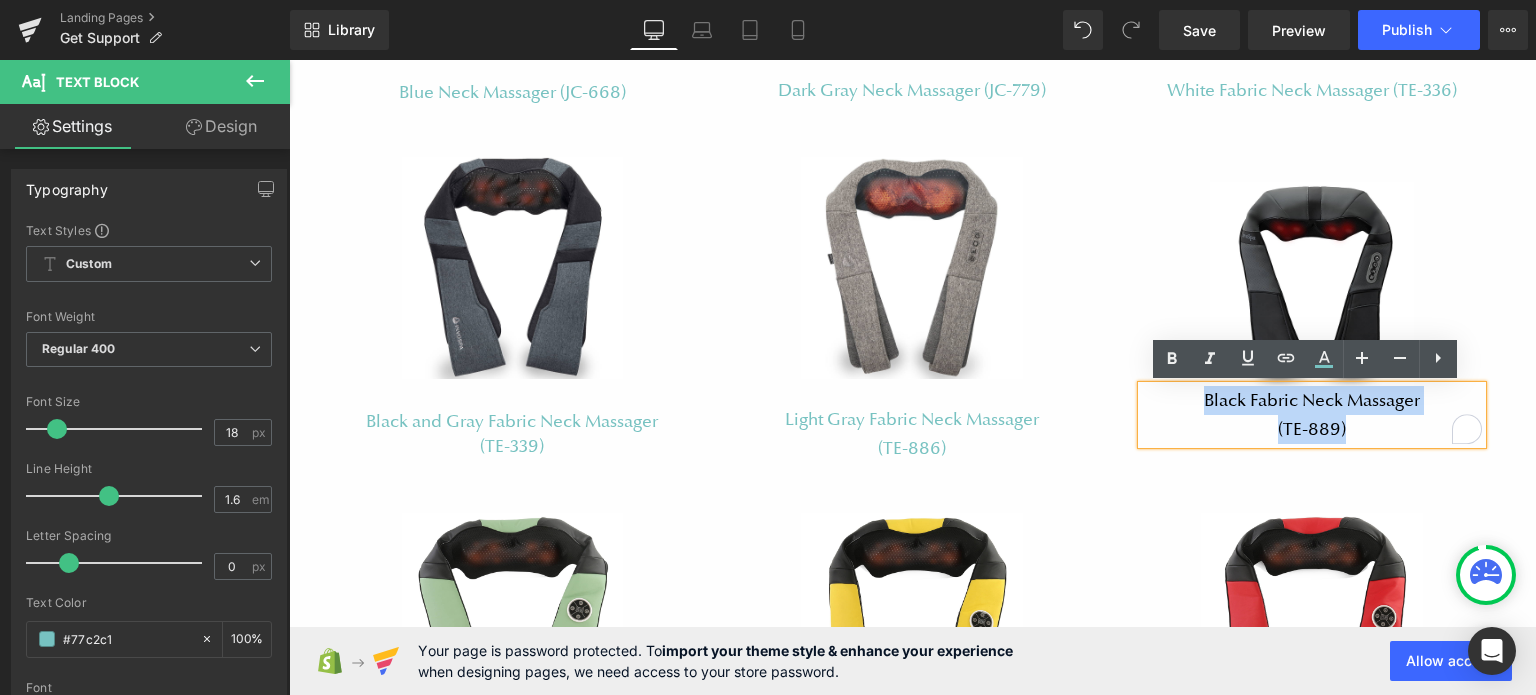 drag, startPoint x: 1343, startPoint y: 425, endPoint x: 1189, endPoint y: 392, distance: 157.49603 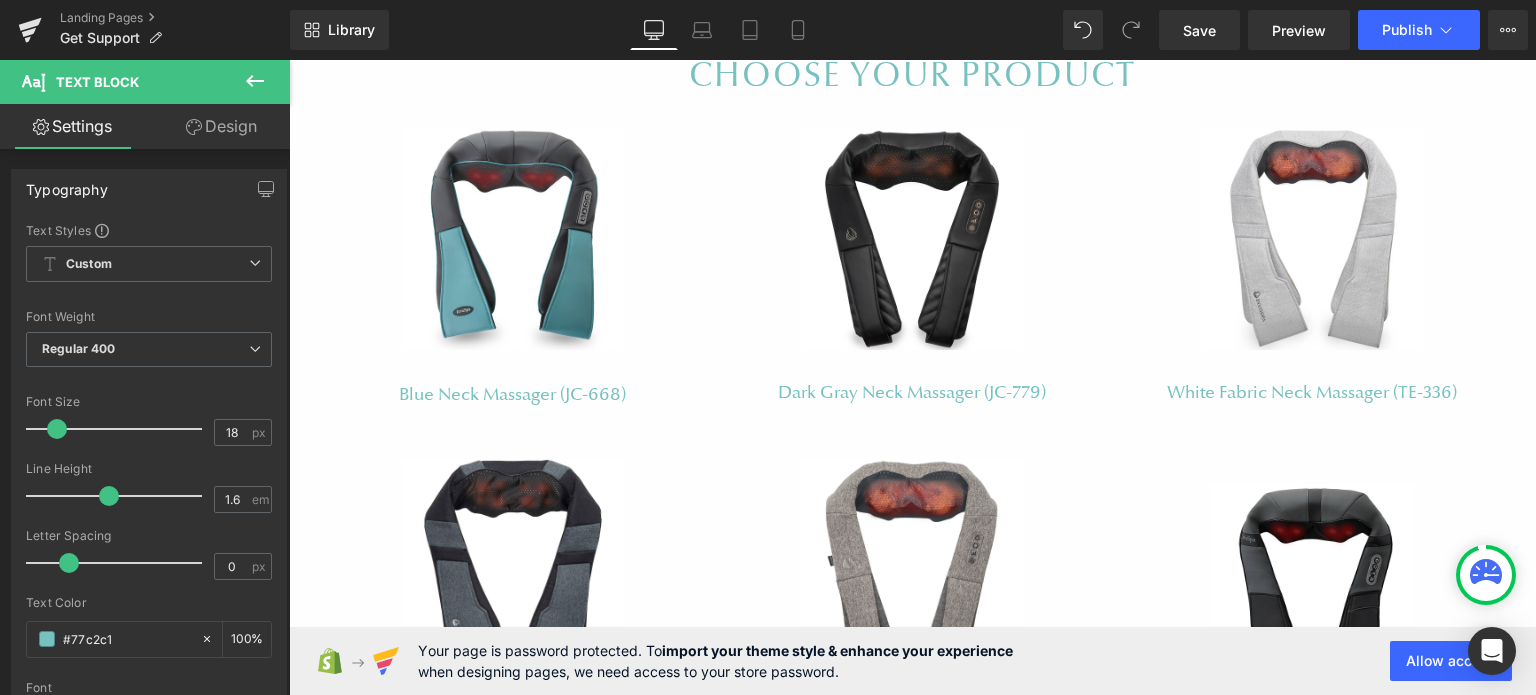 scroll, scrollTop: 200, scrollLeft: 0, axis: vertical 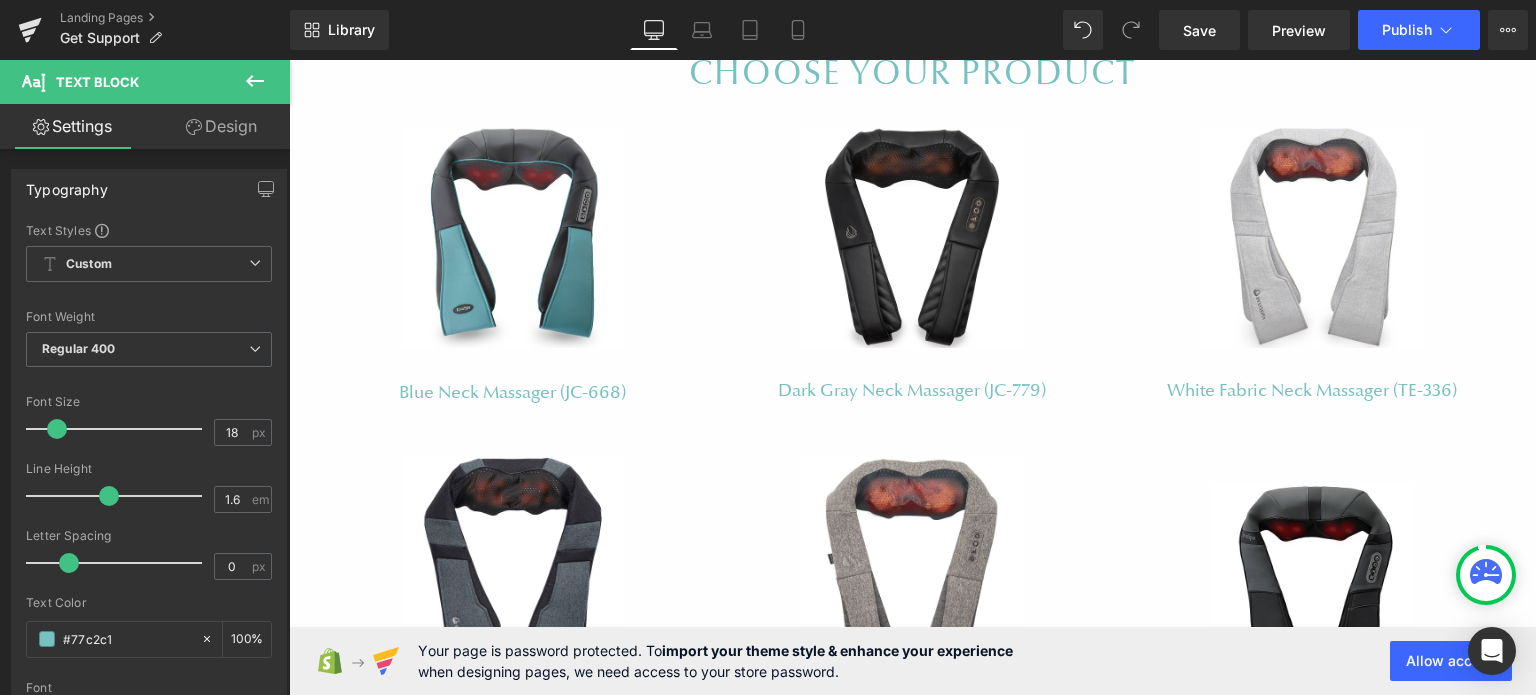 click on "Dark Gray Neck Massager (JC-779)" at bounding box center [912, 390] 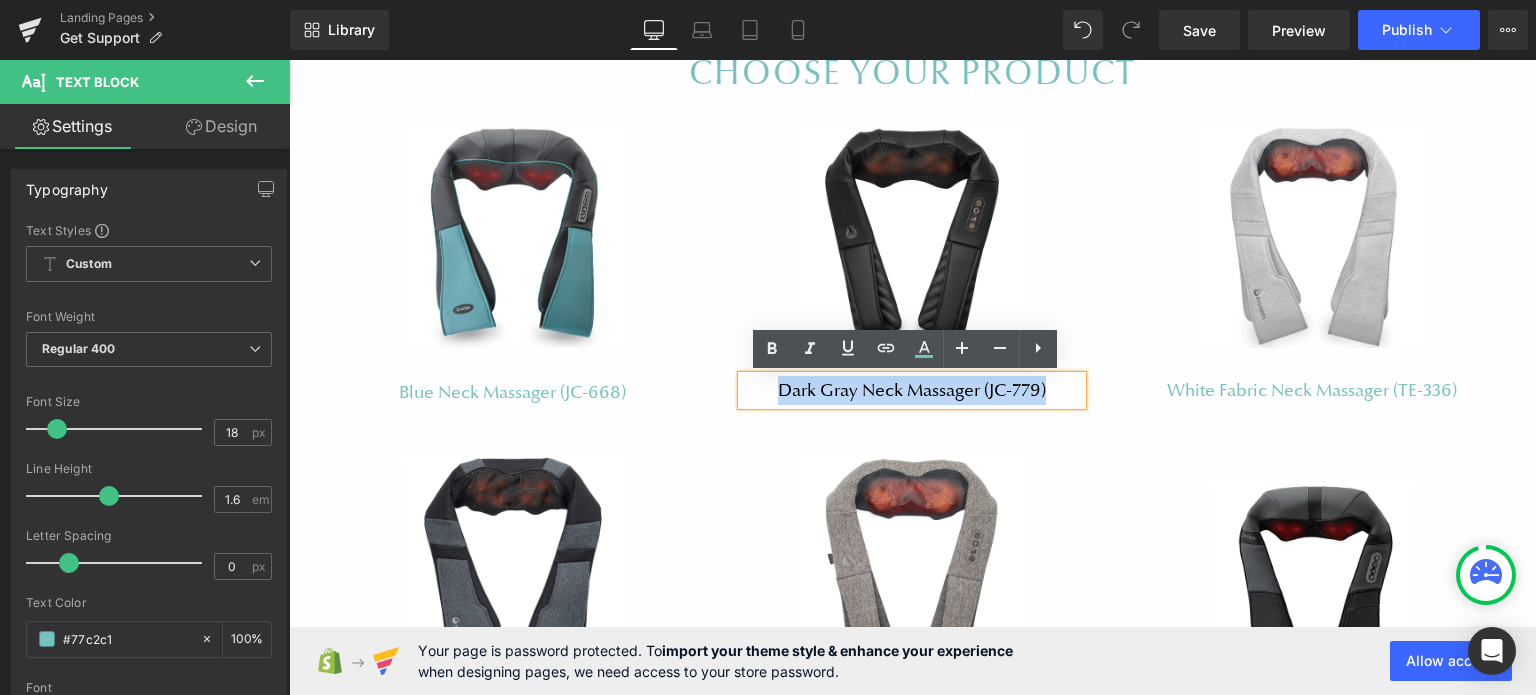 drag, startPoint x: 1049, startPoint y: 391, endPoint x: 764, endPoint y: 391, distance: 285 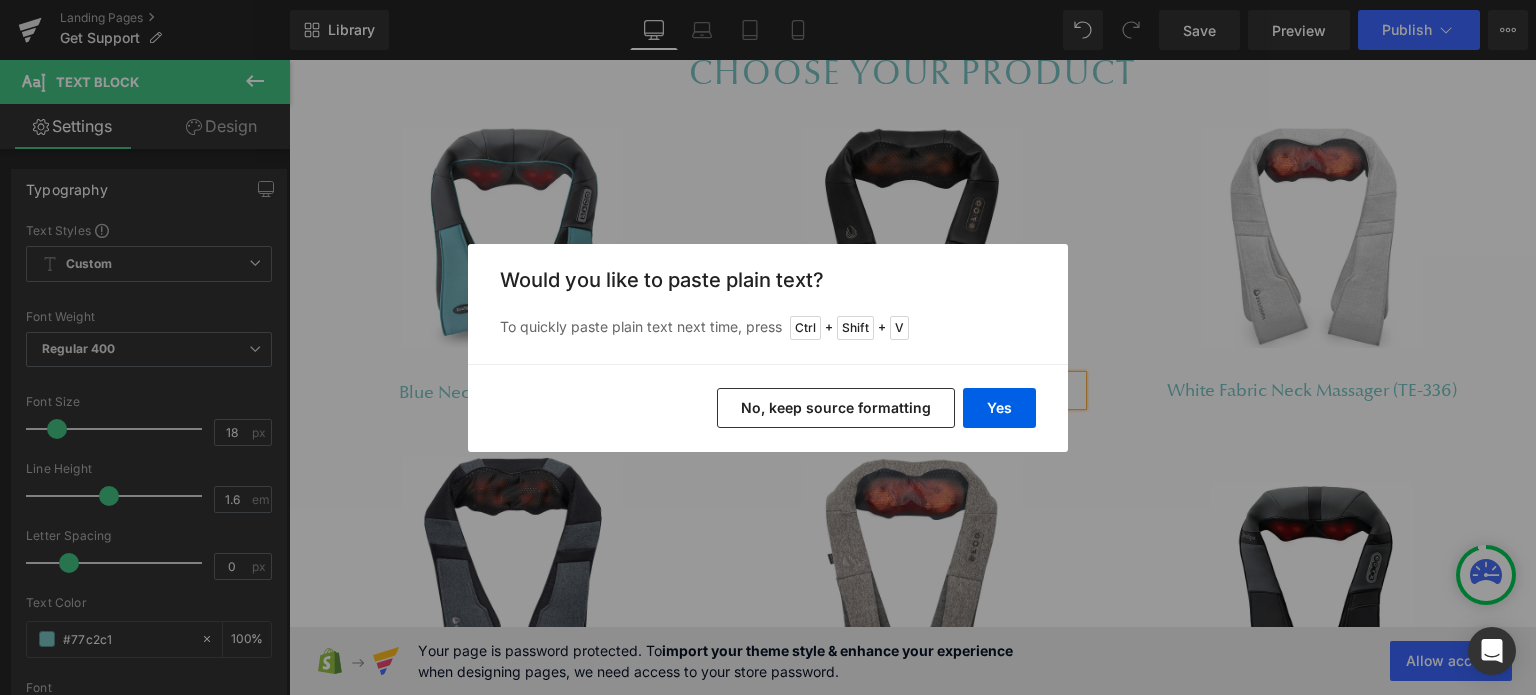 drag, startPoint x: 922, startPoint y: 405, endPoint x: 649, endPoint y: 349, distance: 278.68442 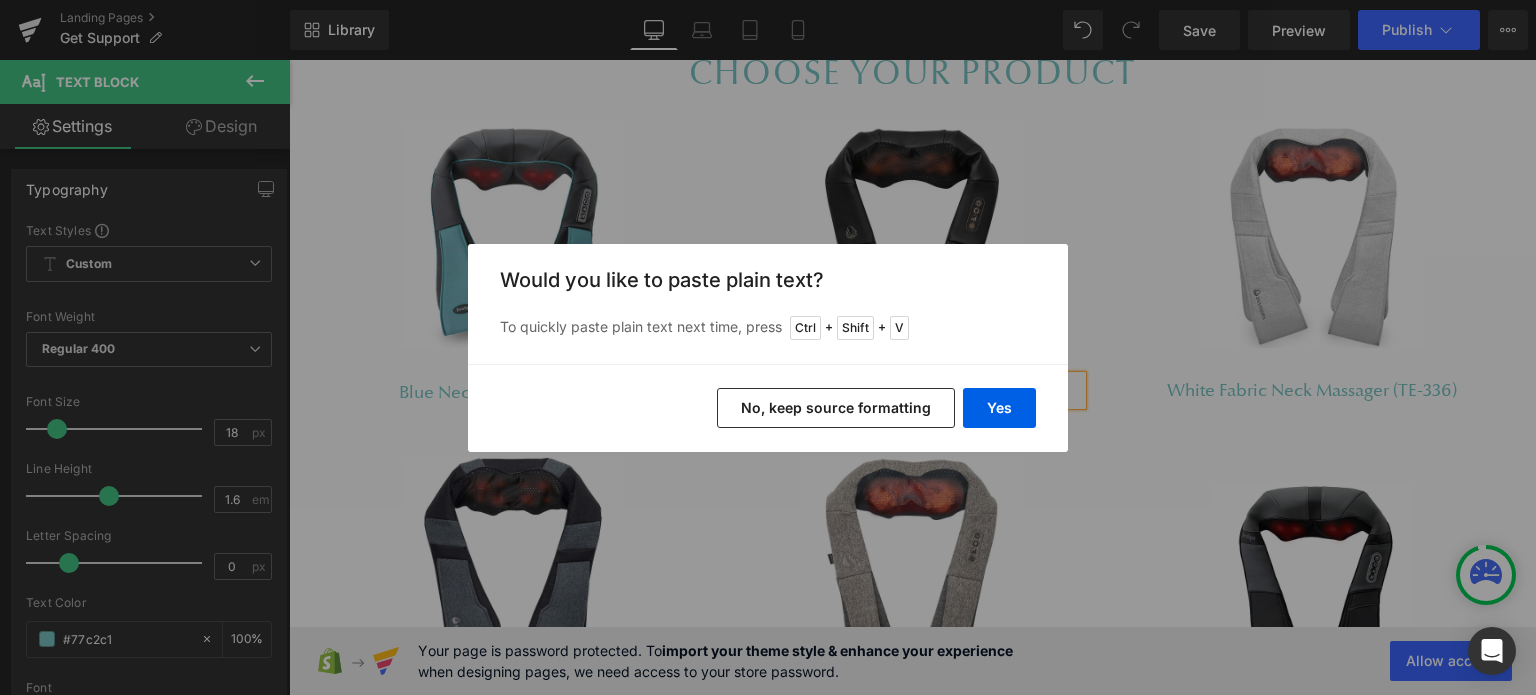 click on "No, keep source formatting" at bounding box center (836, 408) 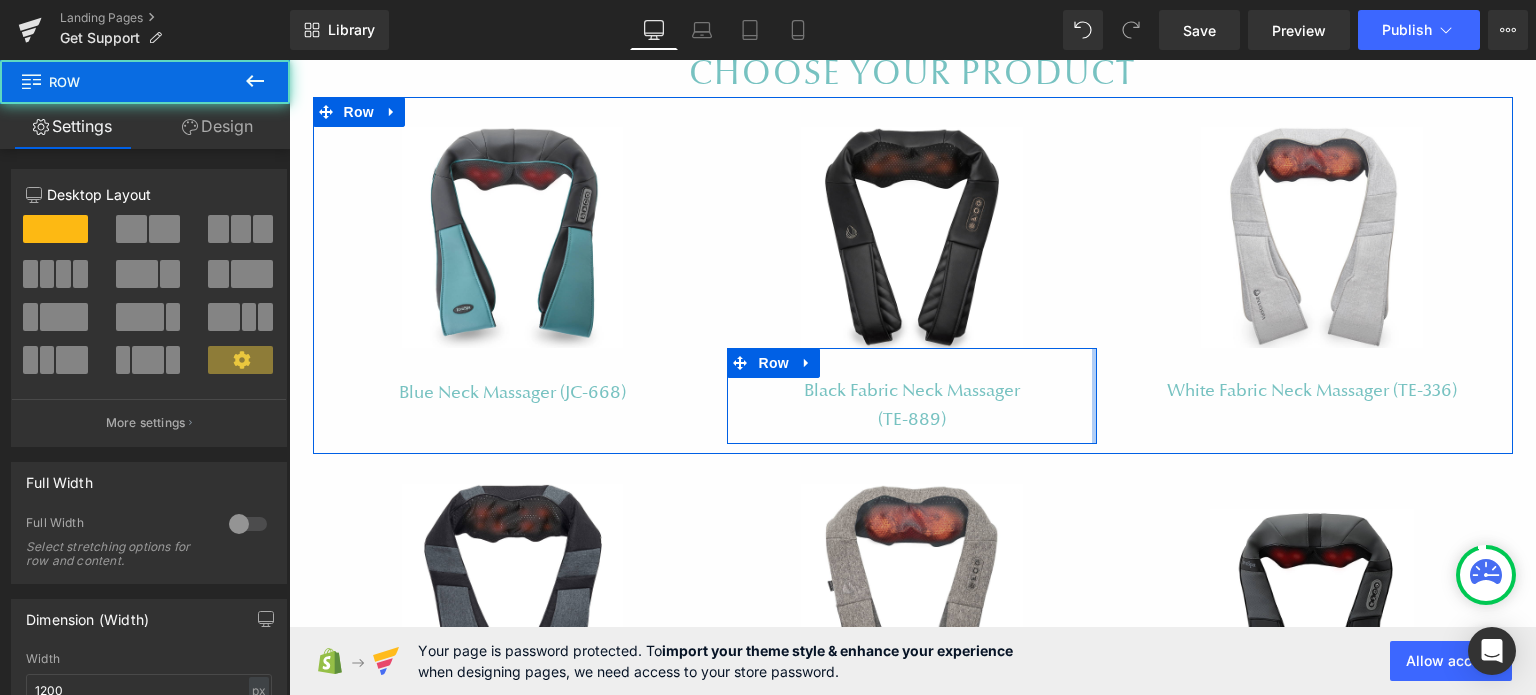 drag, startPoint x: 1087, startPoint y: 399, endPoint x: 1188, endPoint y: 294, distance: 145.69145 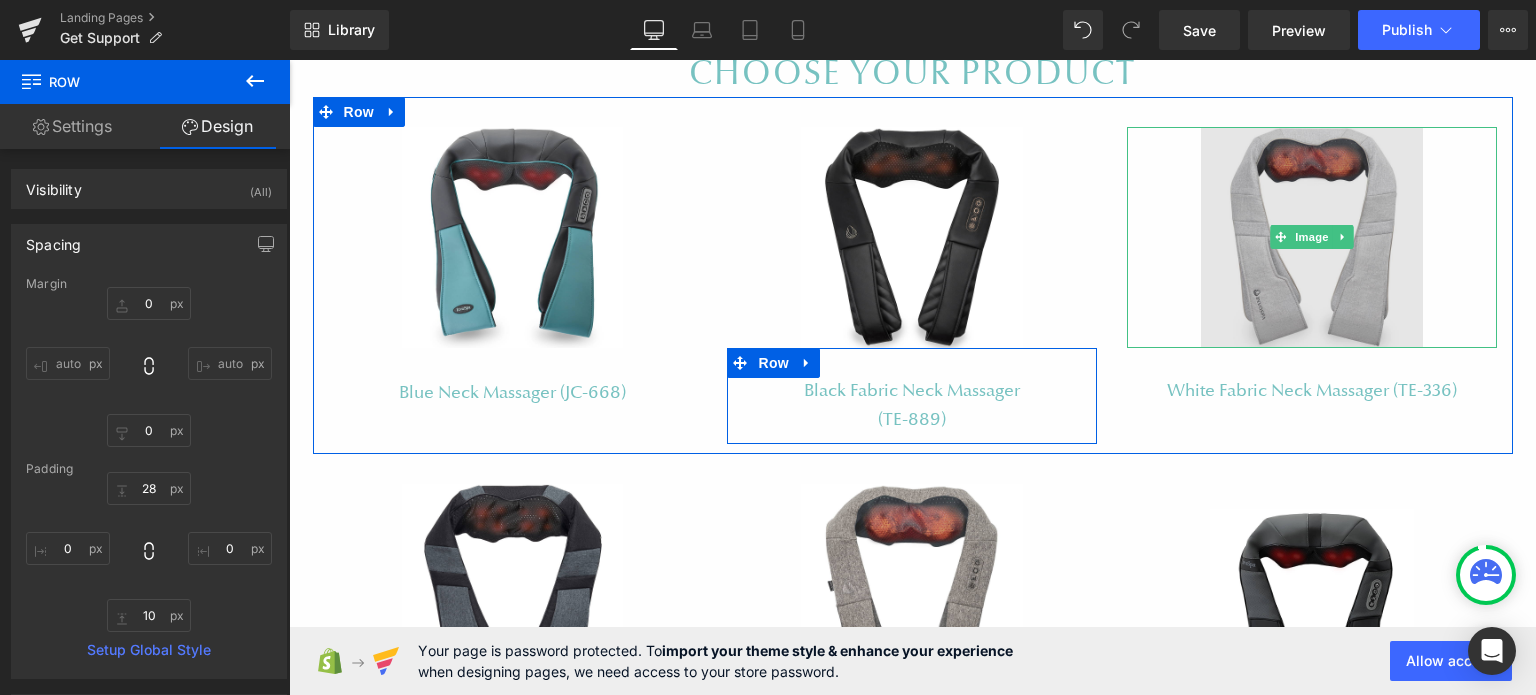 drag, startPoint x: 1338, startPoint y: 232, endPoint x: 1360, endPoint y: 260, distance: 35.608986 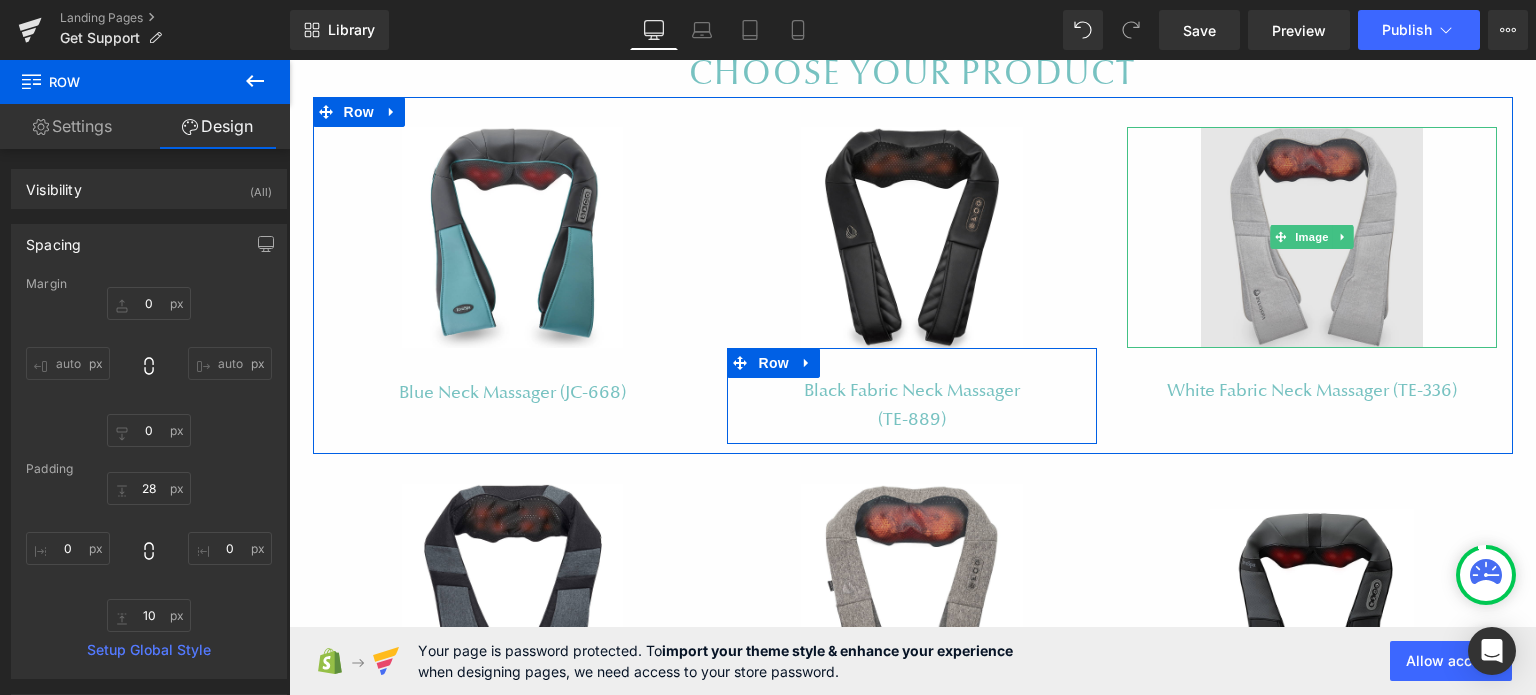 click 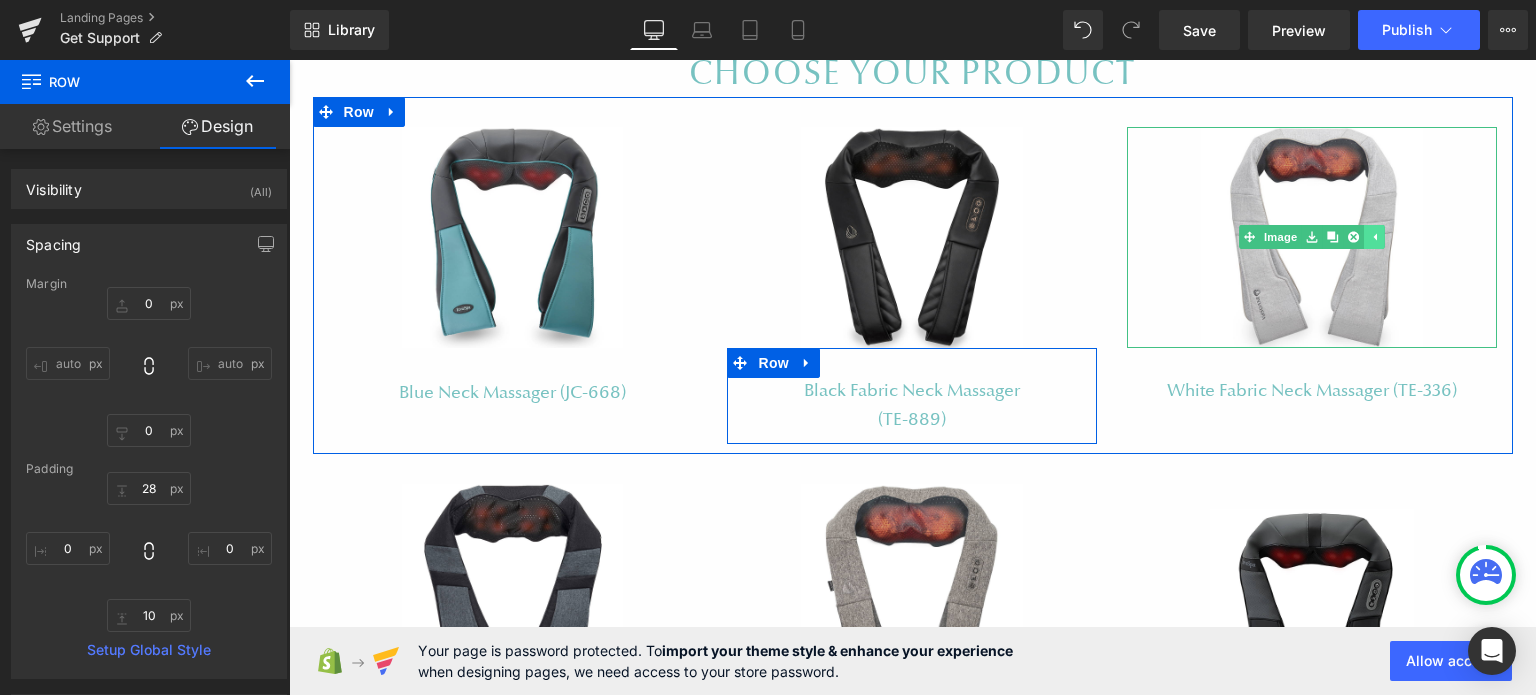 drag, startPoint x: 1347, startPoint y: 232, endPoint x: 1358, endPoint y: 243, distance: 15.556349 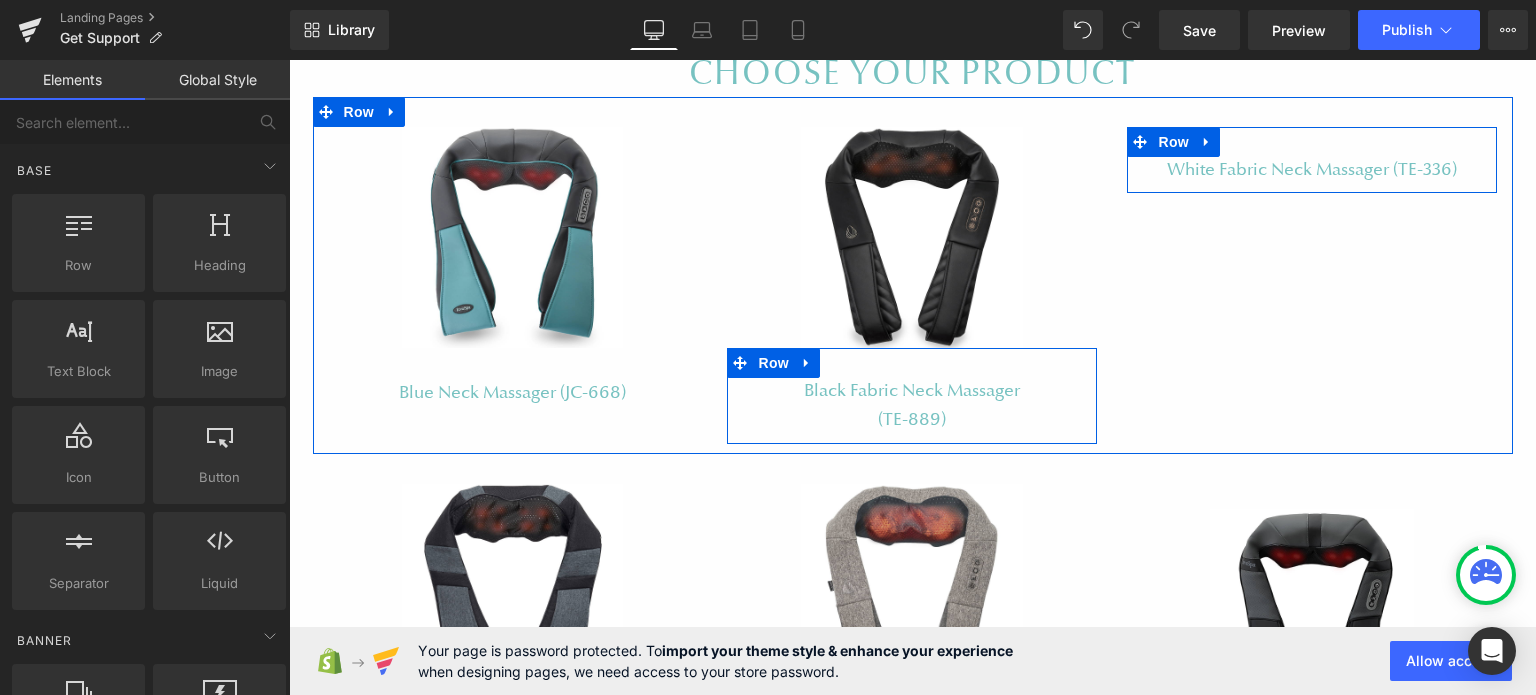click 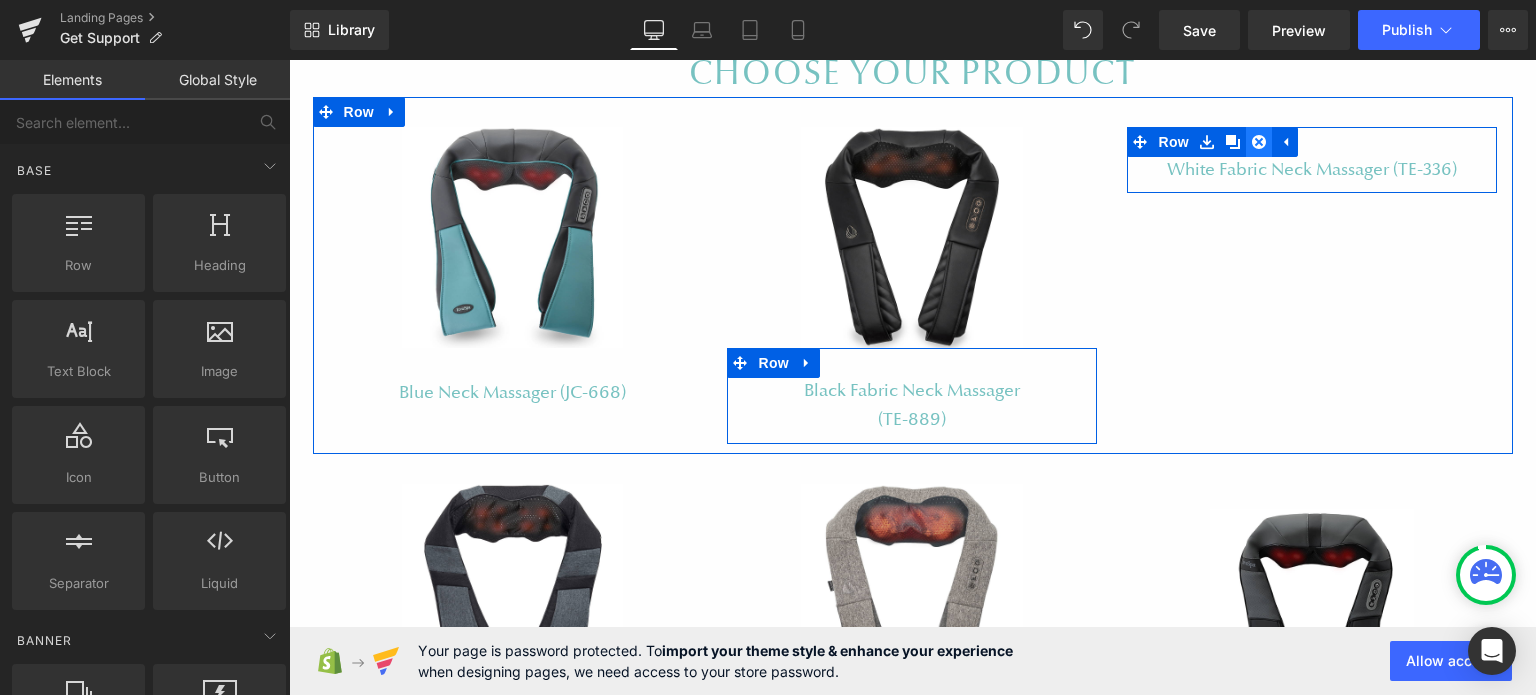 click 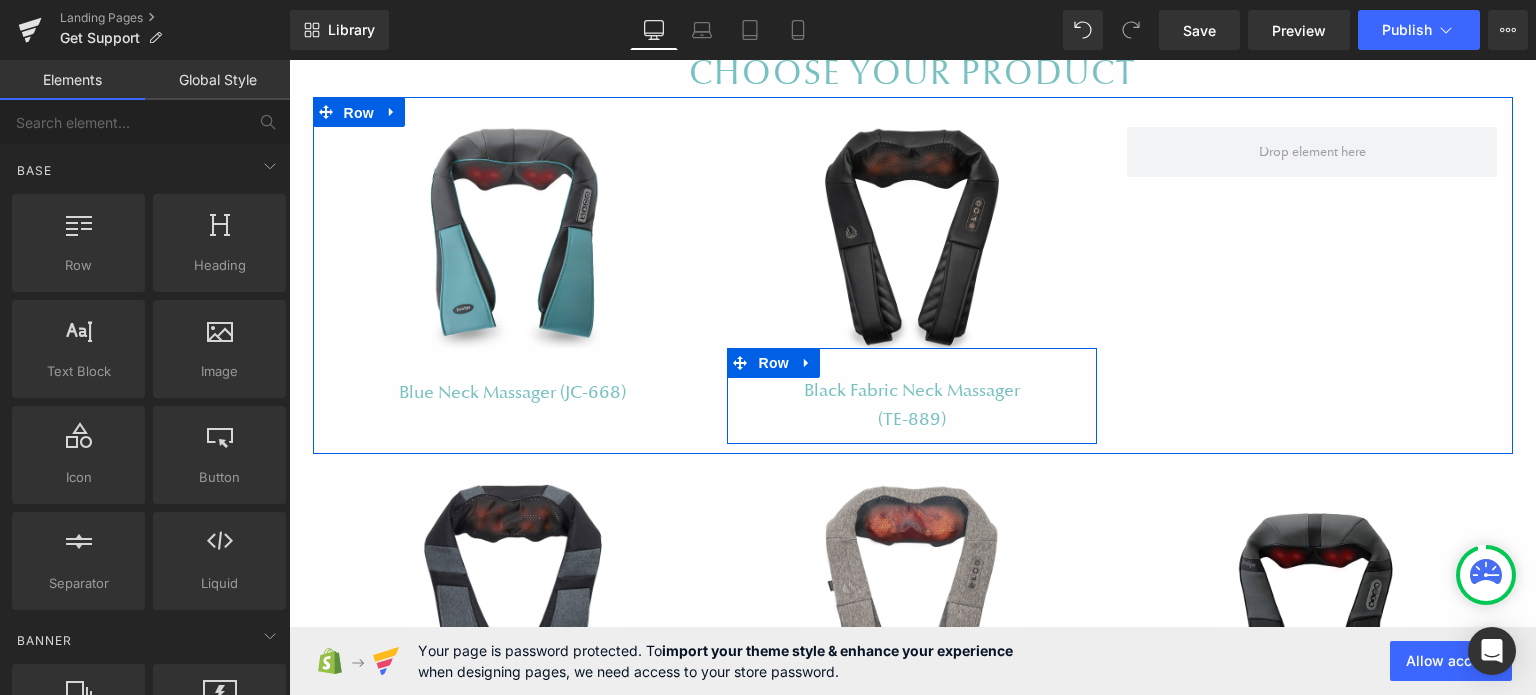 drag, startPoint x: 348, startPoint y: 112, endPoint x: 325, endPoint y: 195, distance: 86.127815 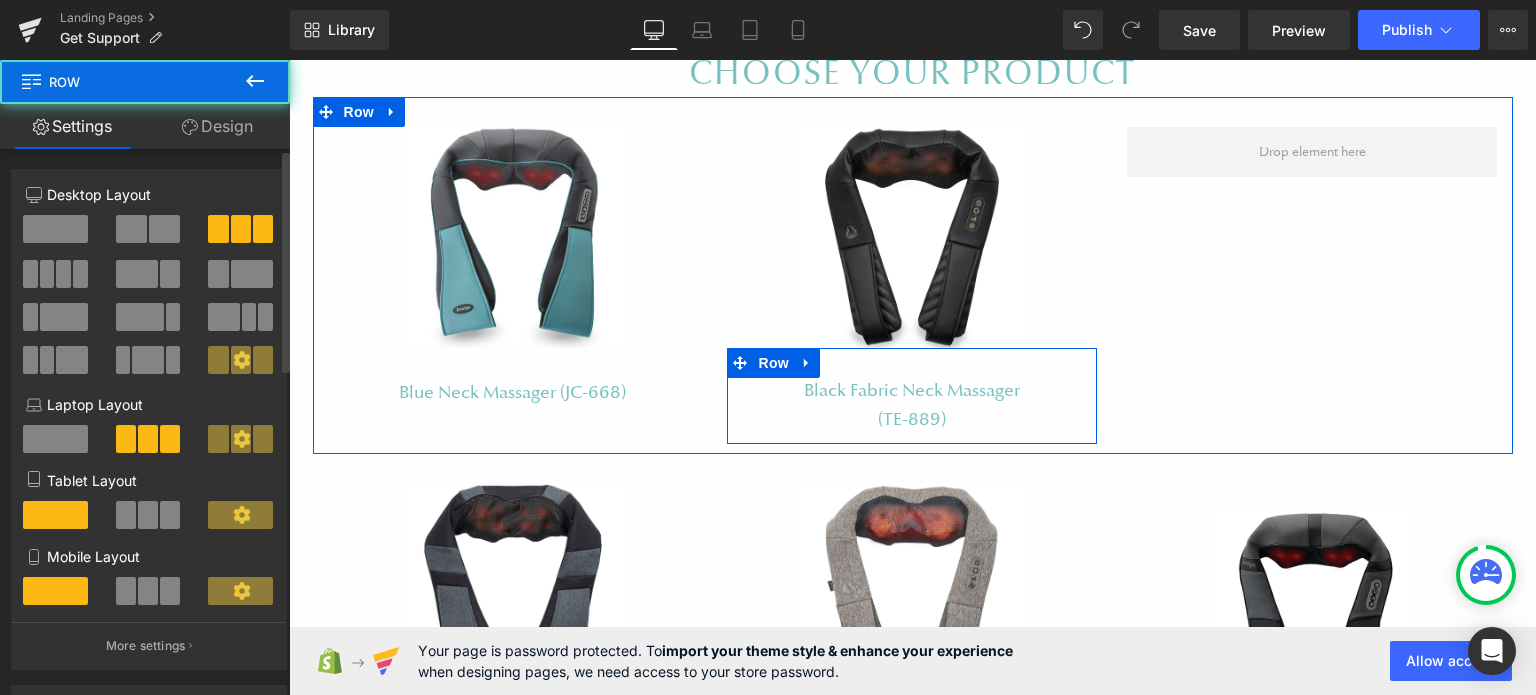 click at bounding box center [149, 229] 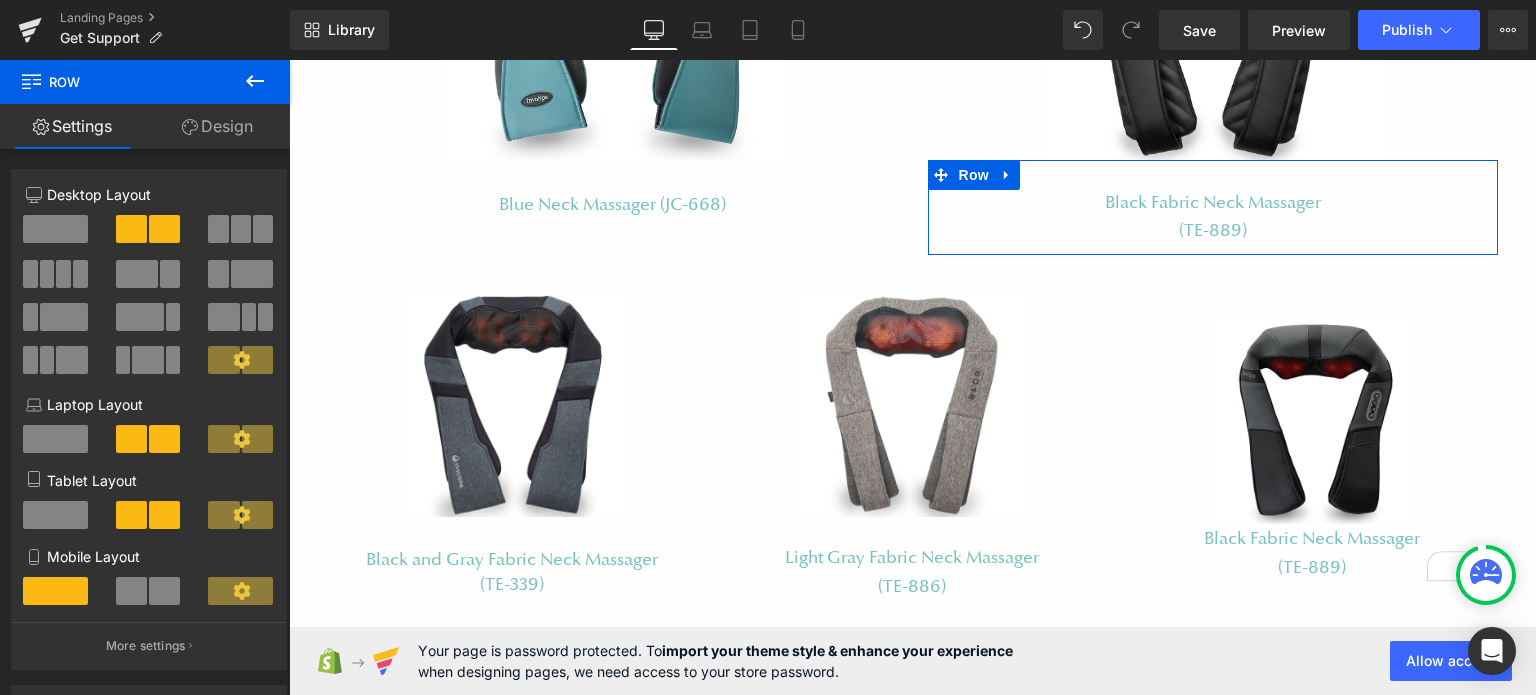 scroll, scrollTop: 500, scrollLeft: 0, axis: vertical 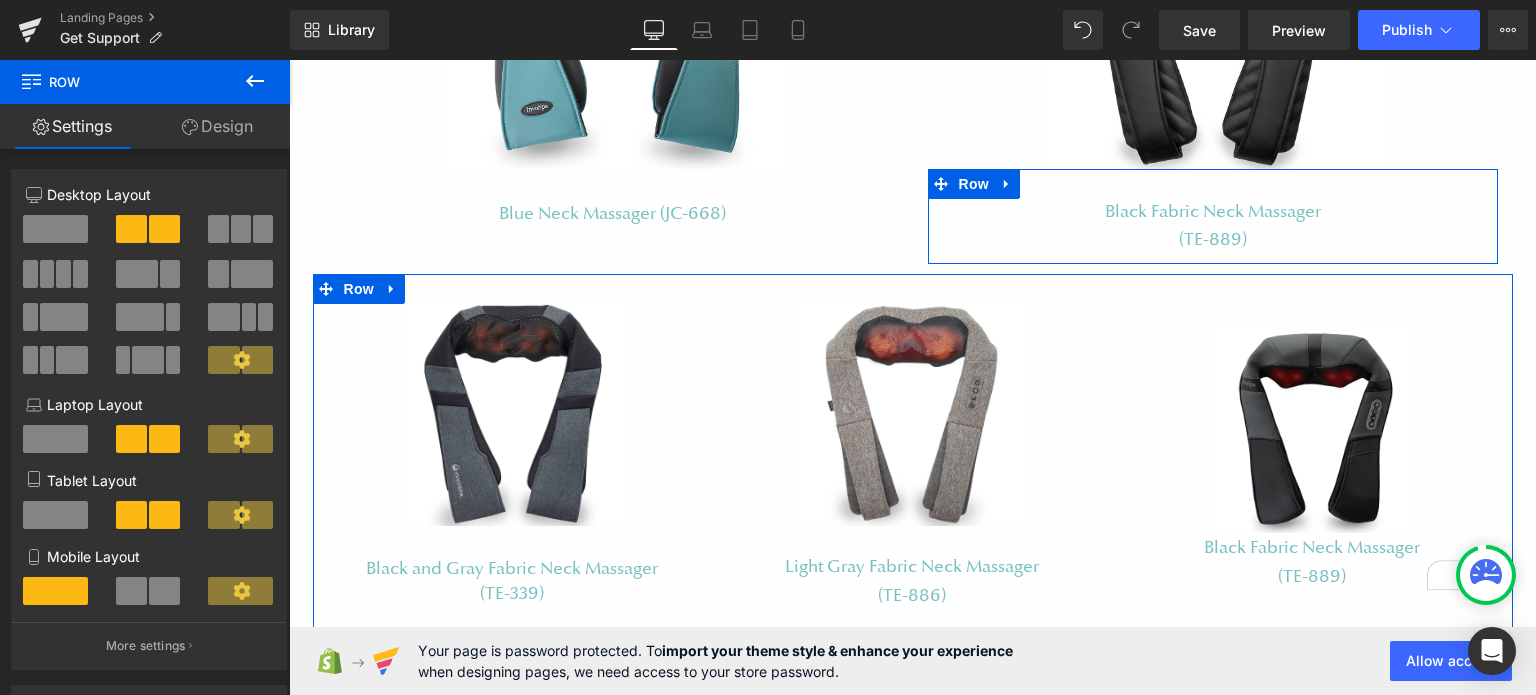 click 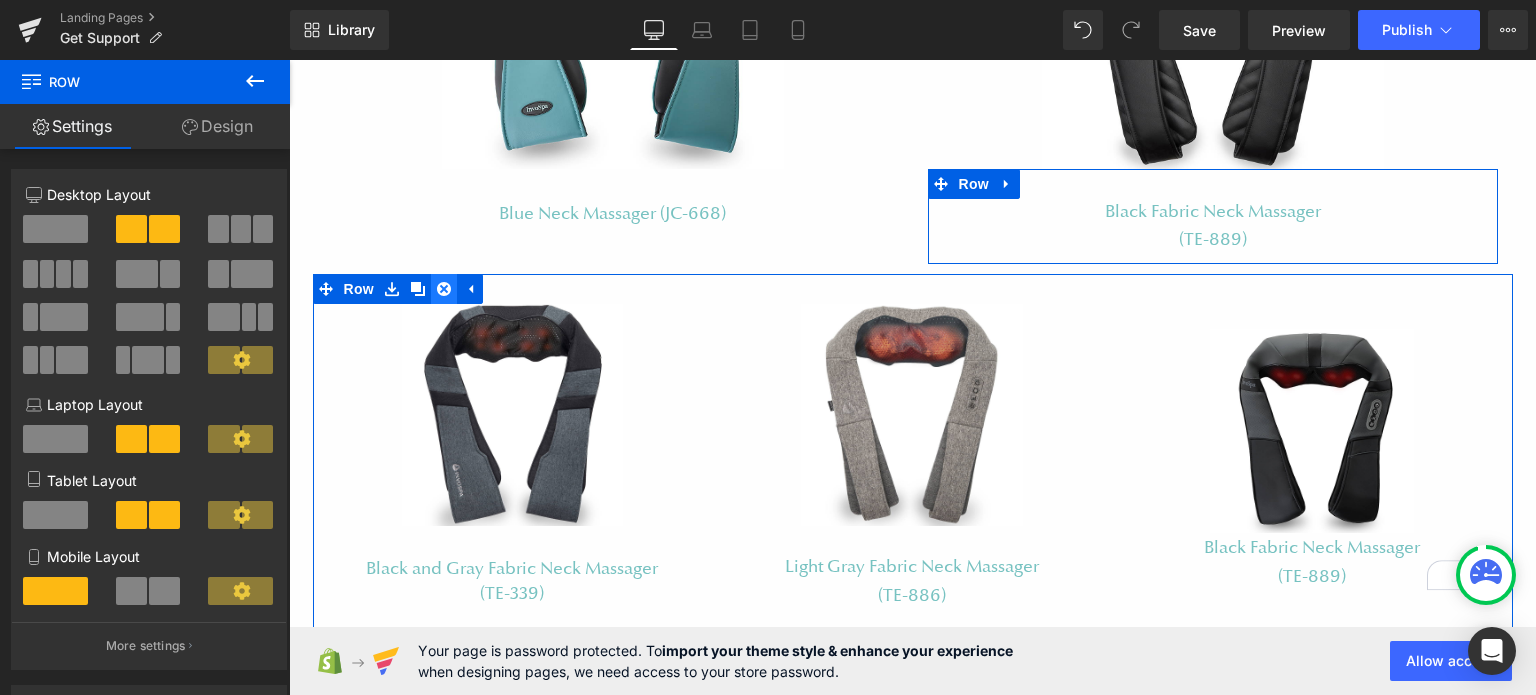 click 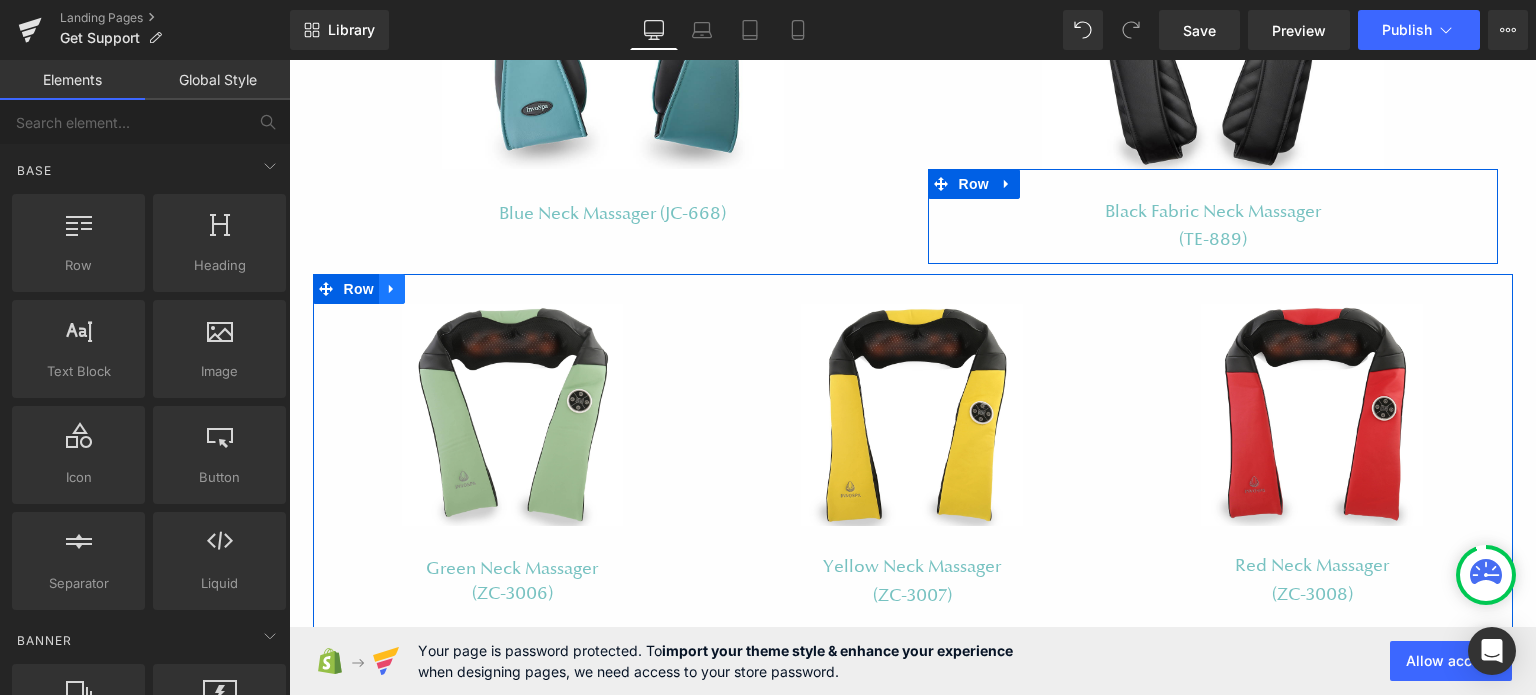 click 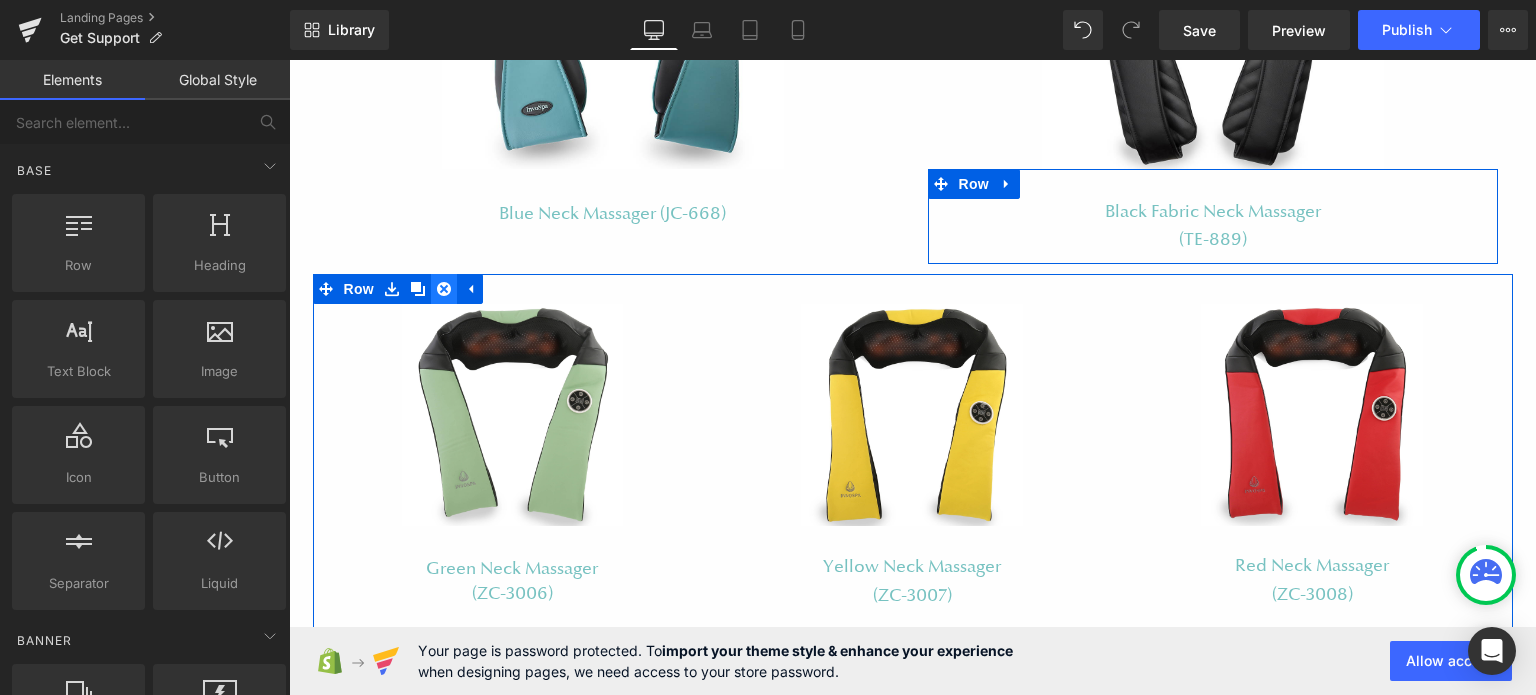 click 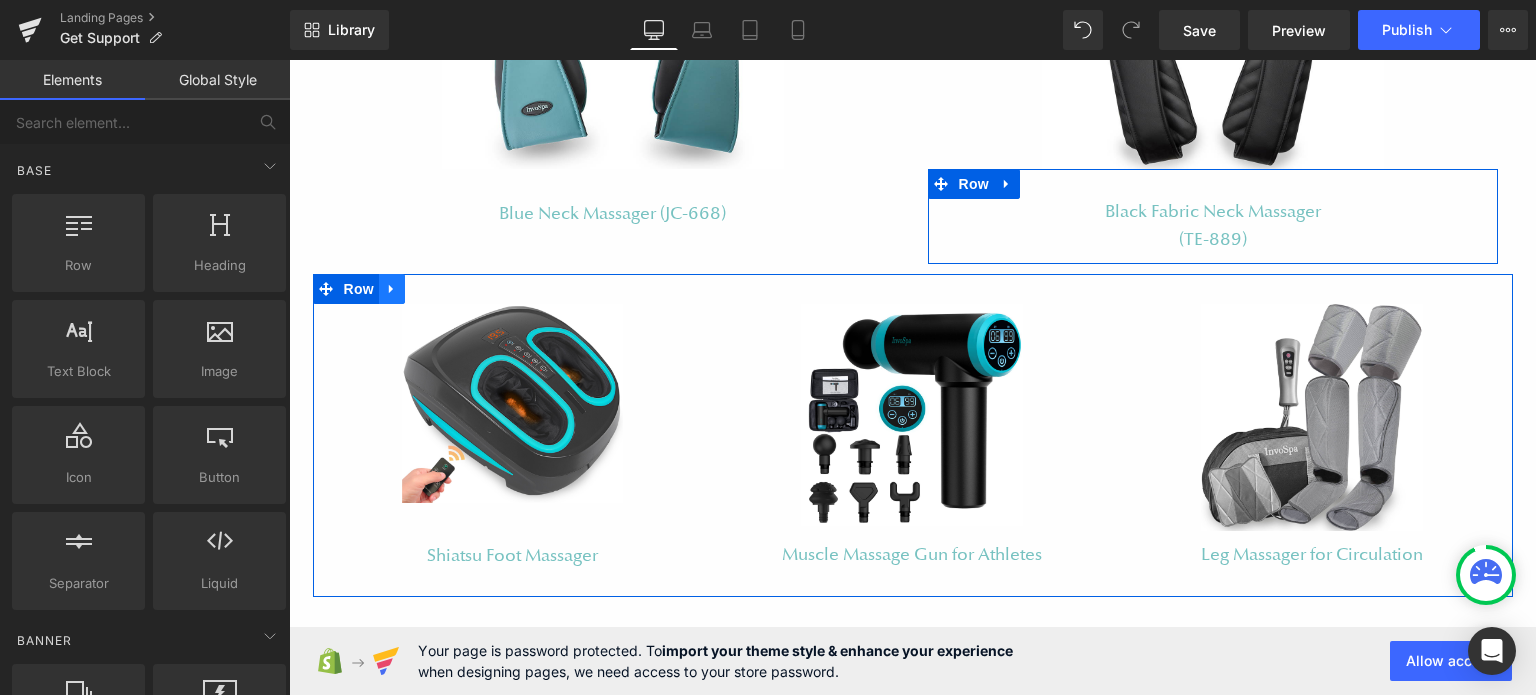 click 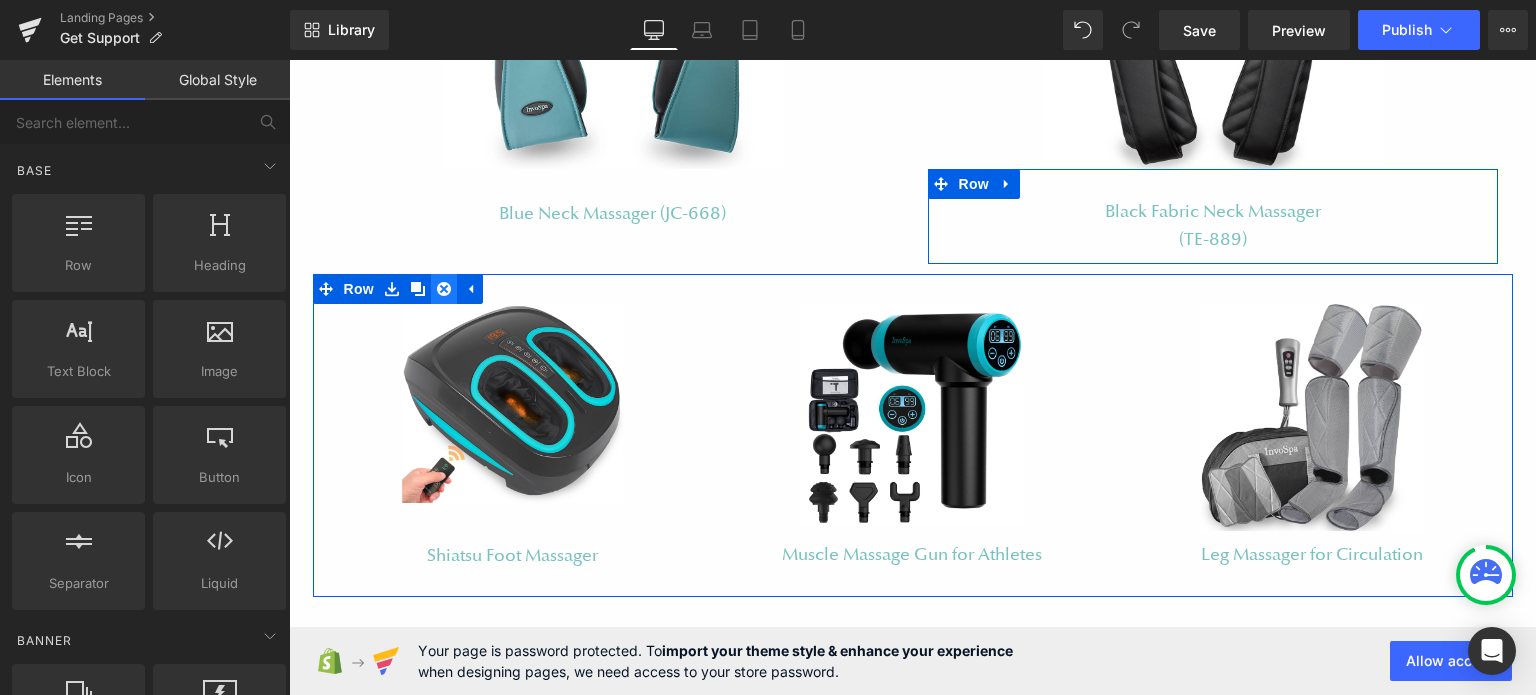 drag, startPoint x: 432, startPoint y: 285, endPoint x: 443, endPoint y: 290, distance: 12.083046 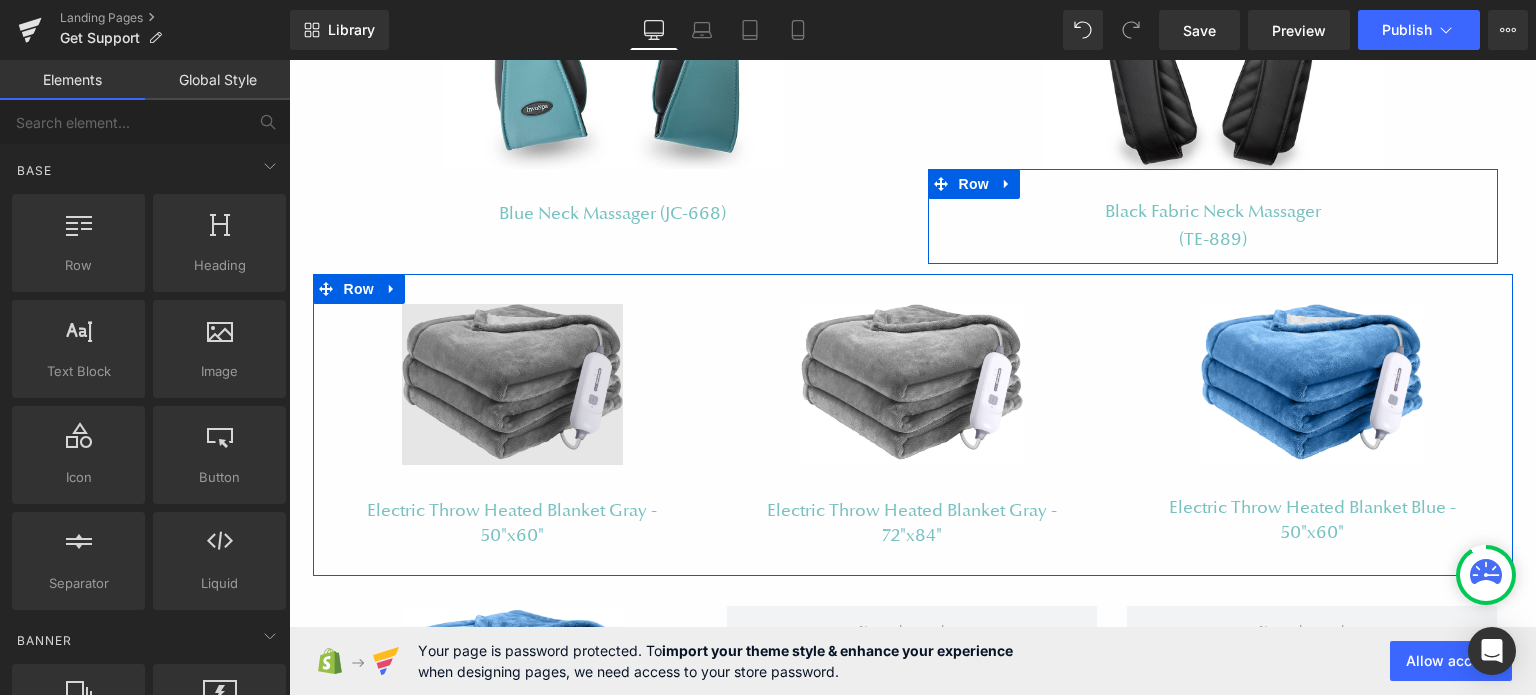 drag, startPoint x: 383, startPoint y: 283, endPoint x: 432, endPoint y: 306, distance: 54.129475 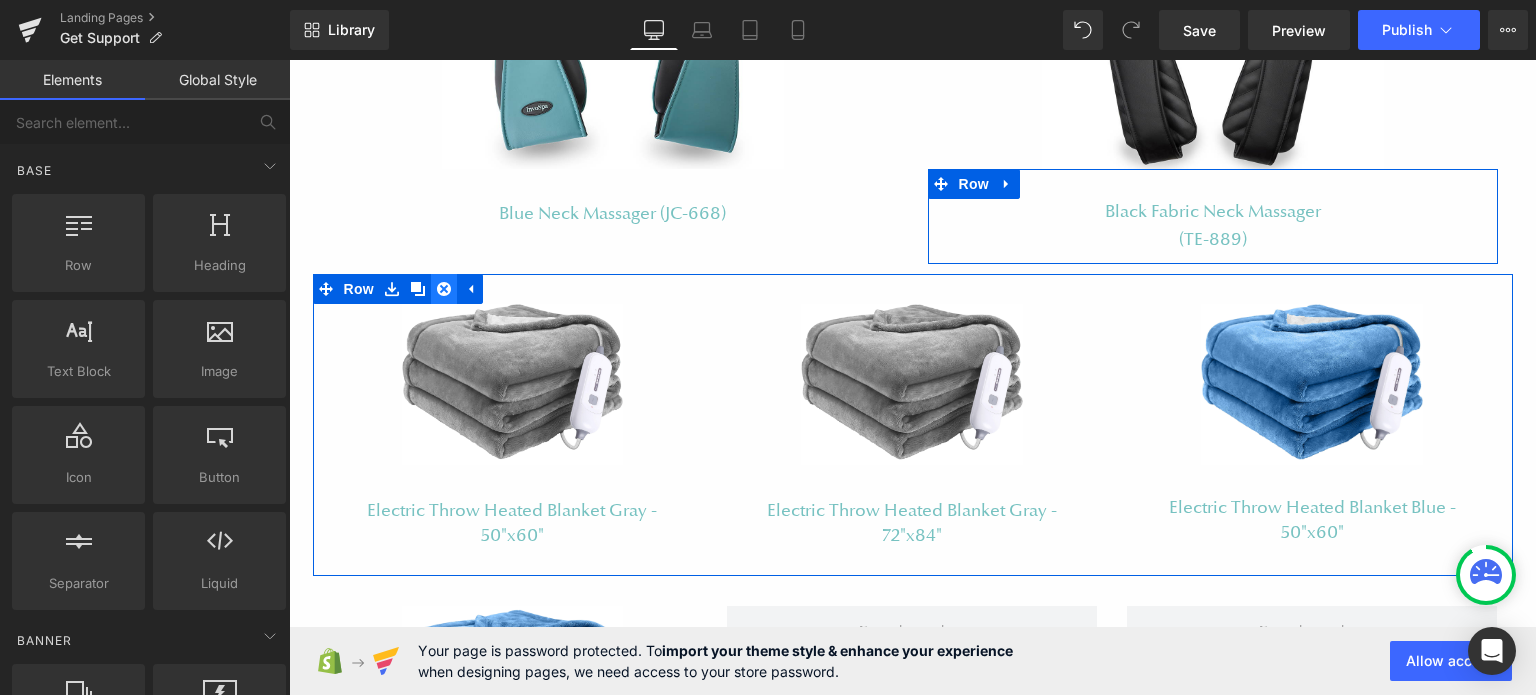 click 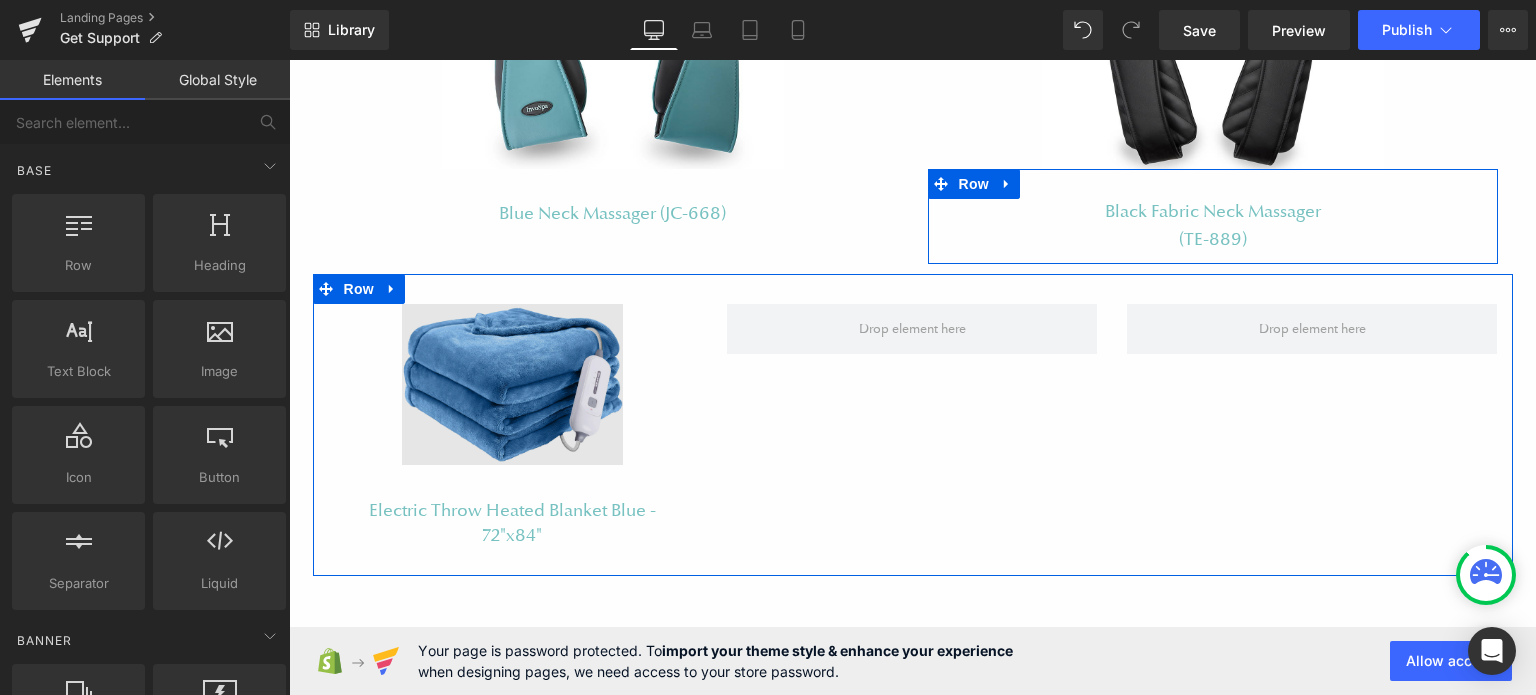 drag, startPoint x: 384, startPoint y: 286, endPoint x: 416, endPoint y: 306, distance: 37.735924 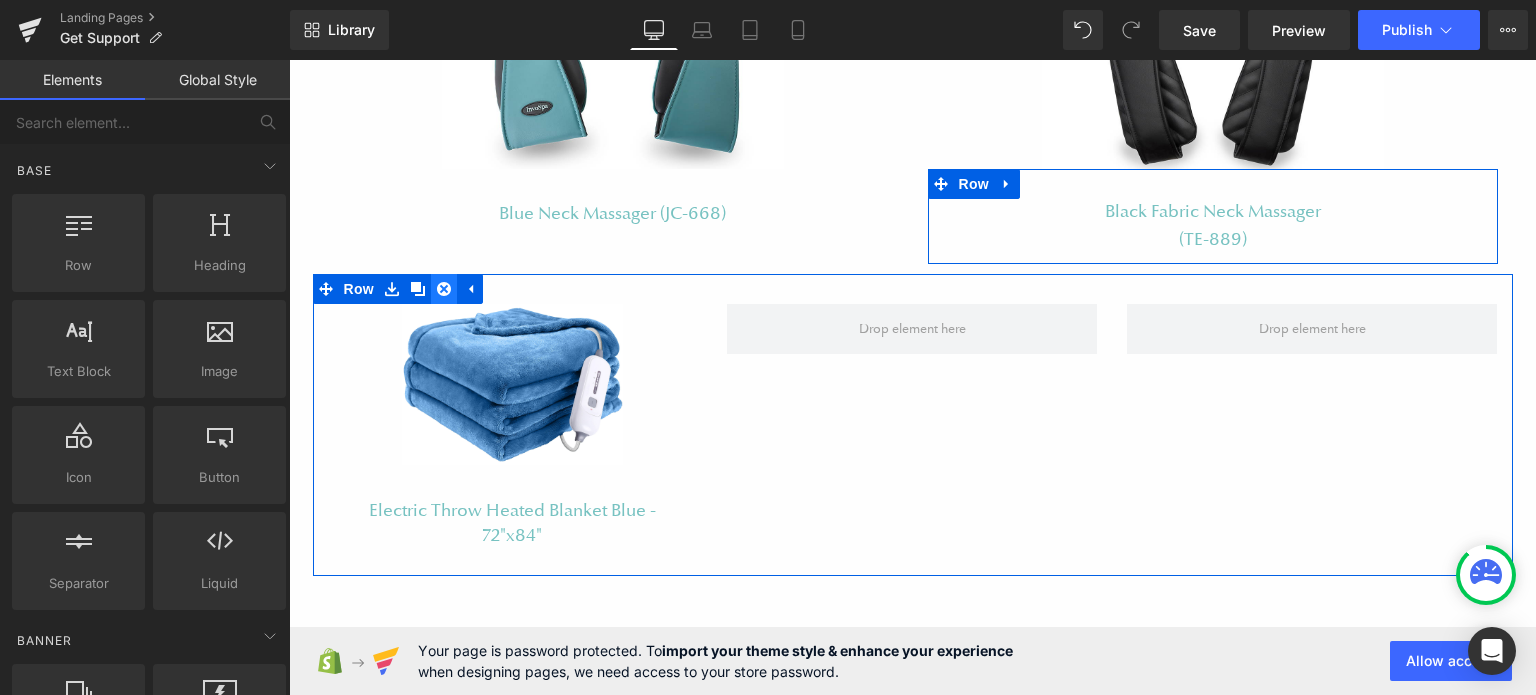 click 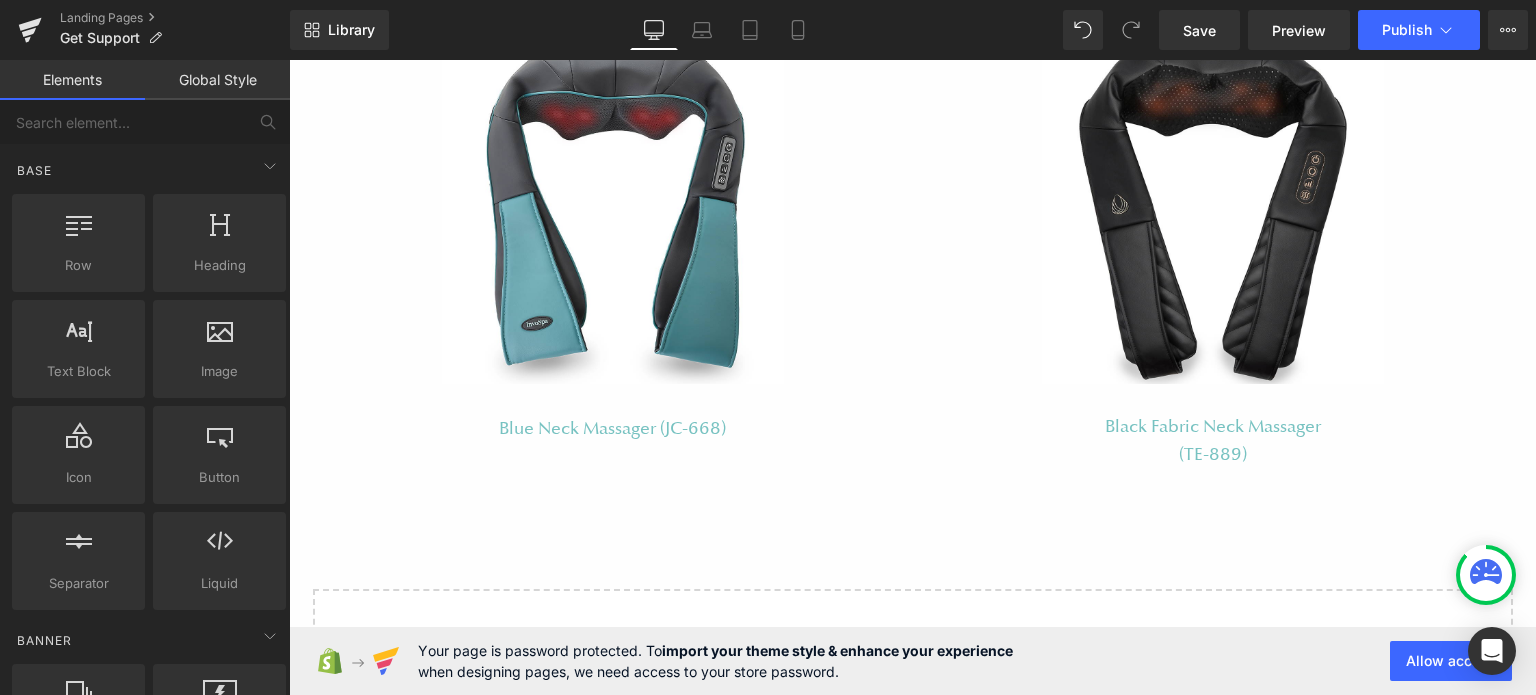 scroll, scrollTop: 293, scrollLeft: 0, axis: vertical 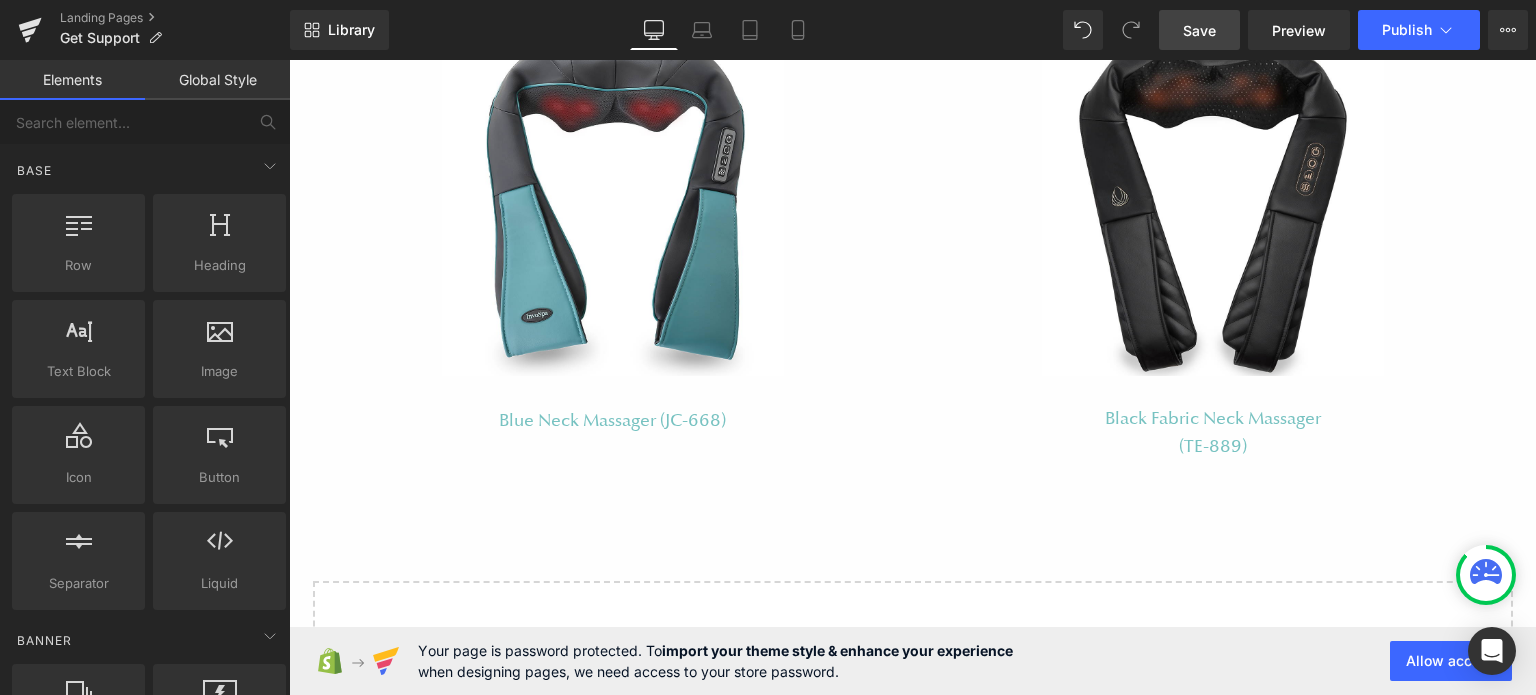 click on "Save" at bounding box center [1199, 30] 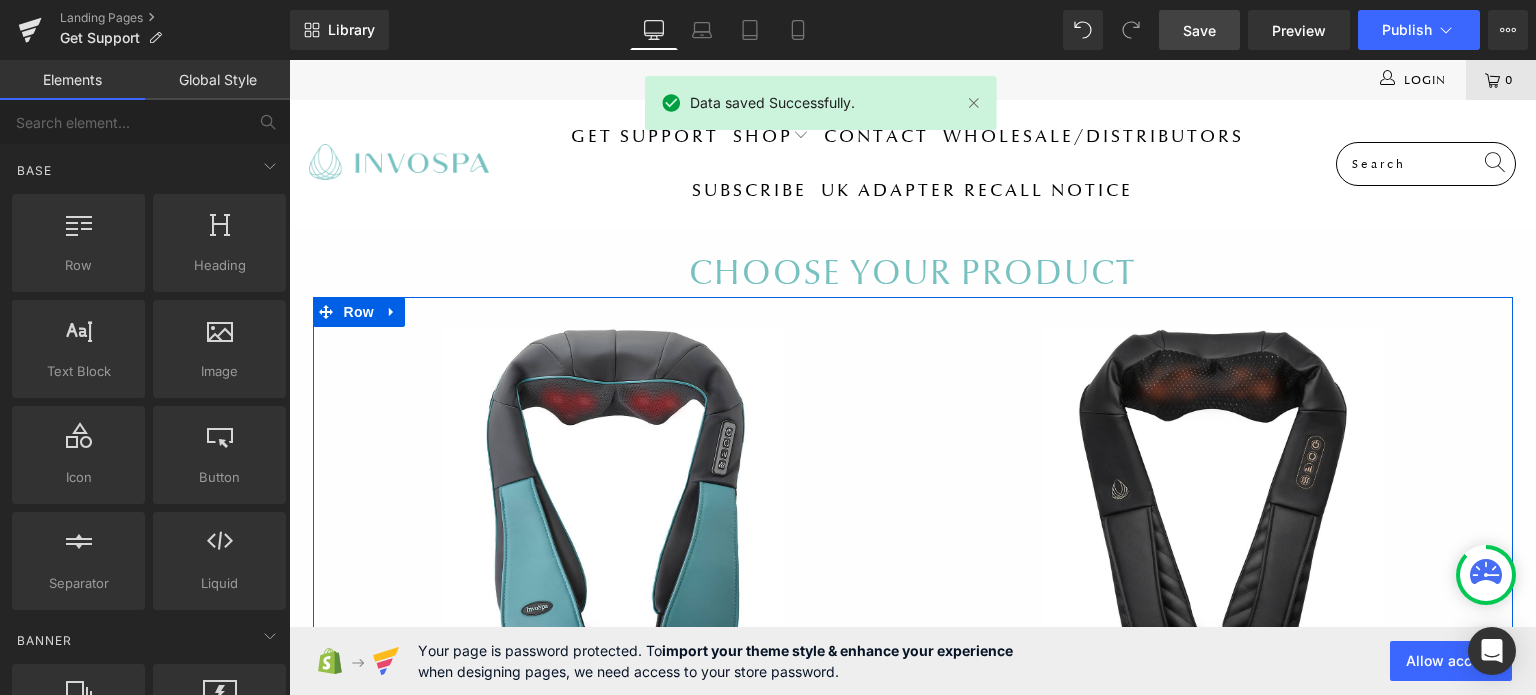 scroll, scrollTop: 0, scrollLeft: 0, axis: both 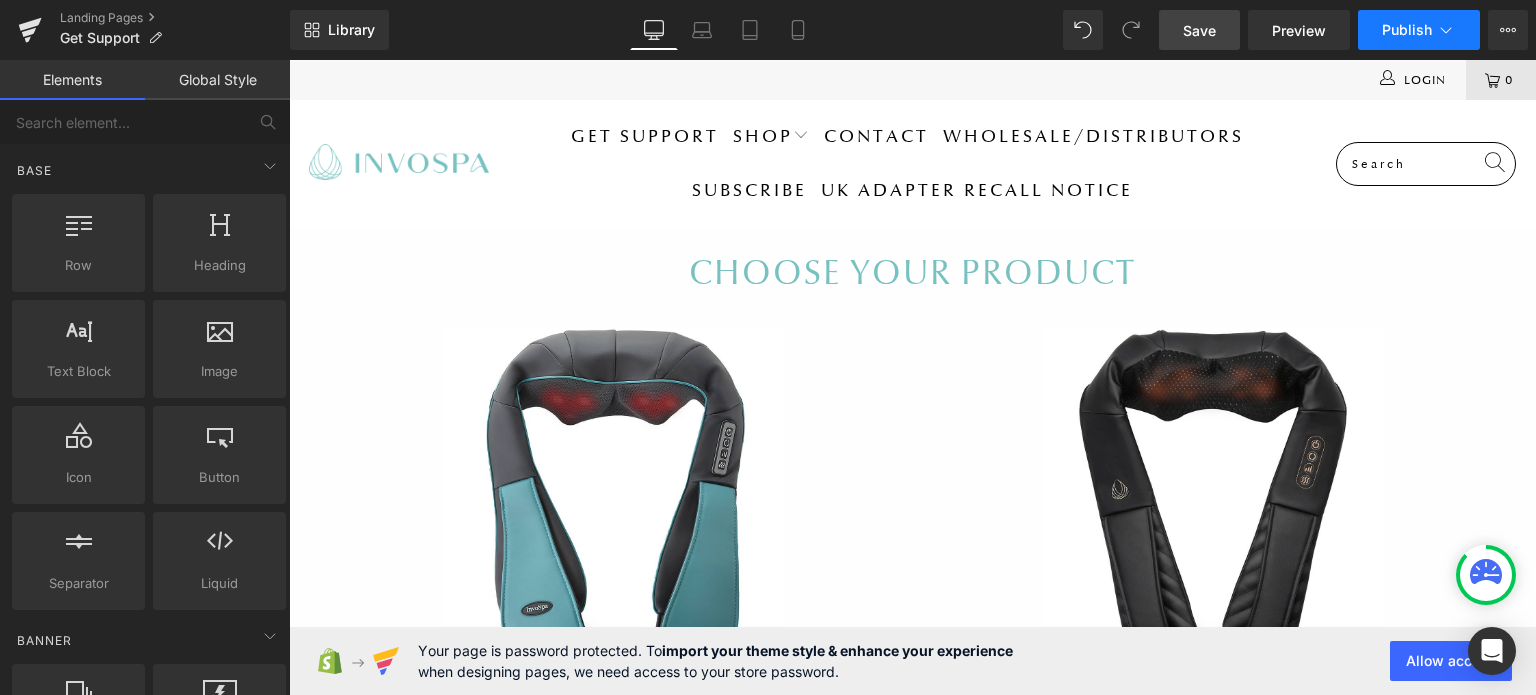 click 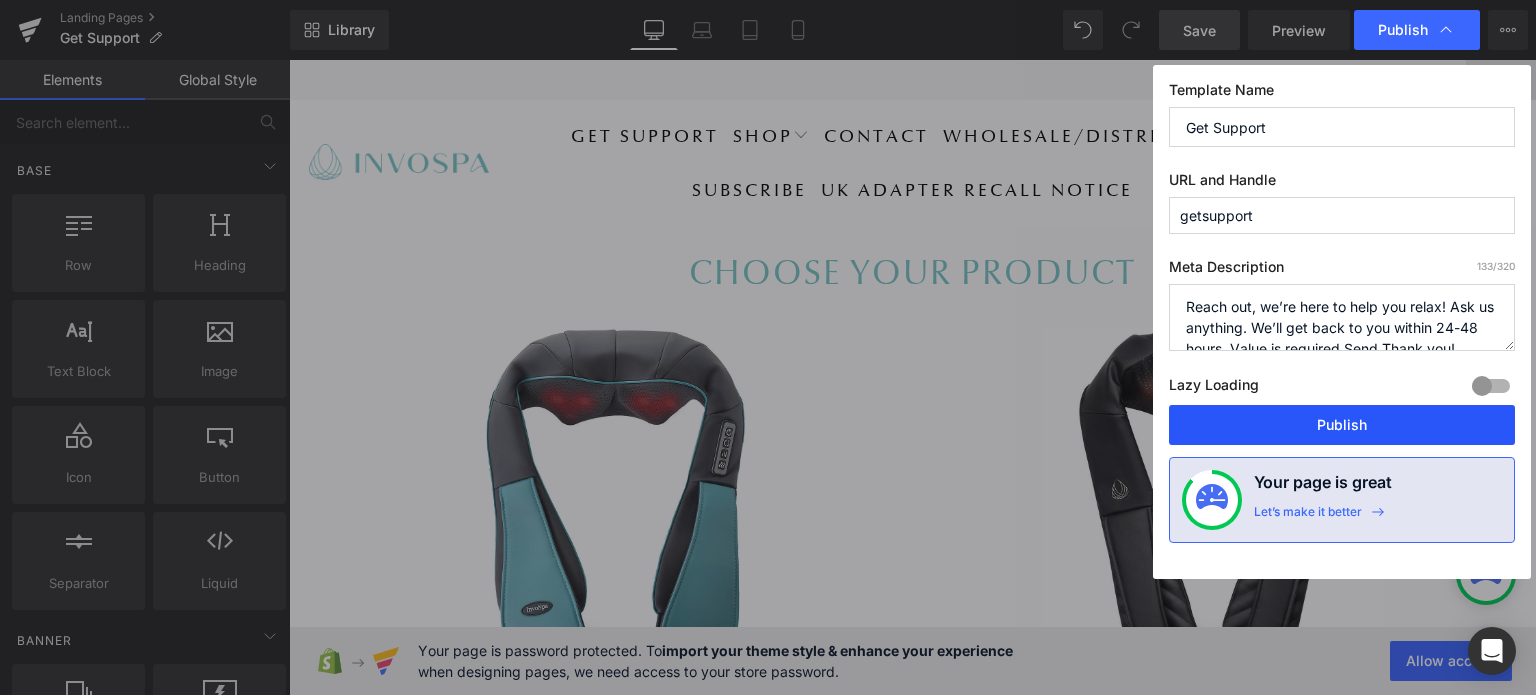 click on "Publish" at bounding box center (1342, 425) 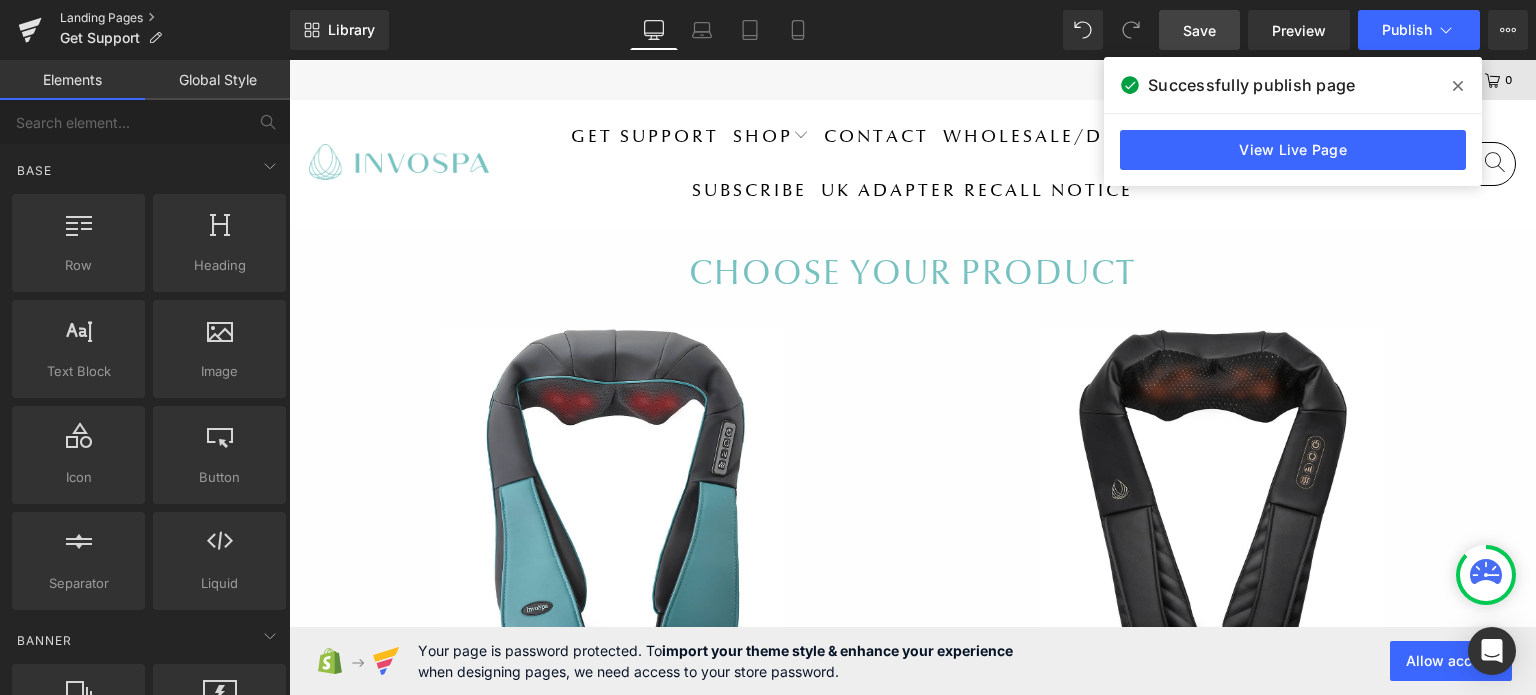 click on "Landing Pages" at bounding box center (175, 18) 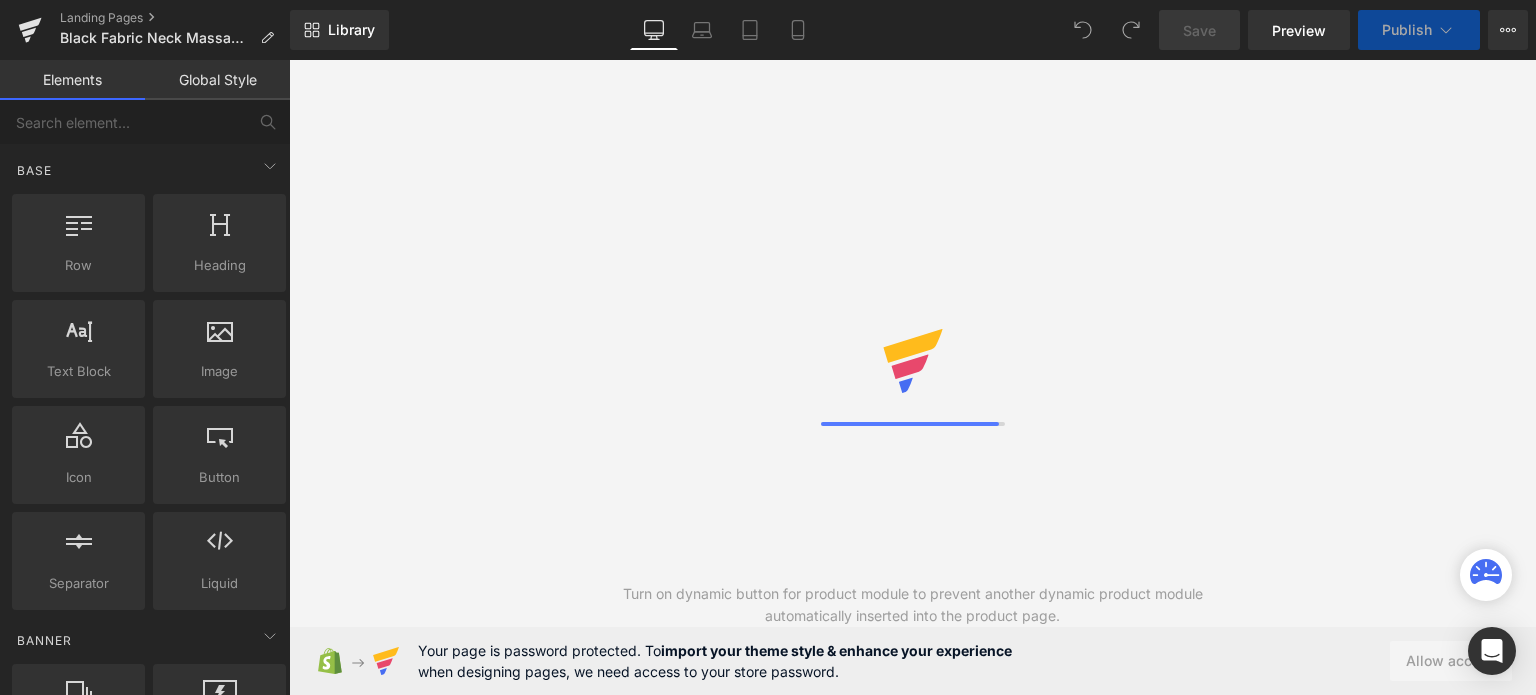scroll, scrollTop: 0, scrollLeft: 0, axis: both 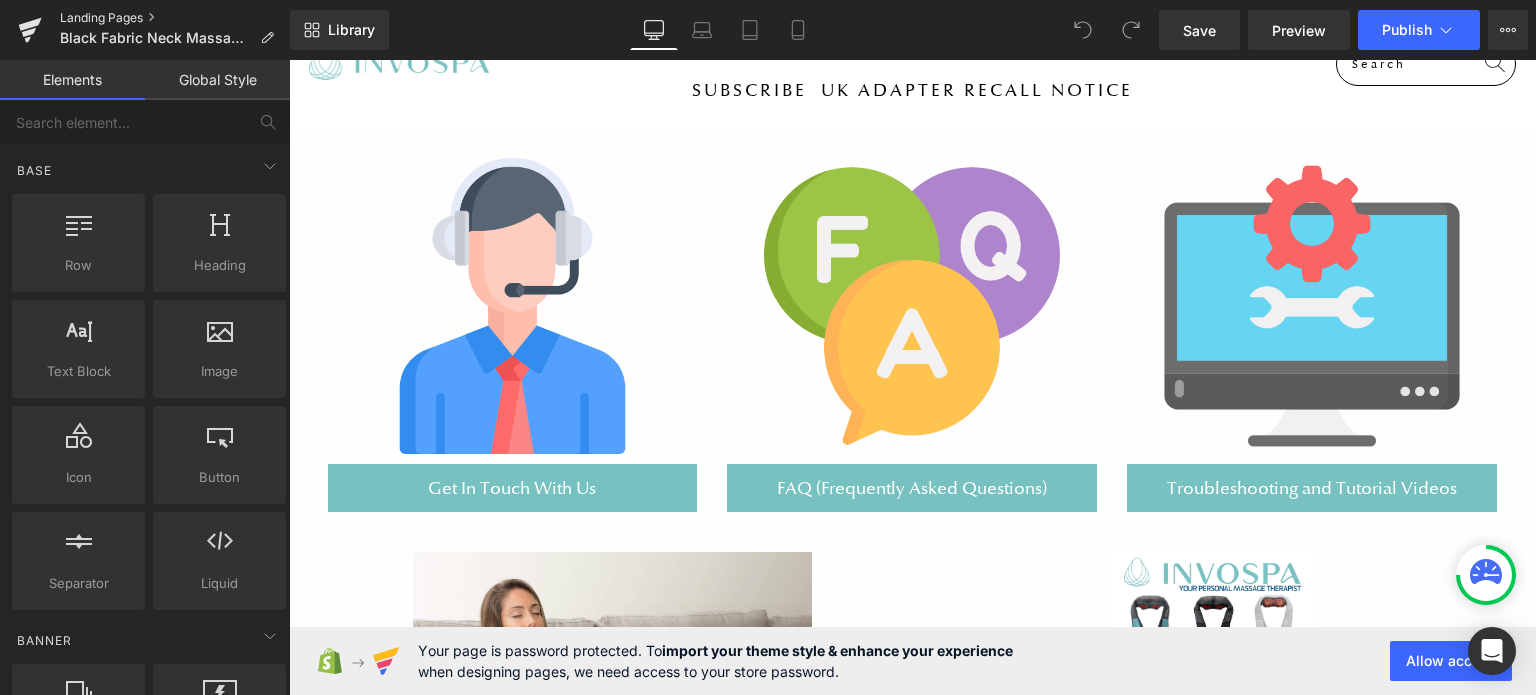 click on "Landing Pages" at bounding box center [175, 18] 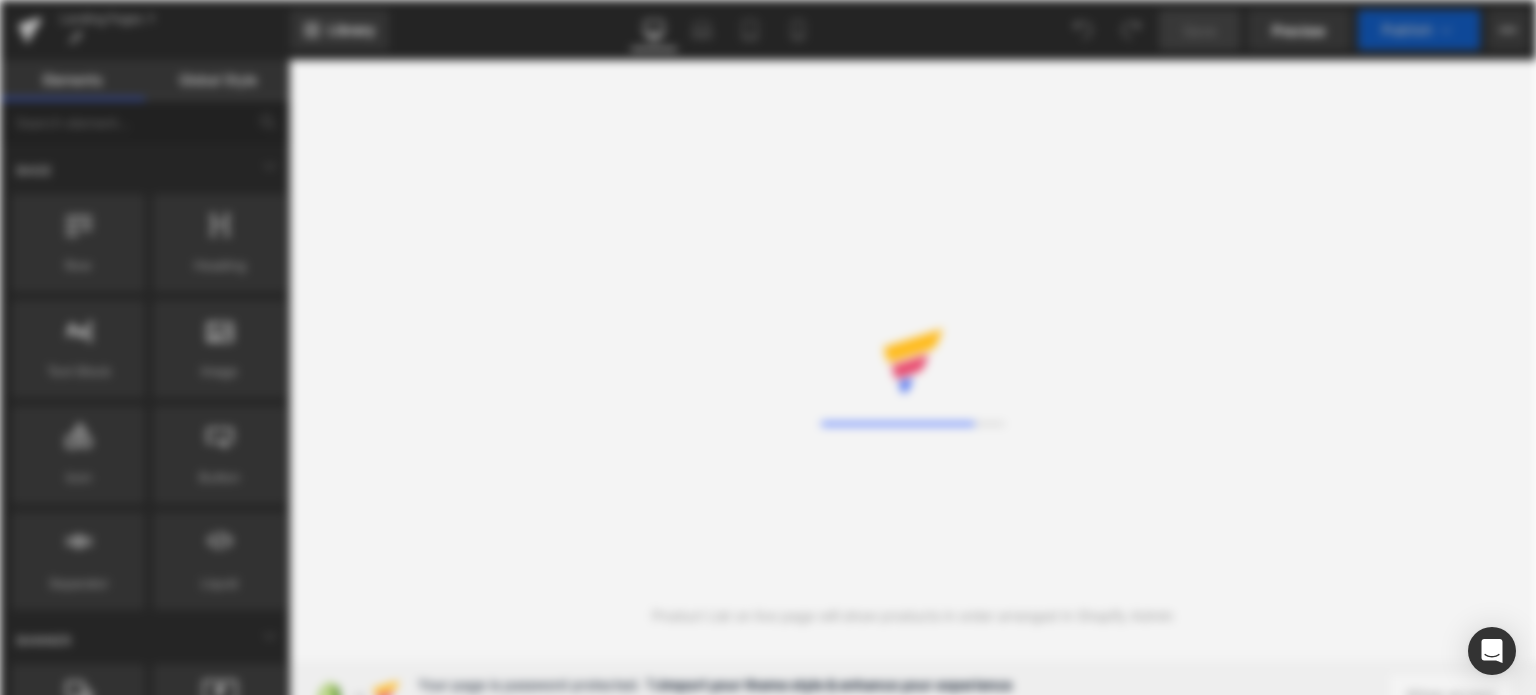 scroll, scrollTop: 0, scrollLeft: 0, axis: both 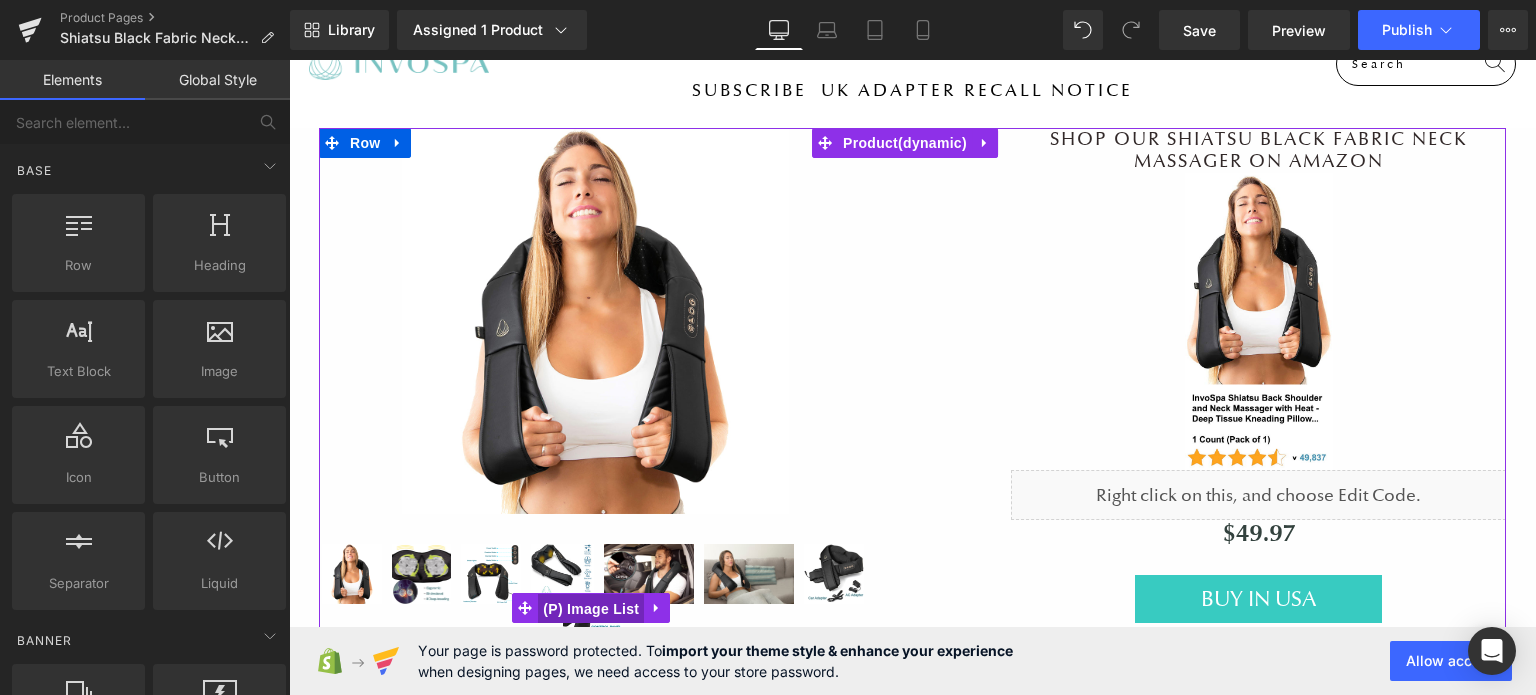 click on "(P) Image List" at bounding box center (591, 609) 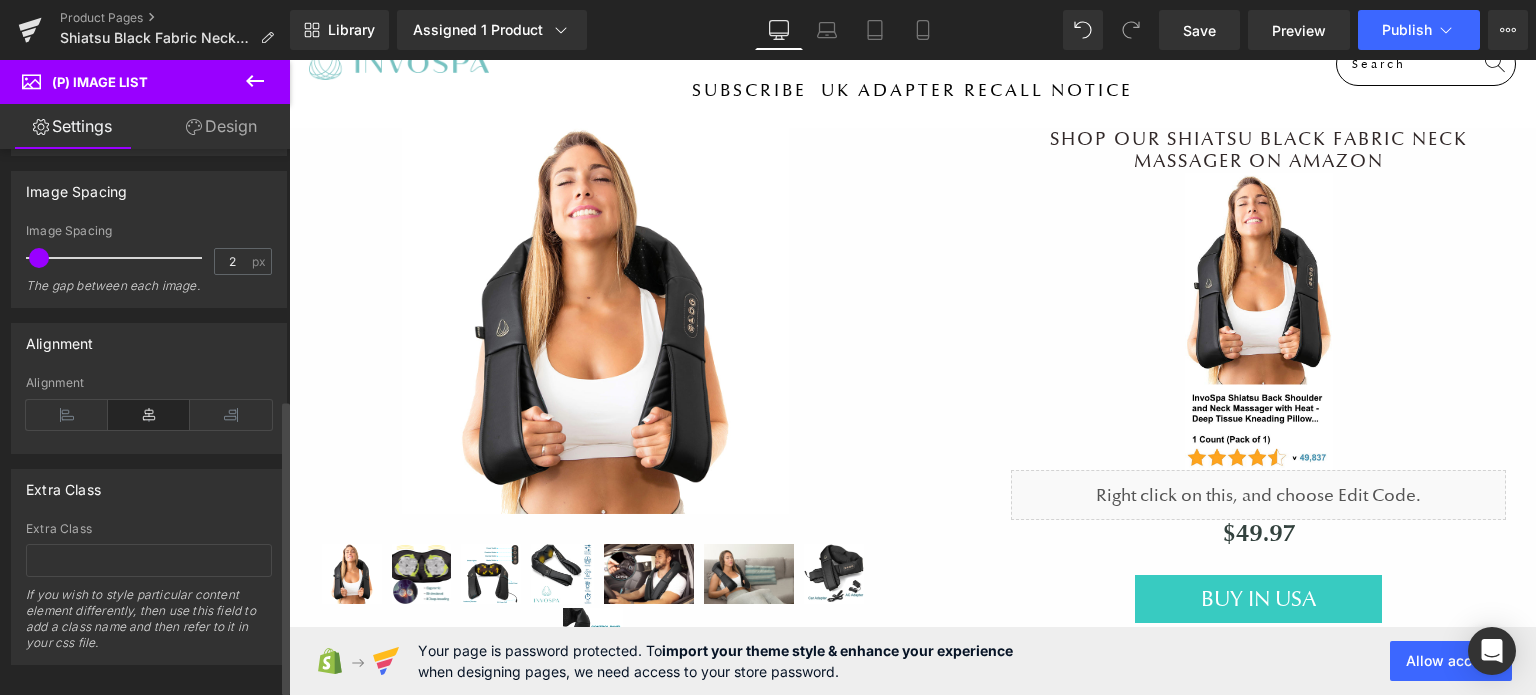 scroll, scrollTop: 471, scrollLeft: 0, axis: vertical 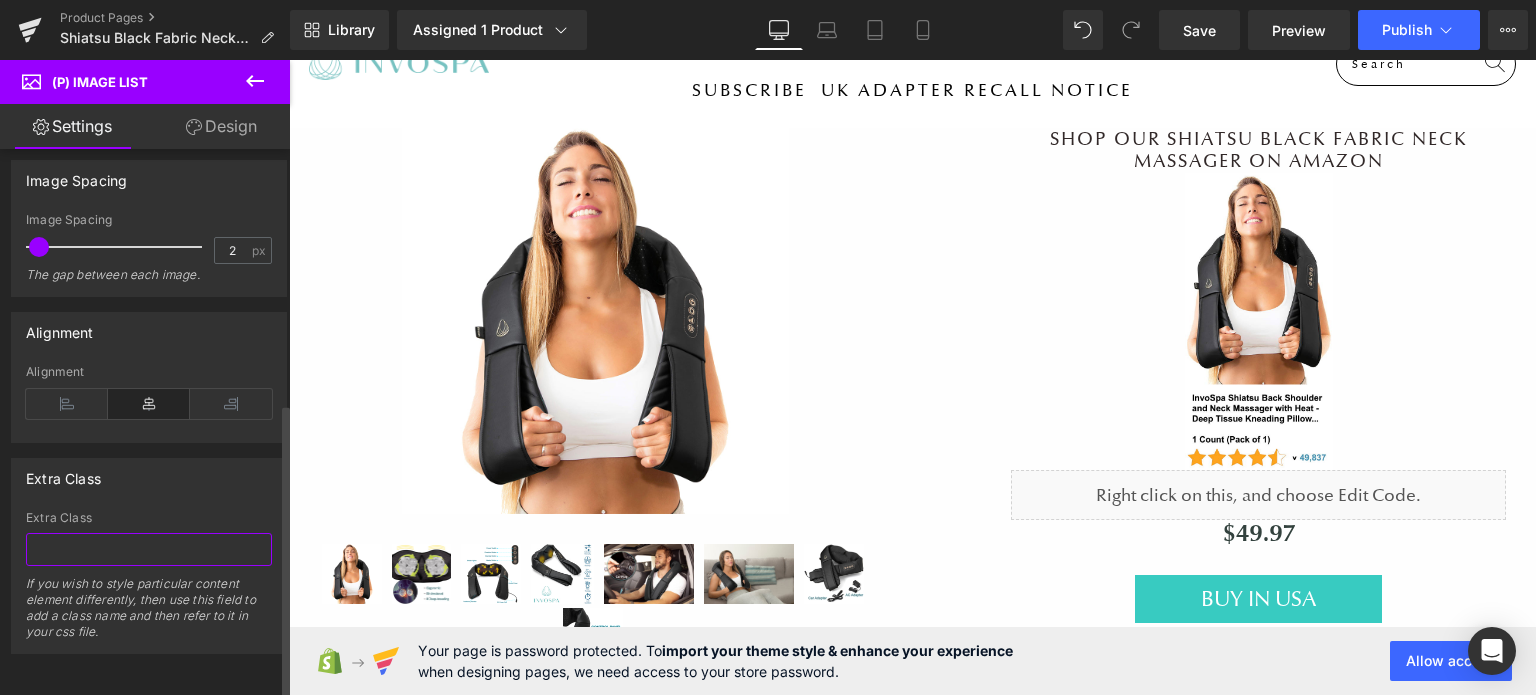 click at bounding box center (149, 549) 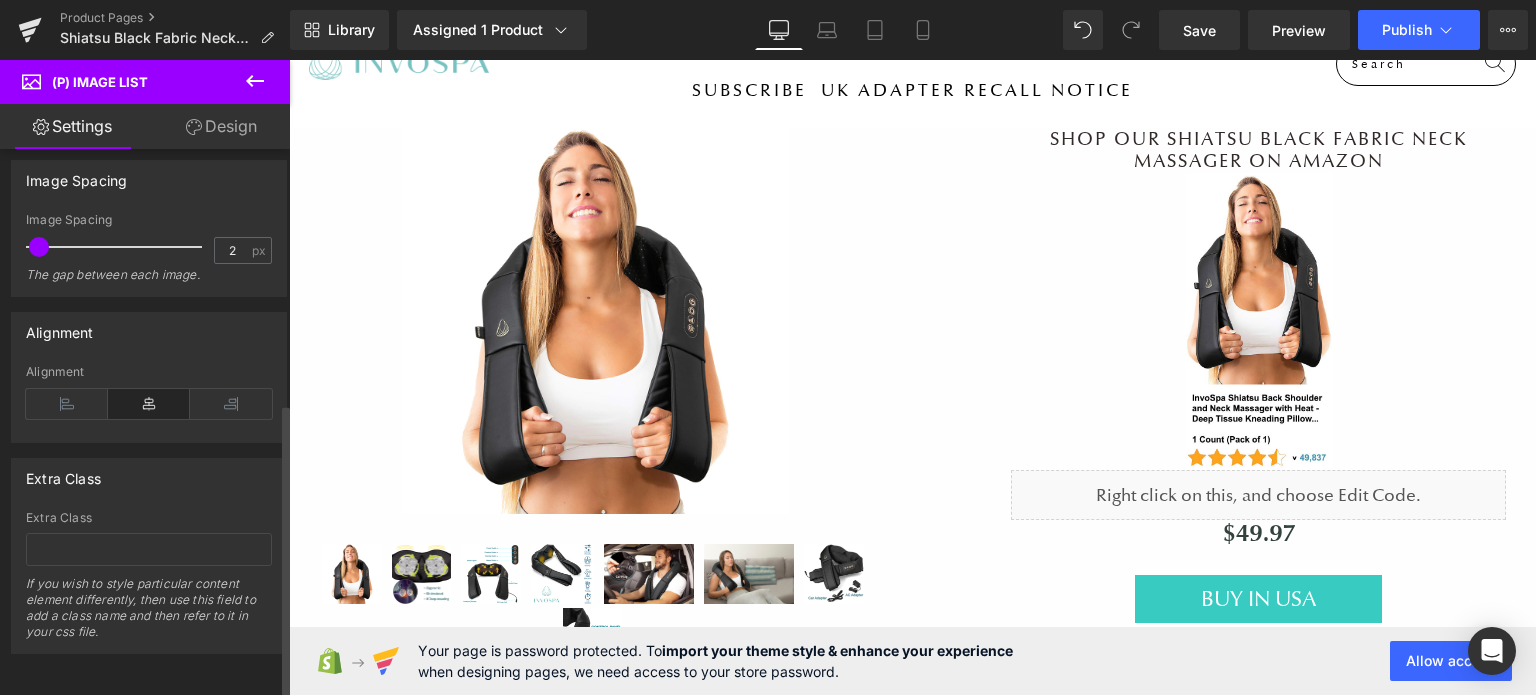 click on "Extra Class" at bounding box center (149, 478) 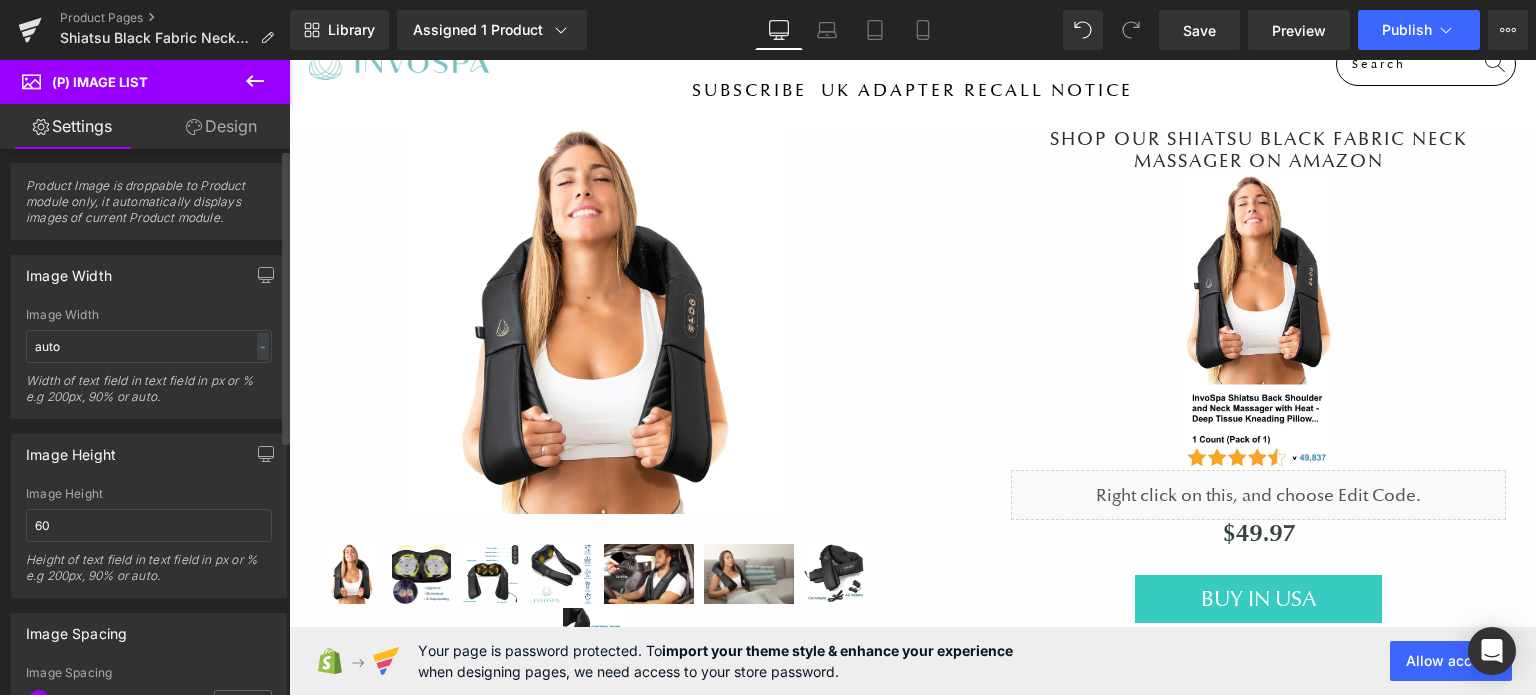 scroll, scrollTop: 0, scrollLeft: 0, axis: both 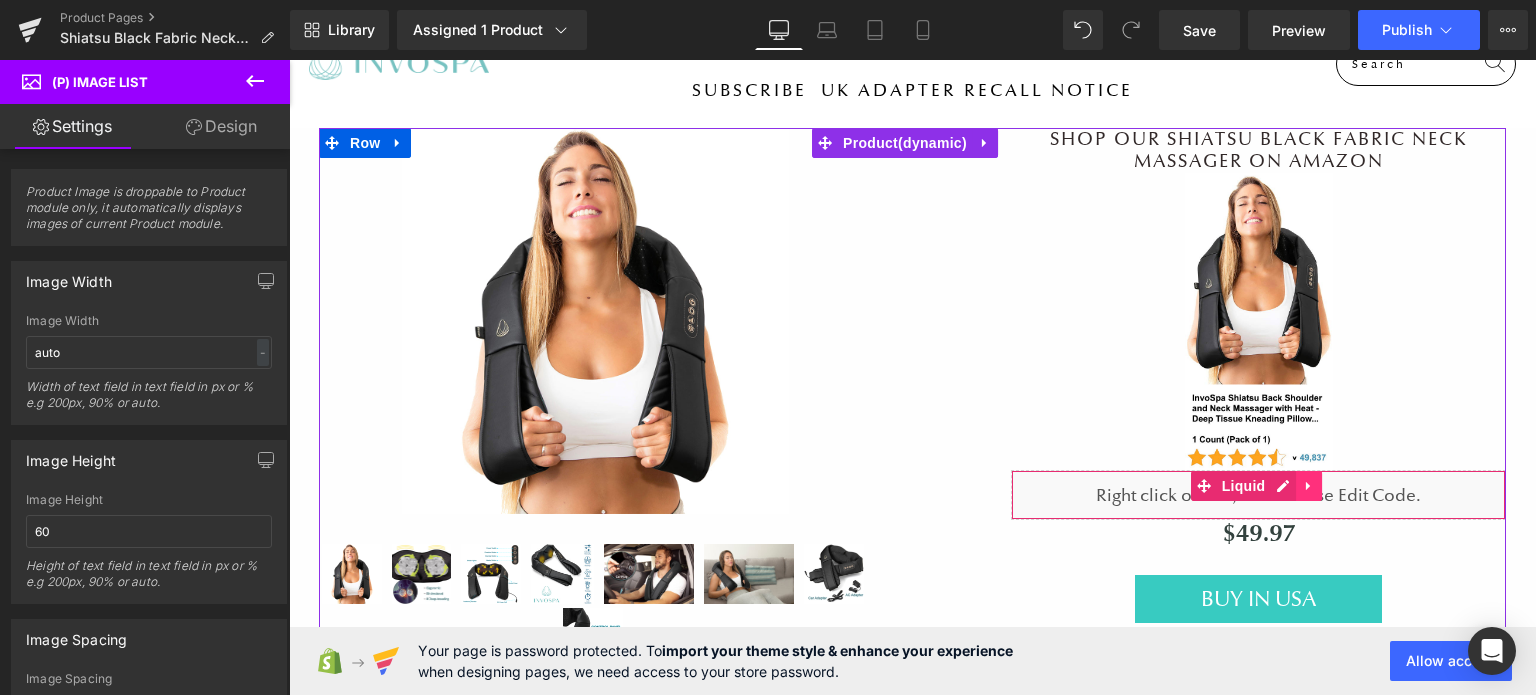 click 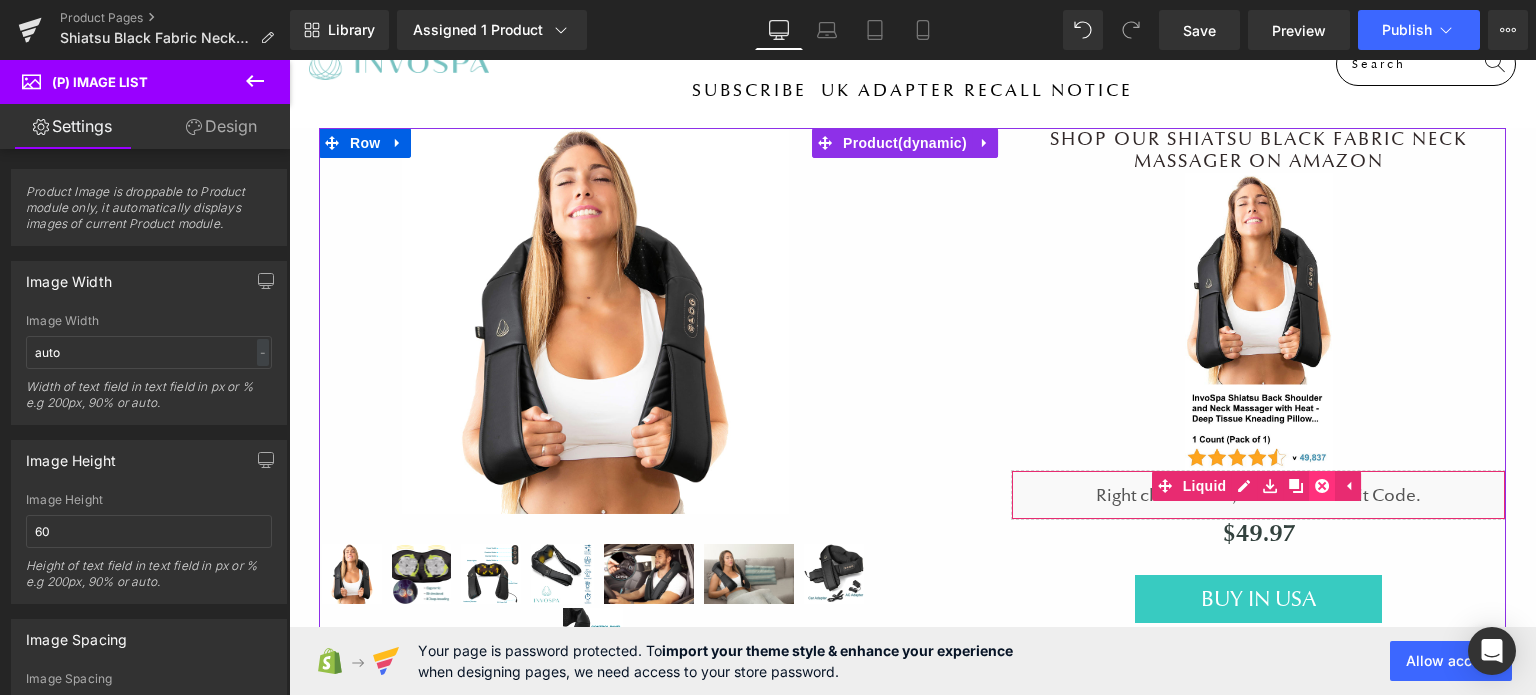 click 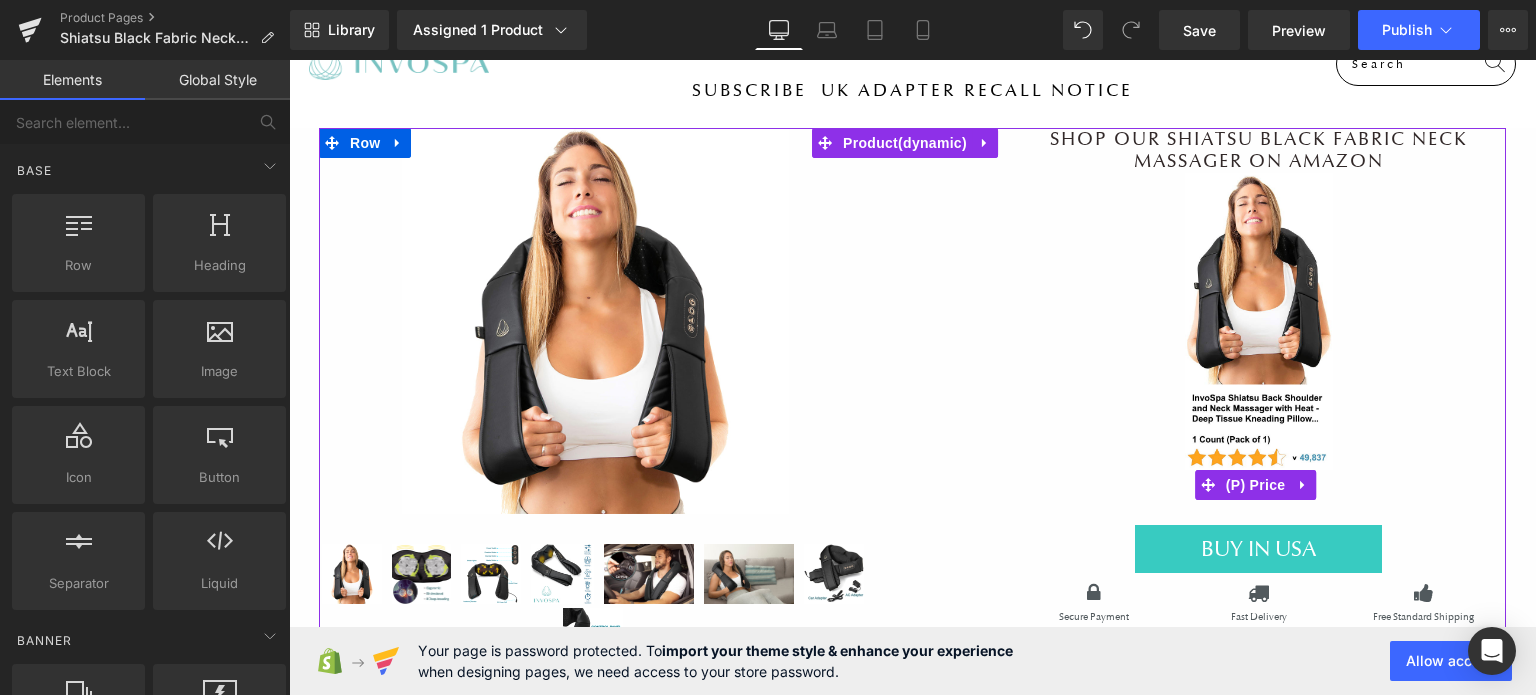 click 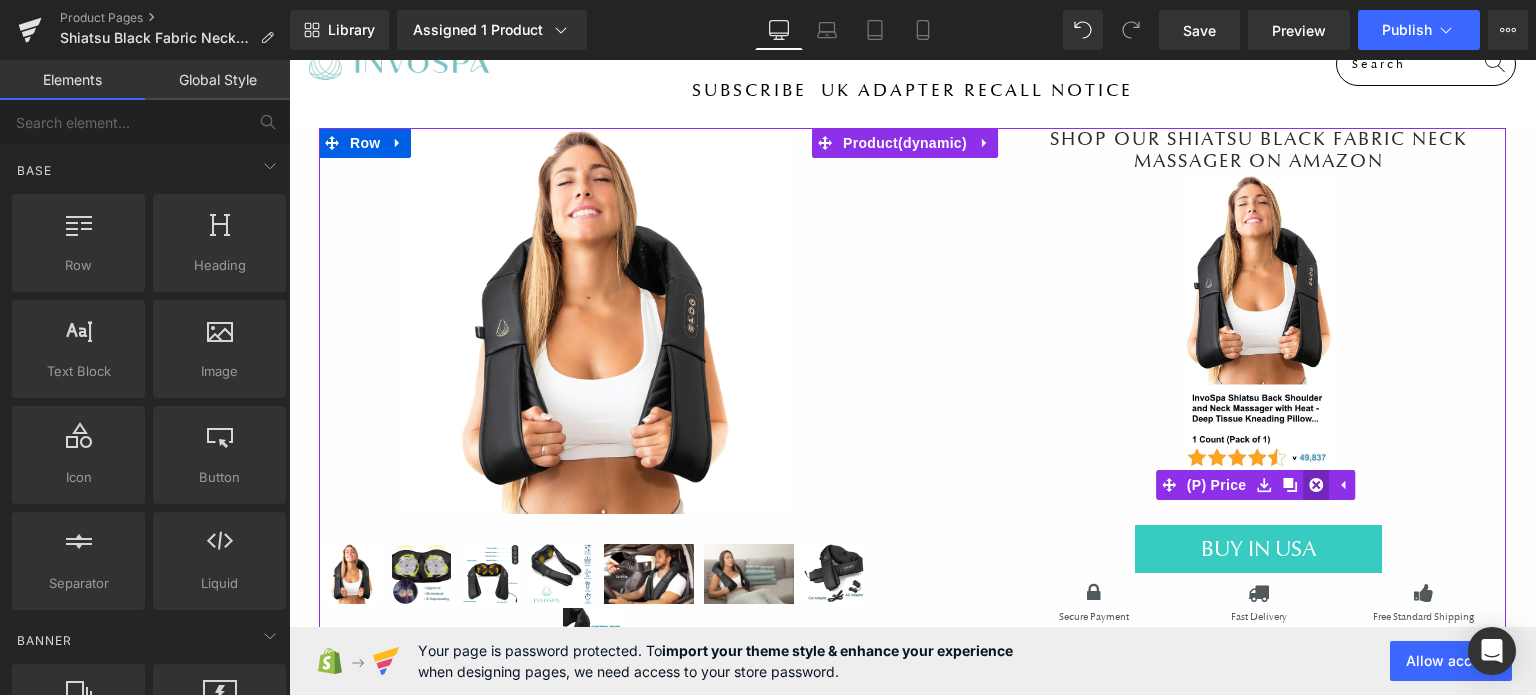 click 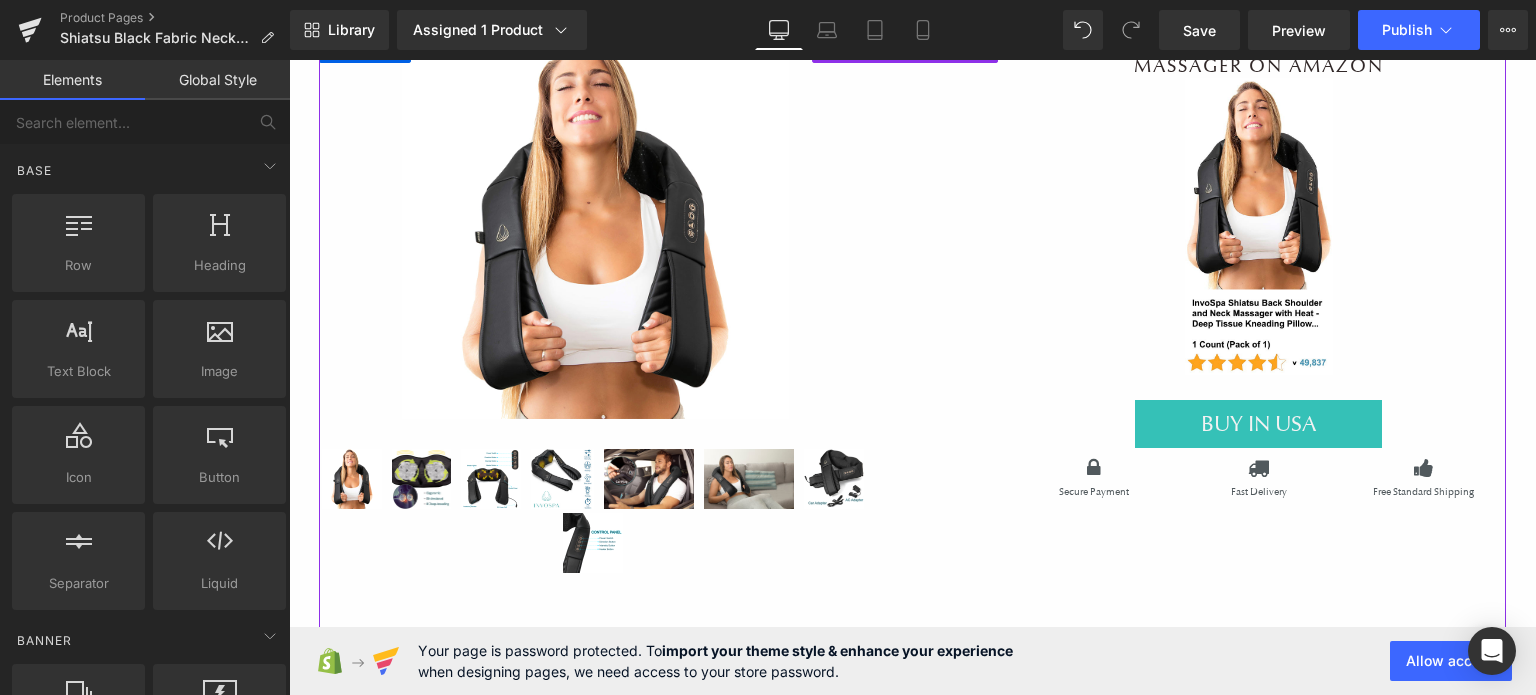scroll, scrollTop: 200, scrollLeft: 0, axis: vertical 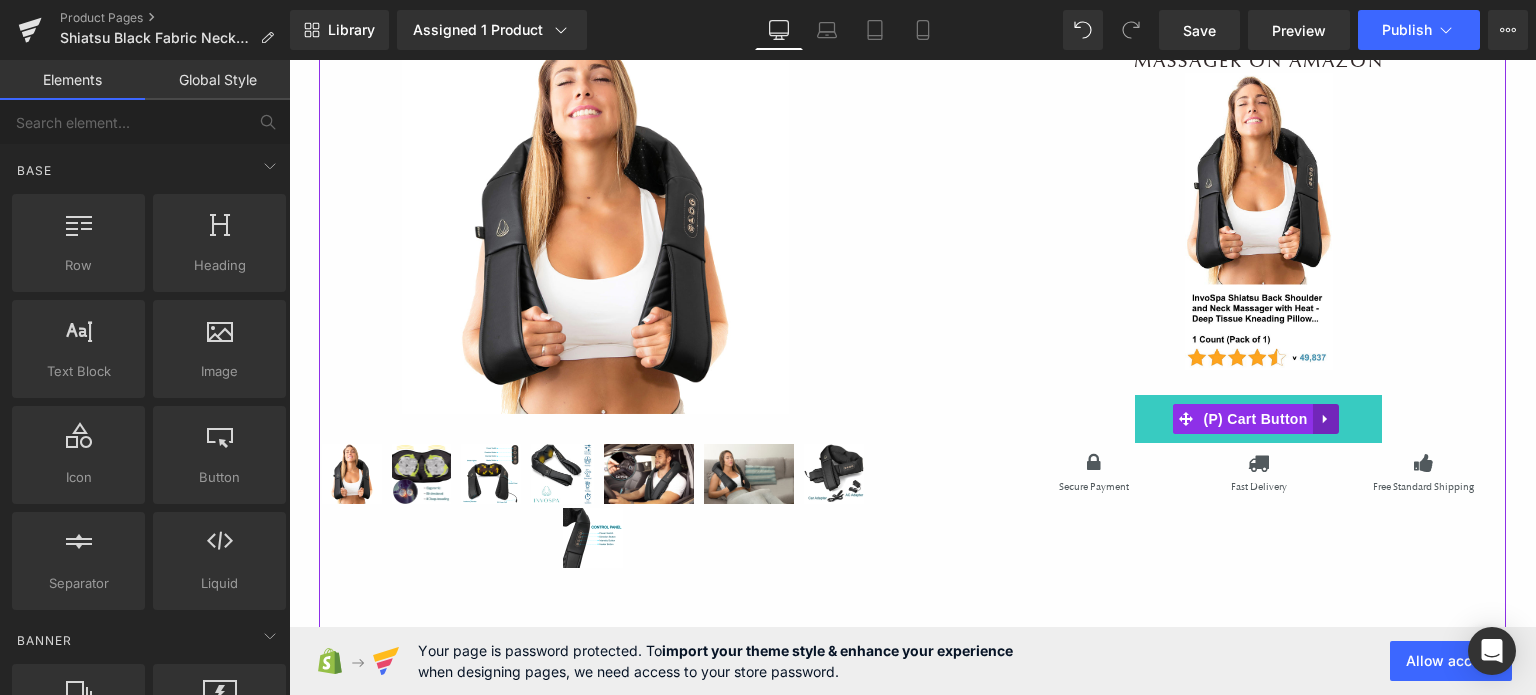 click 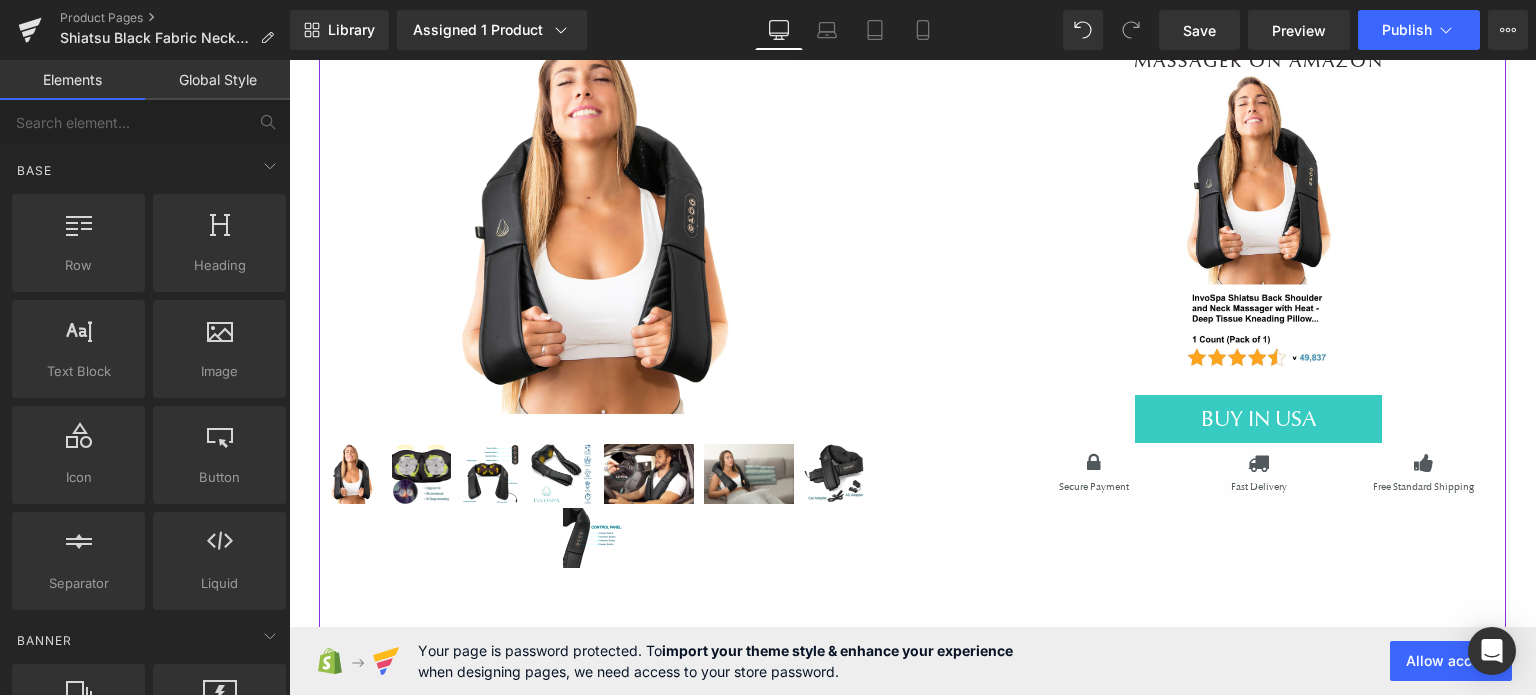 click on "Shop Our Shiatsu Black Fabric Neck Massager On Amazon
(P) Title
Image
BUY IN USA
(P) Cart Button
Icon
Secure Payment
Text Block
Icon
Fast Delivery
Text Block
Icon
Free Standard Shipping
Text Block
Row
Vimeo" at bounding box center [1258, 425] 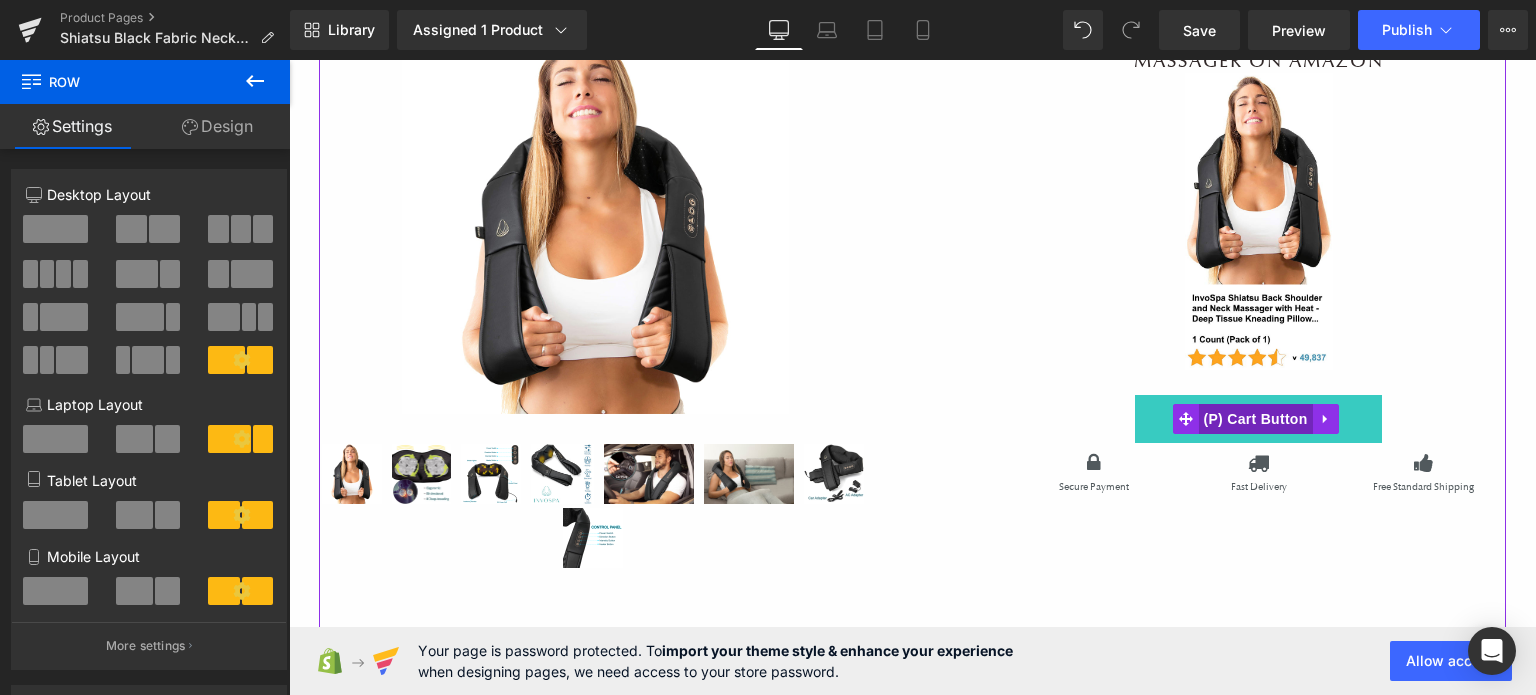 click on "(P) Cart Button" at bounding box center (1256, 419) 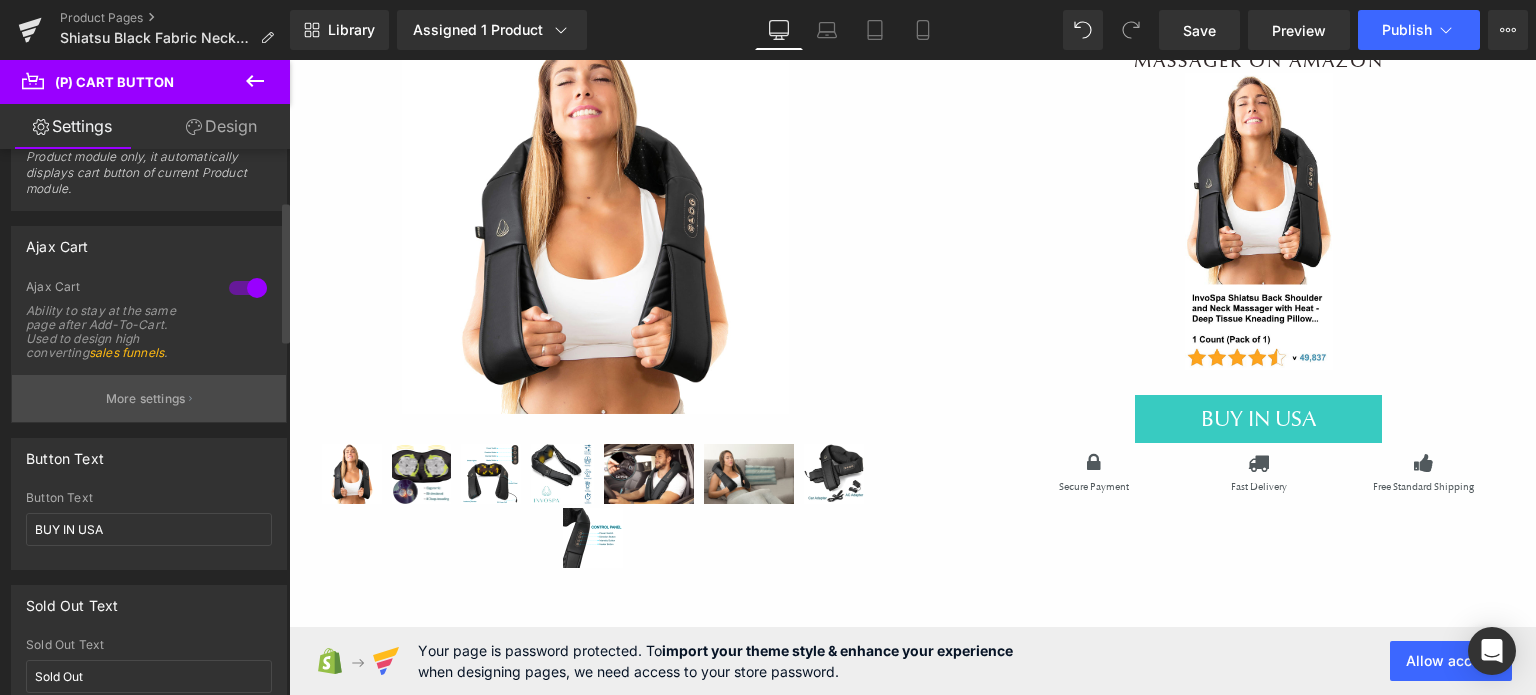 scroll, scrollTop: 200, scrollLeft: 0, axis: vertical 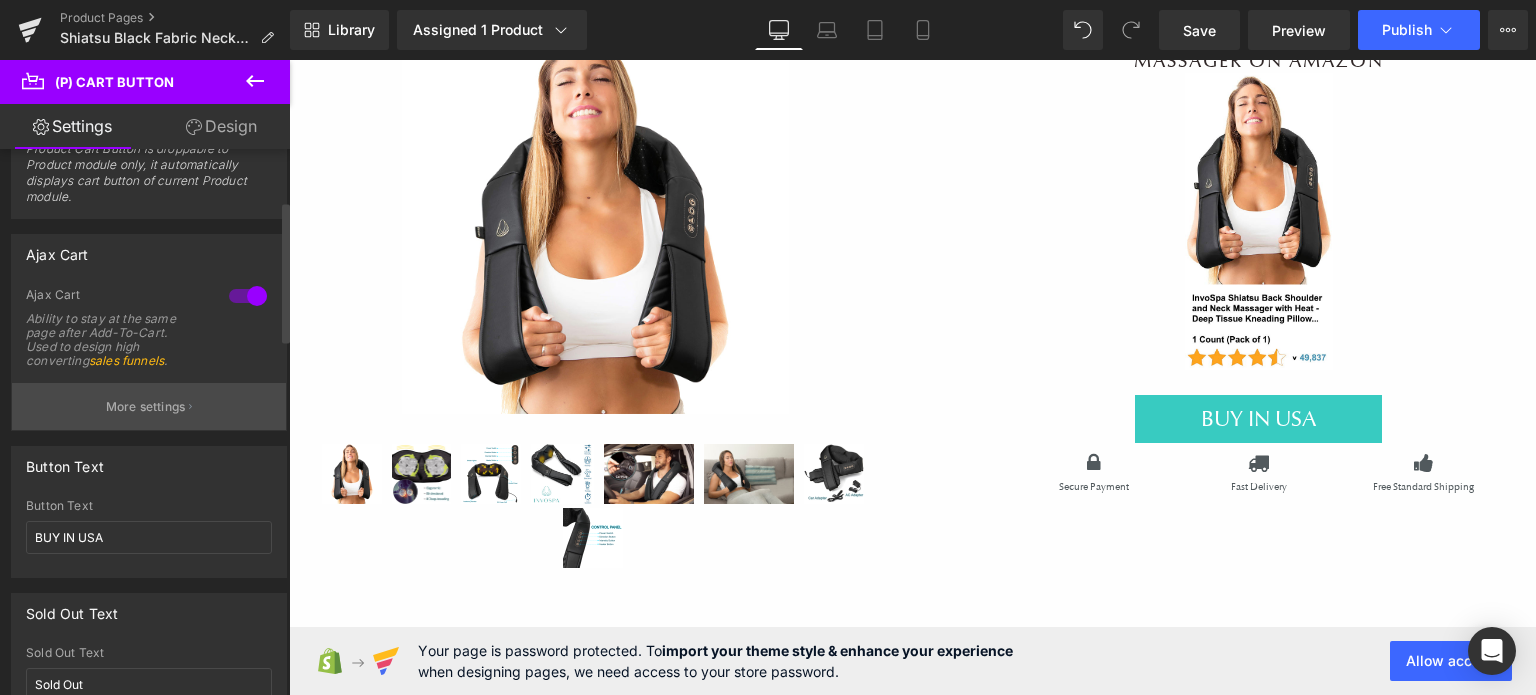 click on "More settings" at bounding box center (146, 407) 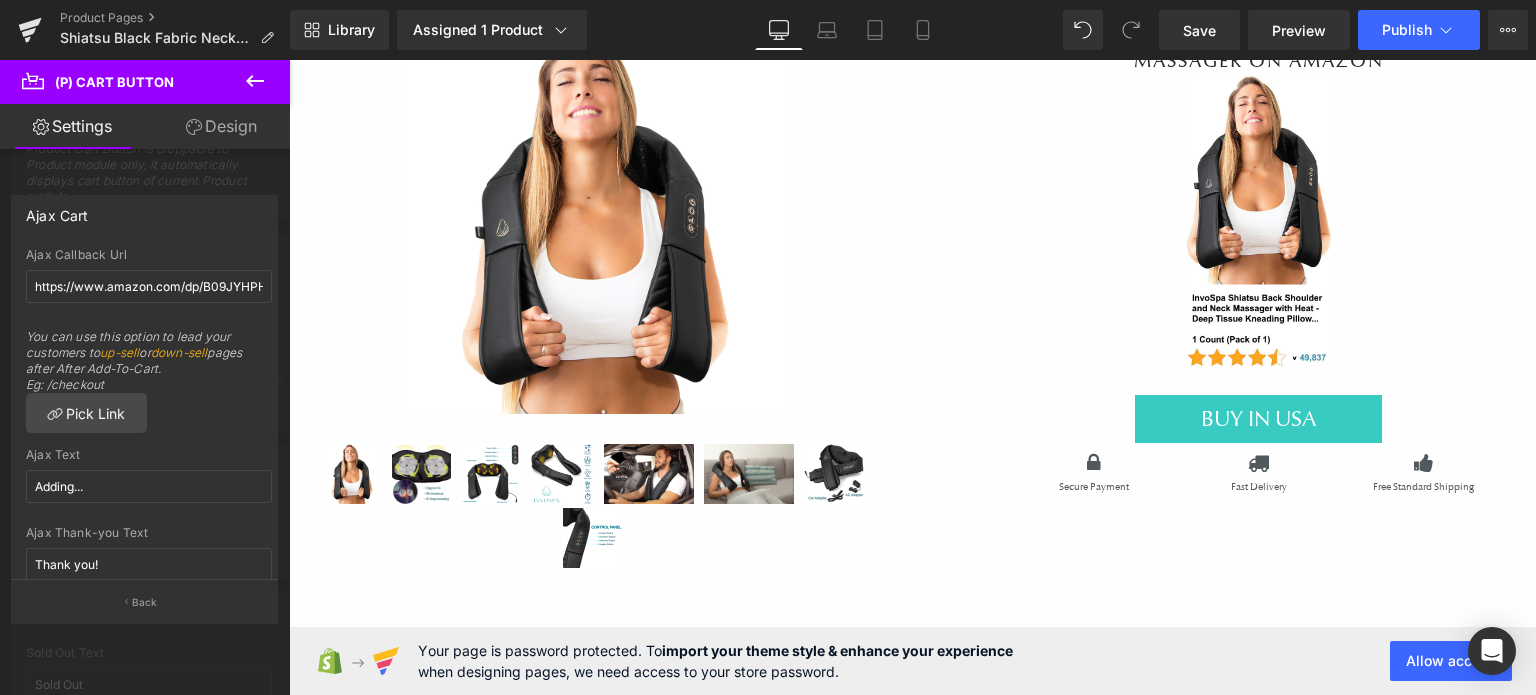 click 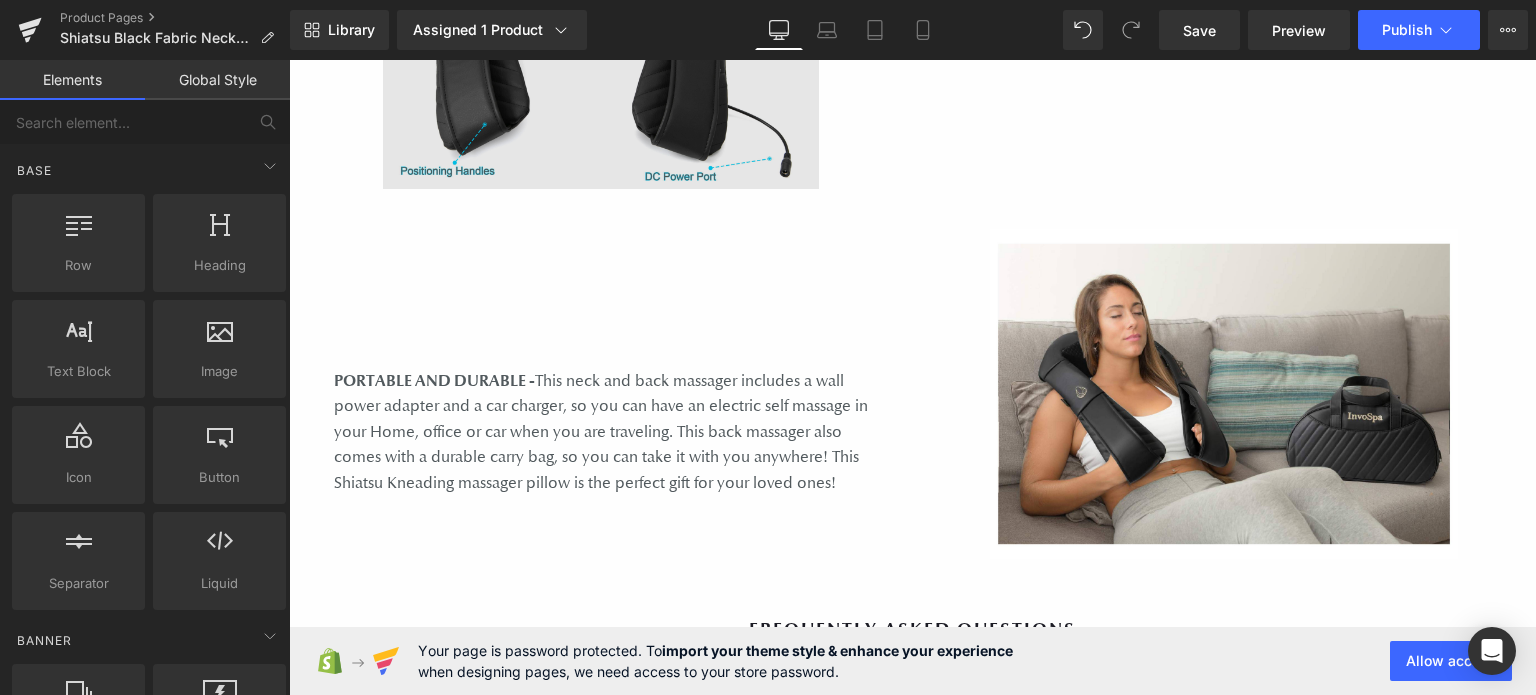 scroll, scrollTop: 4400, scrollLeft: 0, axis: vertical 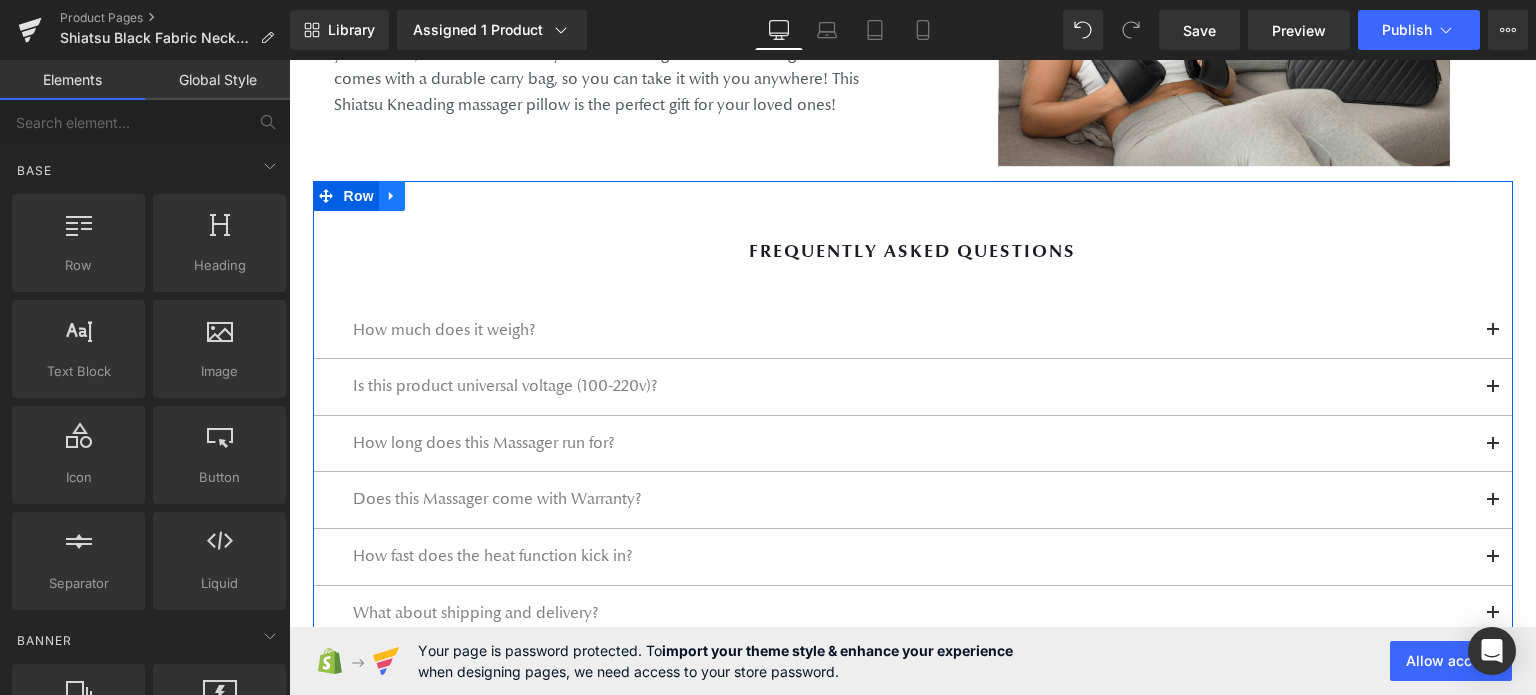 click 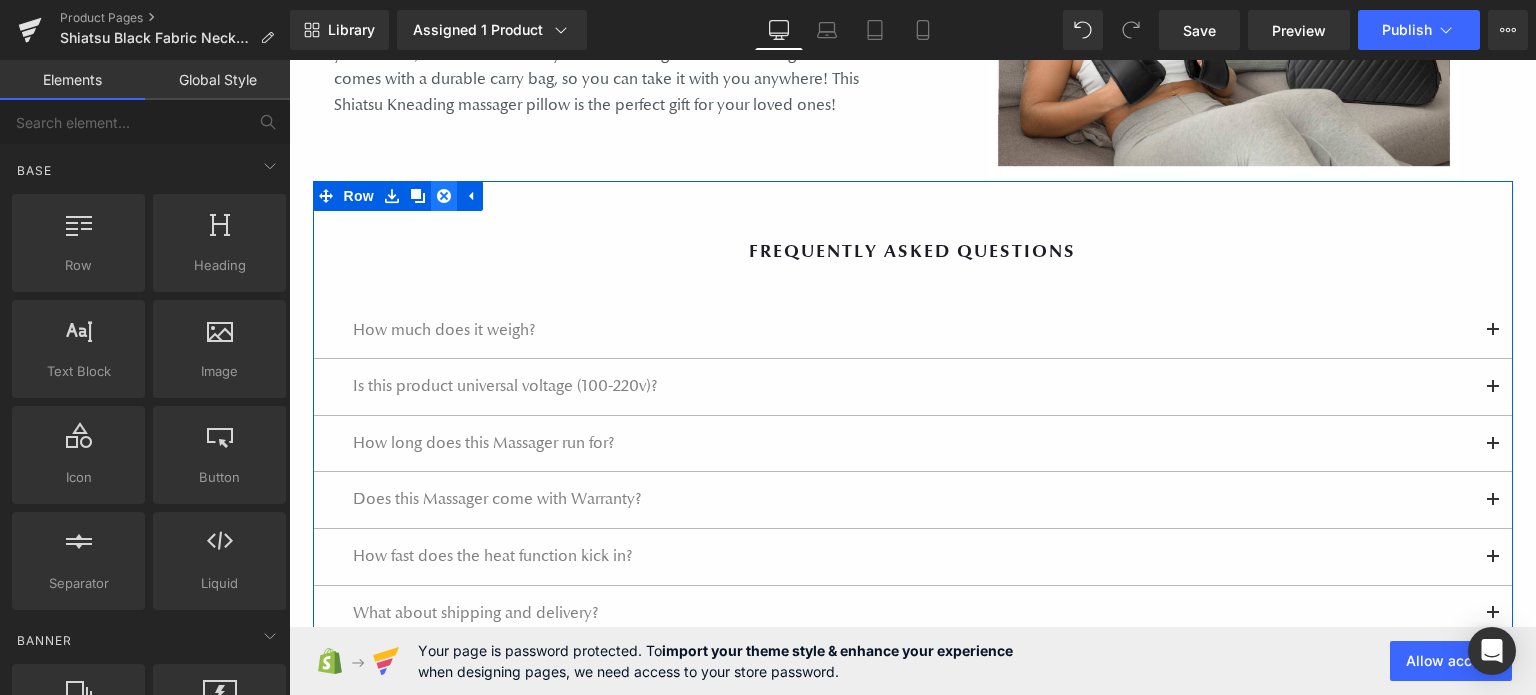 click 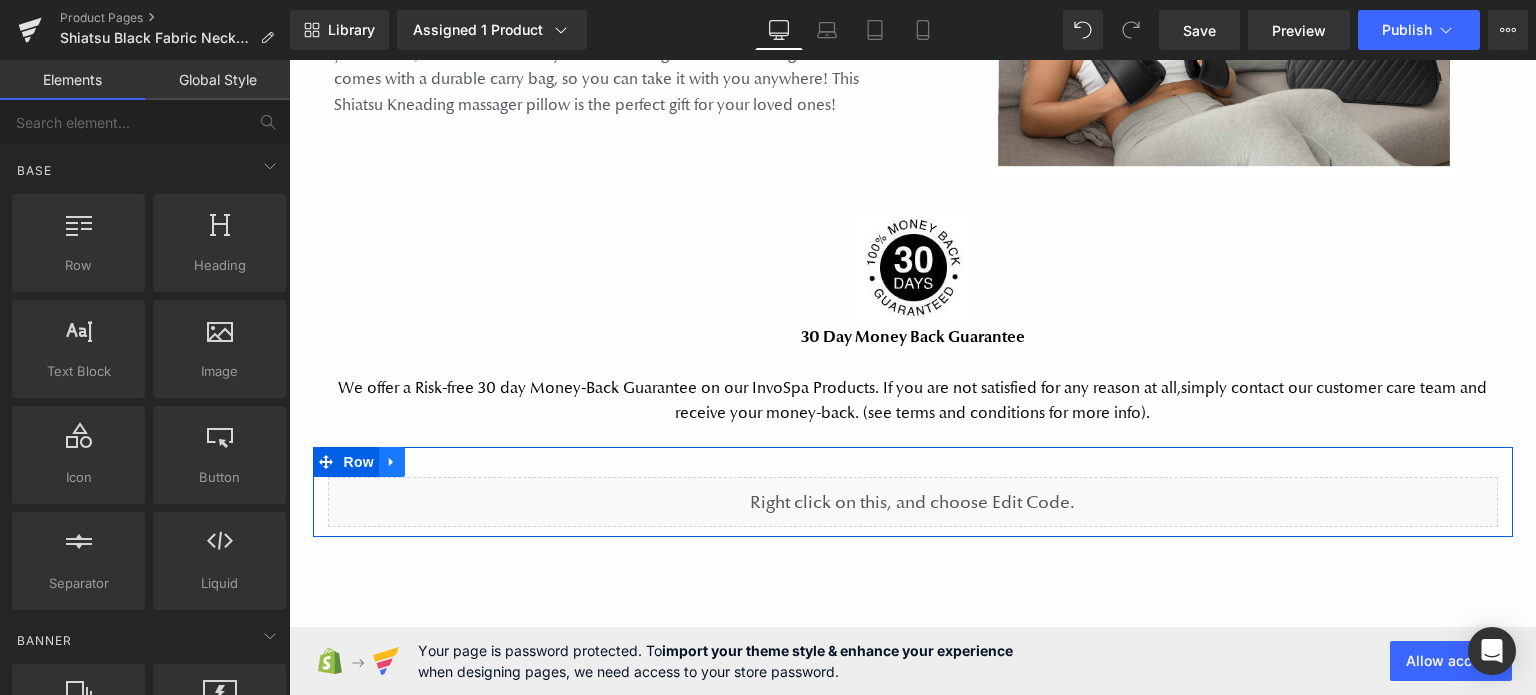 click 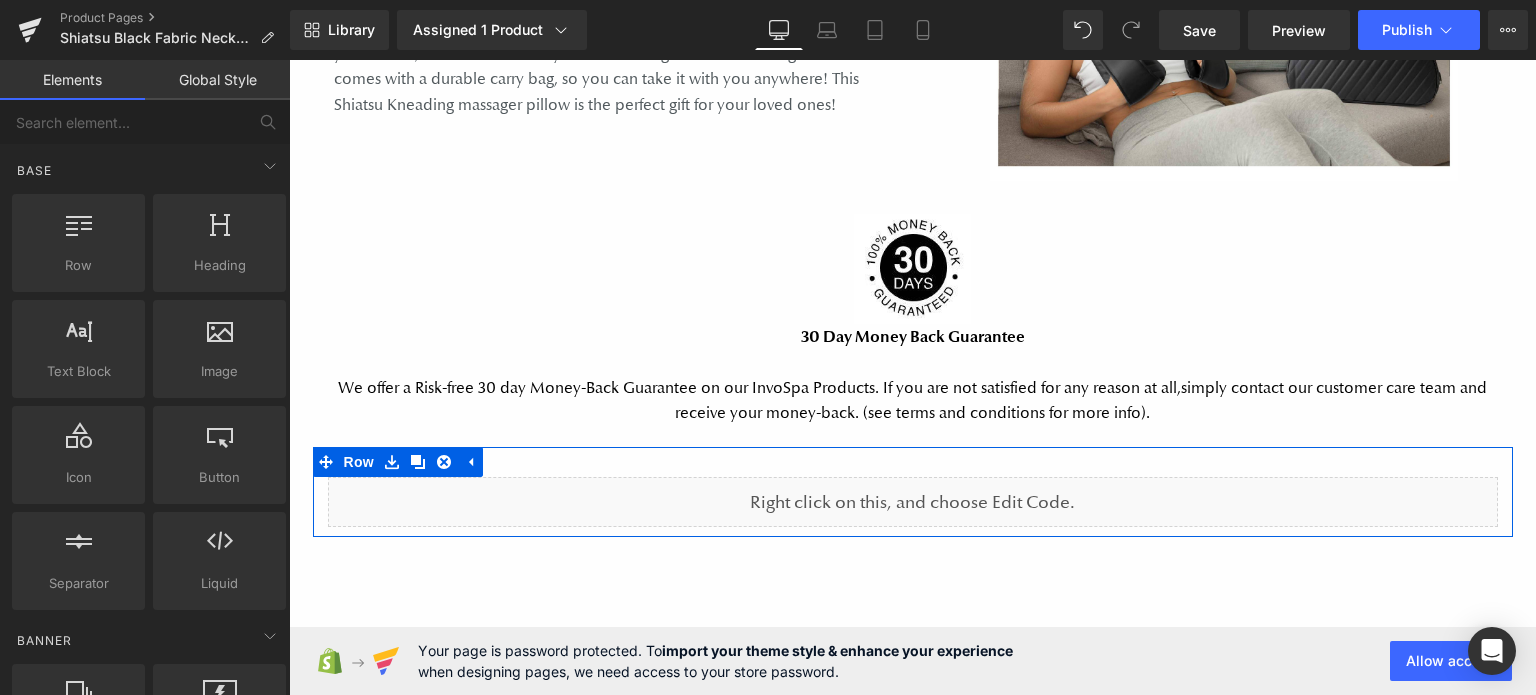 drag, startPoint x: 442, startPoint y: 455, endPoint x: 477, endPoint y: 459, distance: 35.22783 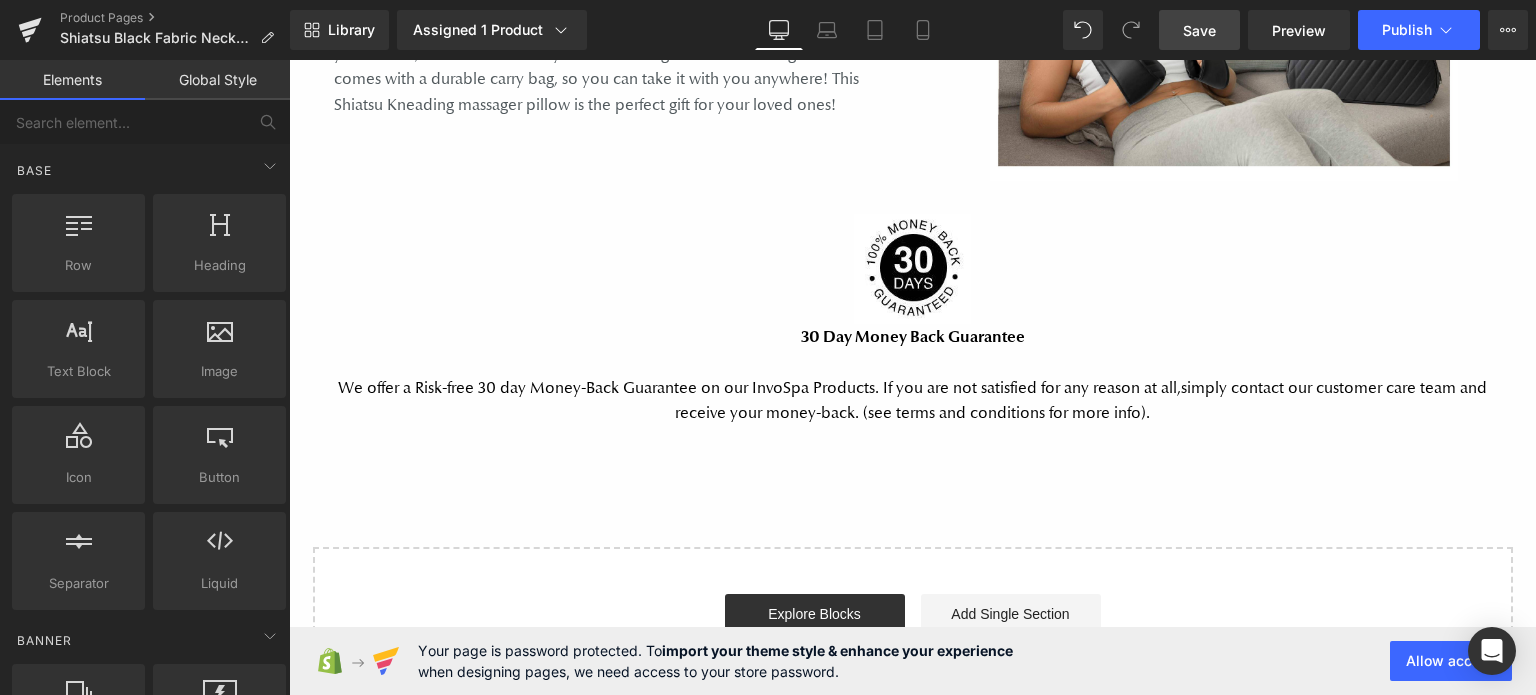 click on "Save" at bounding box center [1199, 30] 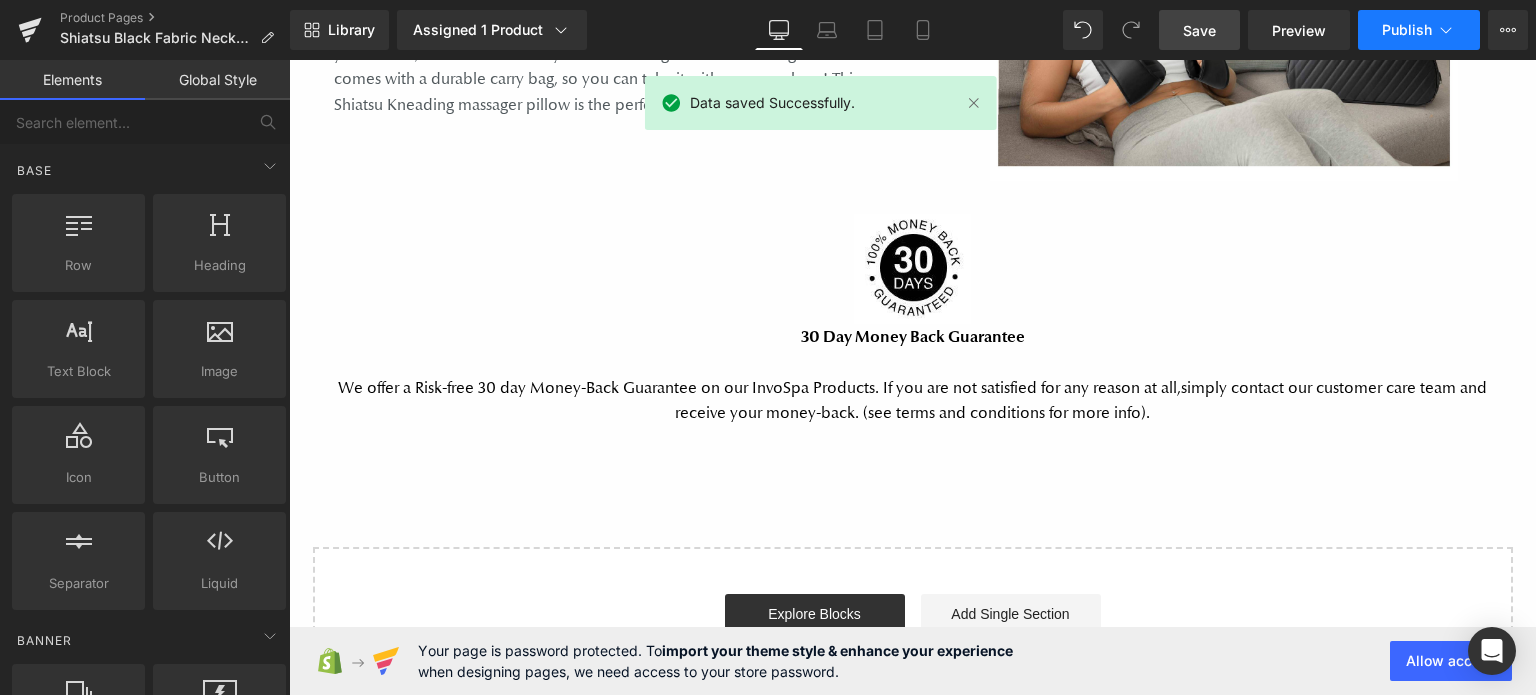click 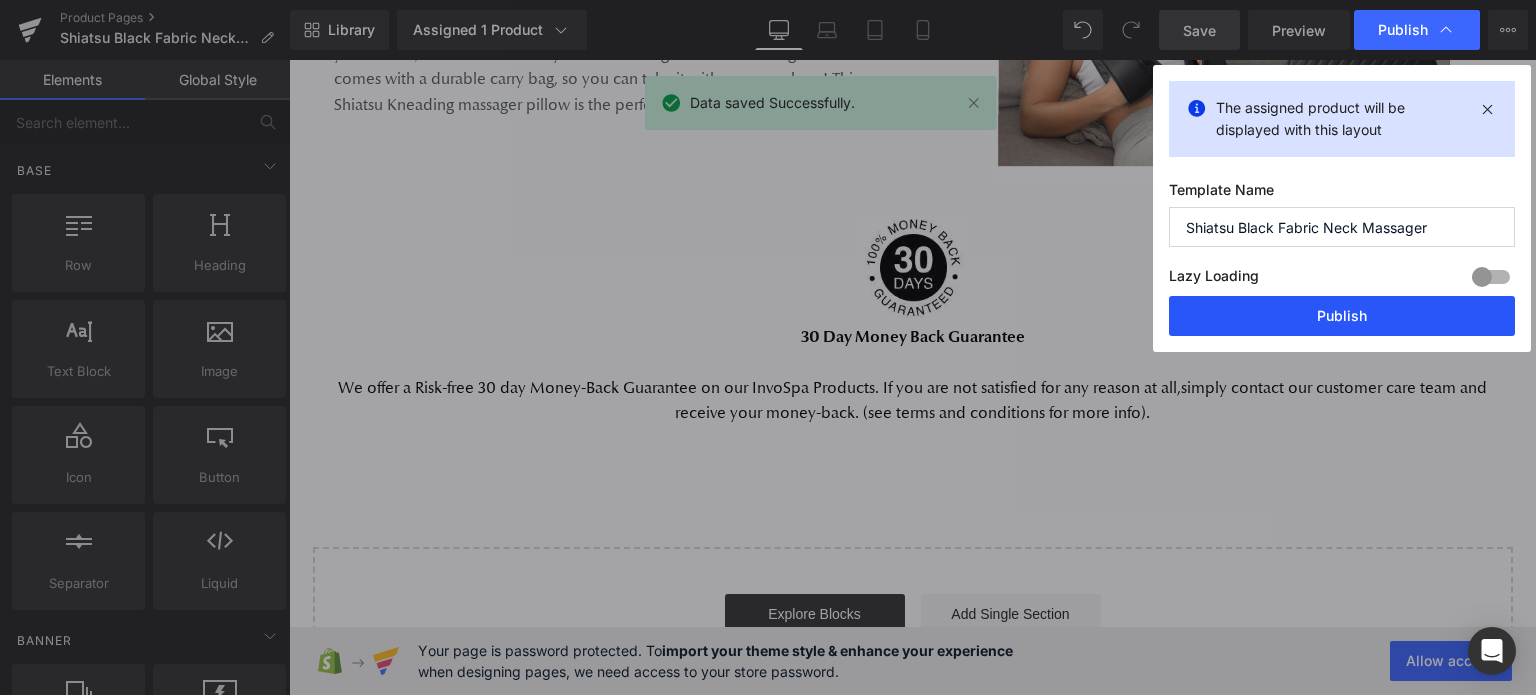 click on "Publish" at bounding box center [1342, 316] 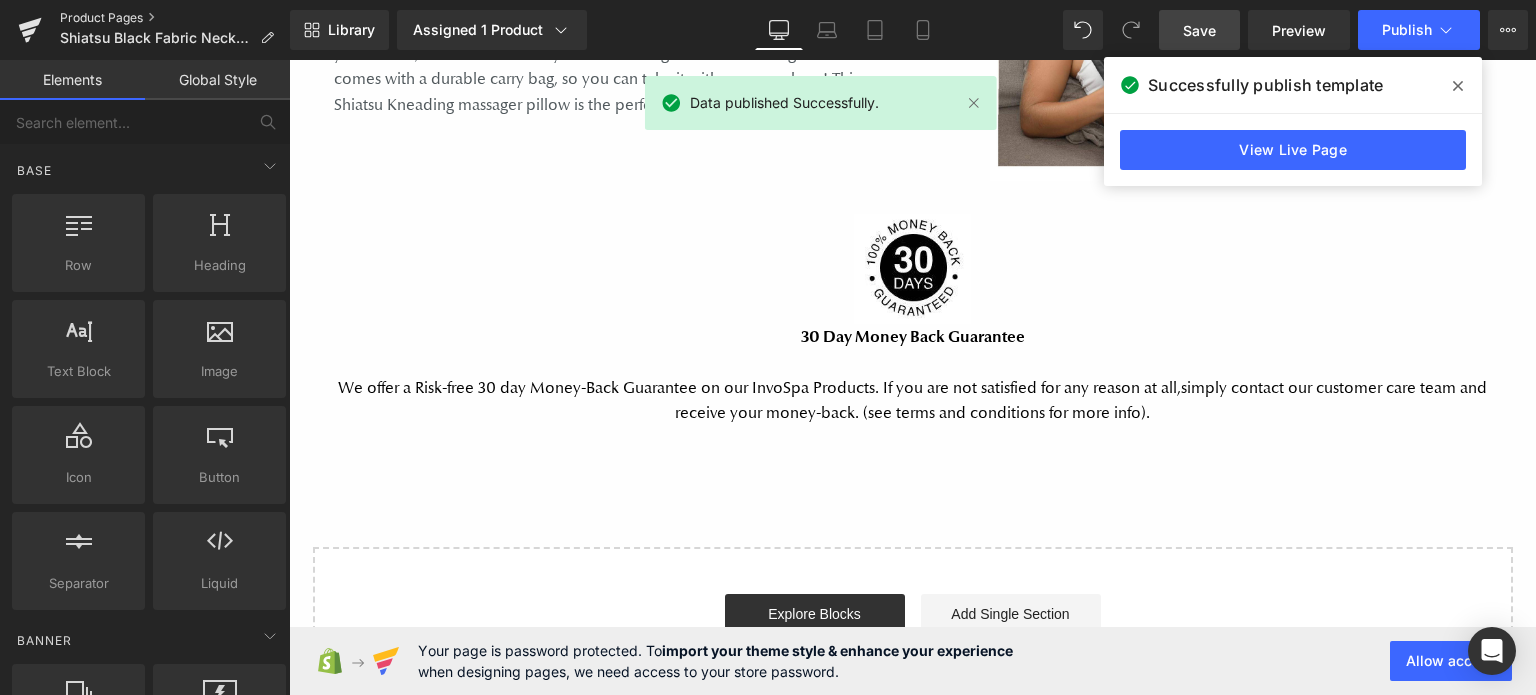 click on "Product Pages" at bounding box center (175, 18) 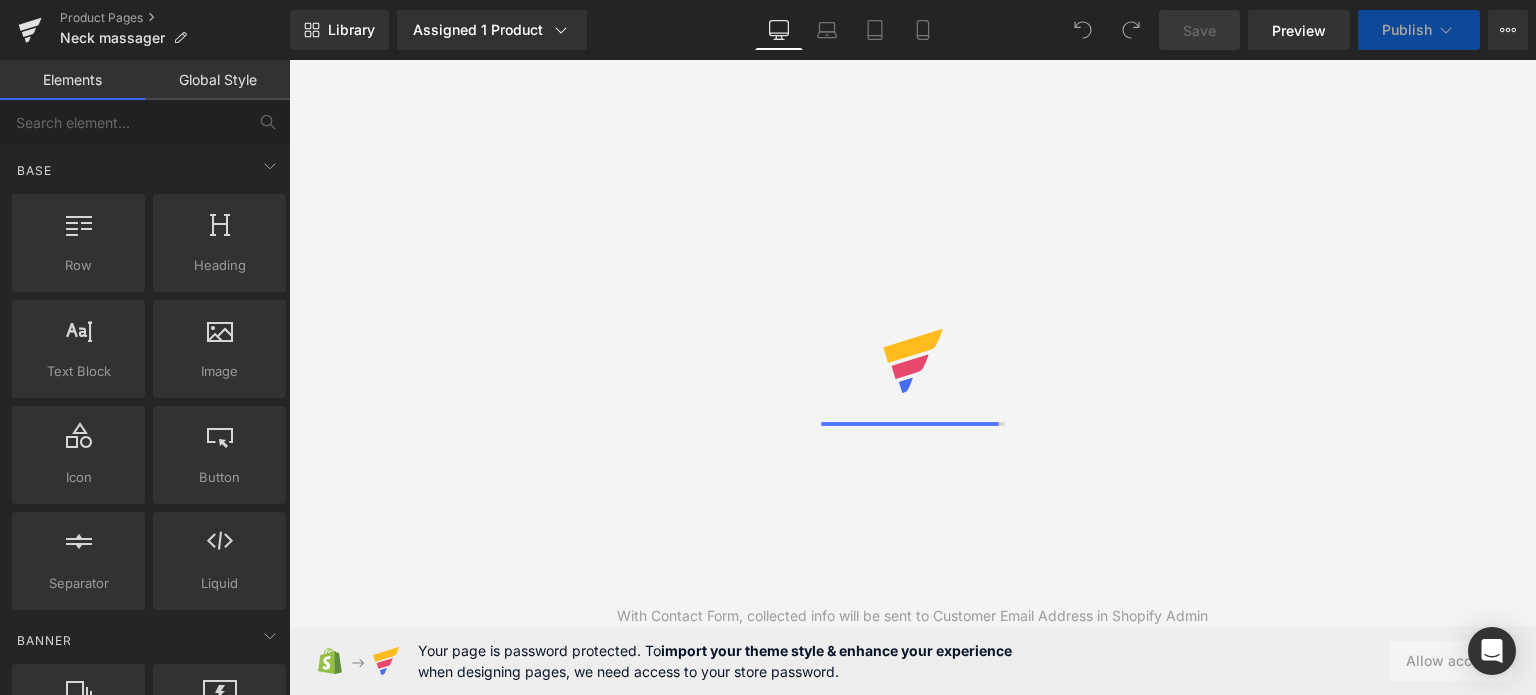 scroll, scrollTop: 0, scrollLeft: 0, axis: both 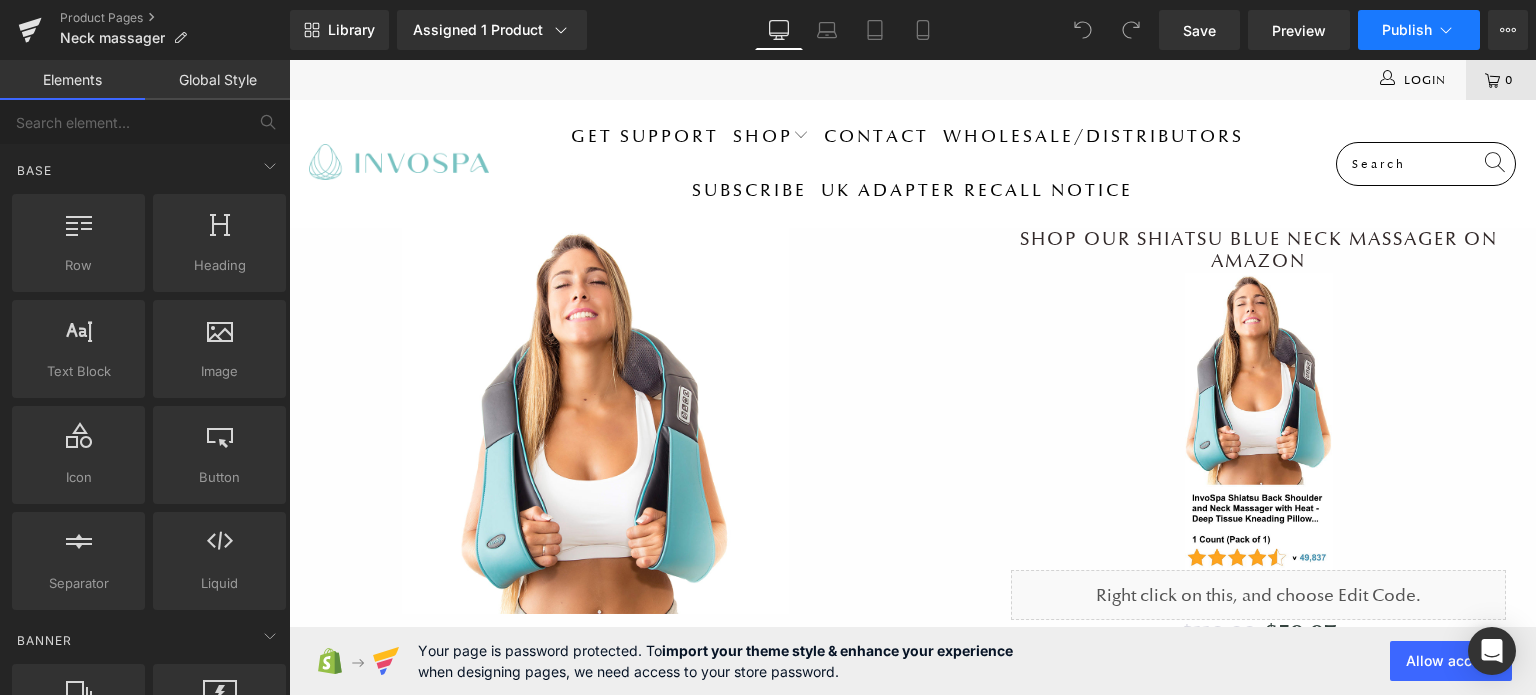 click on "Publish" at bounding box center (1419, 30) 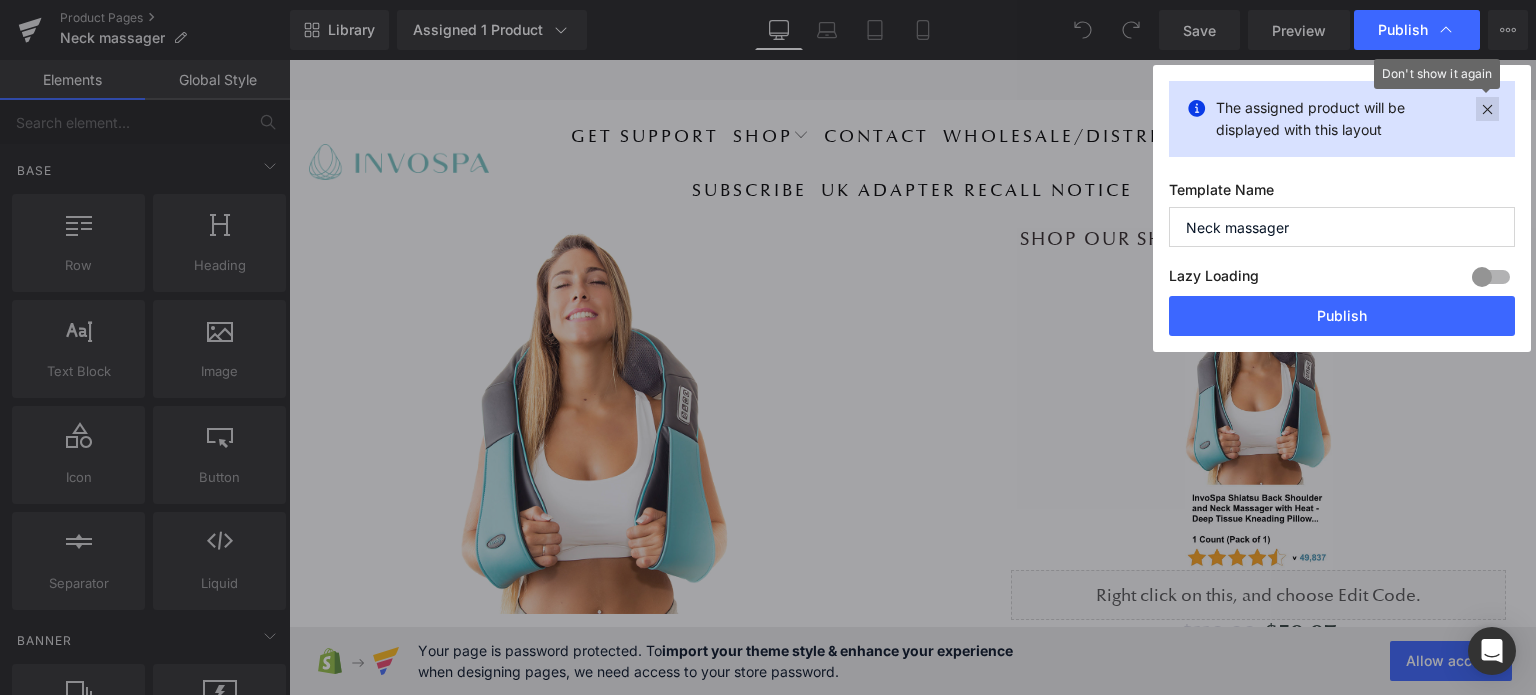 click at bounding box center [1487, 109] 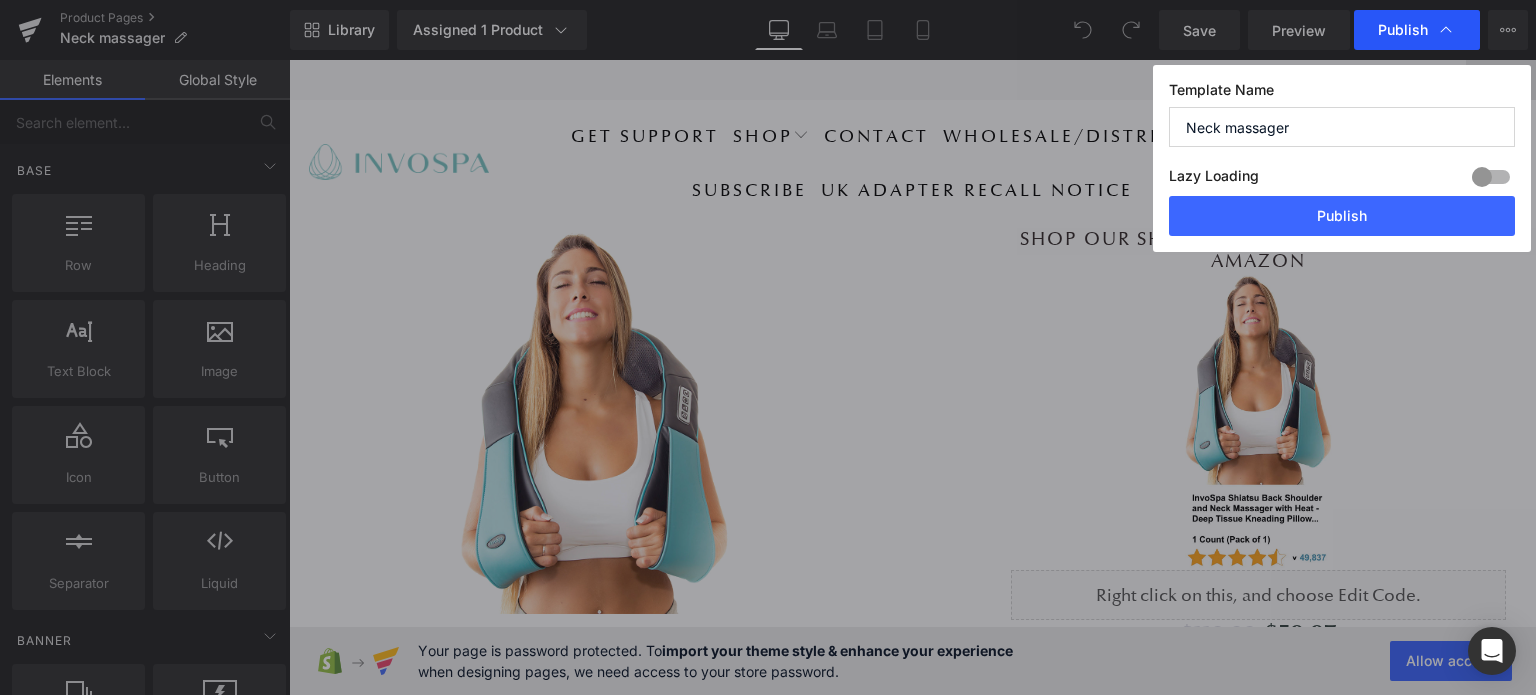 click 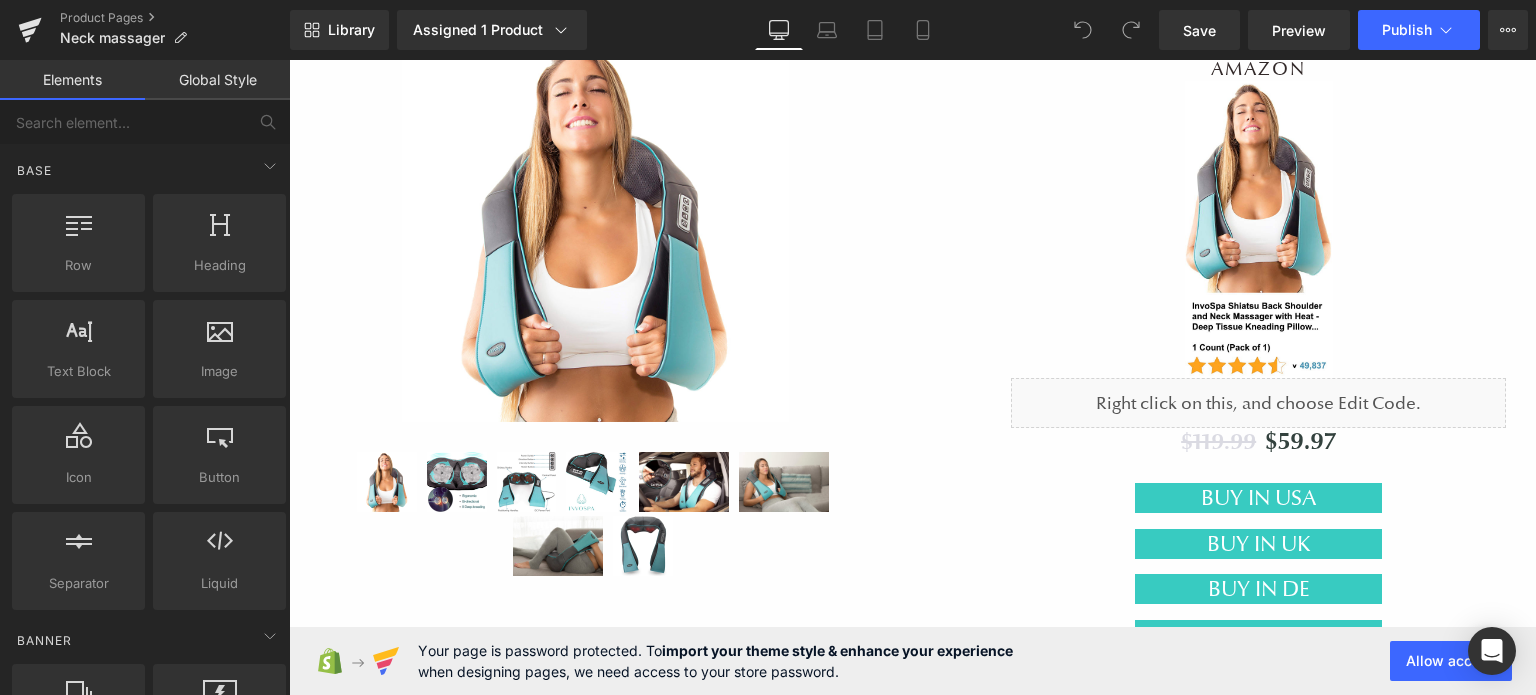 scroll, scrollTop: 200, scrollLeft: 0, axis: vertical 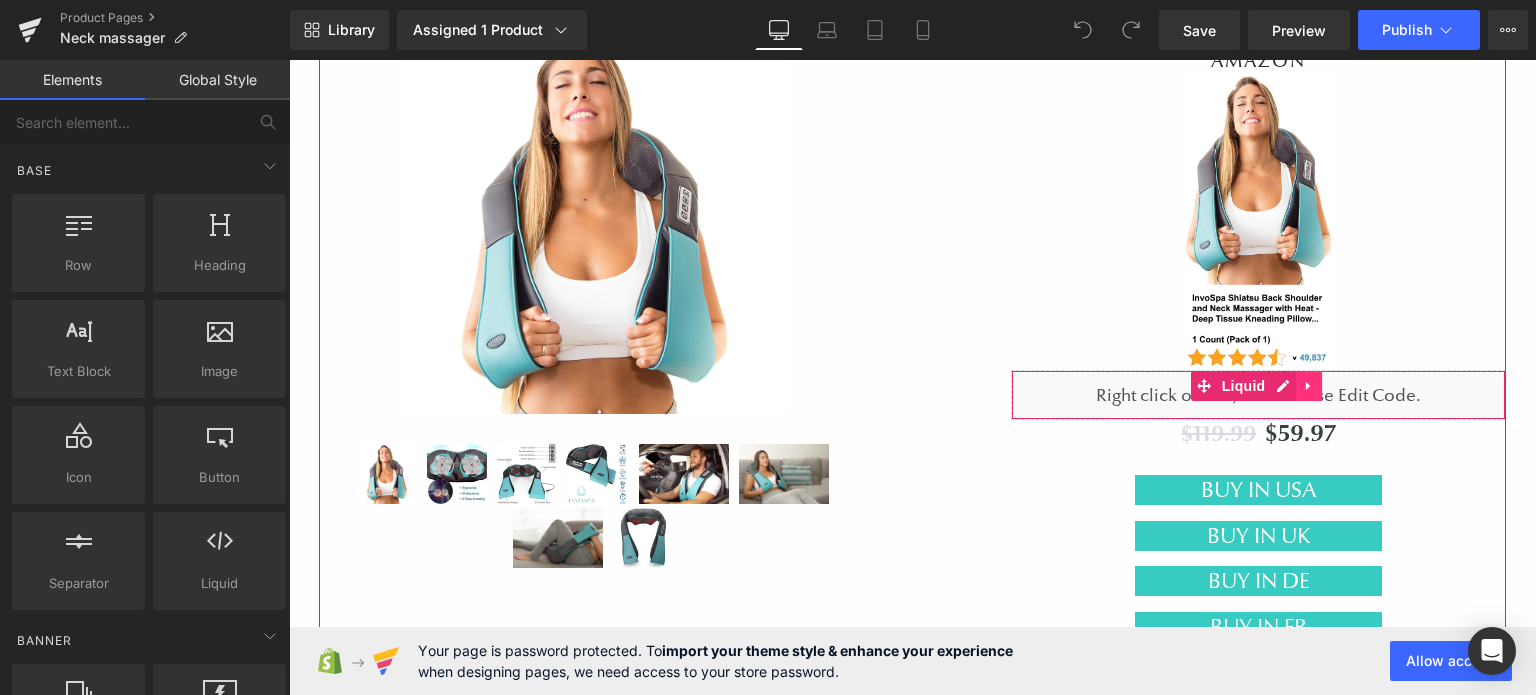 click 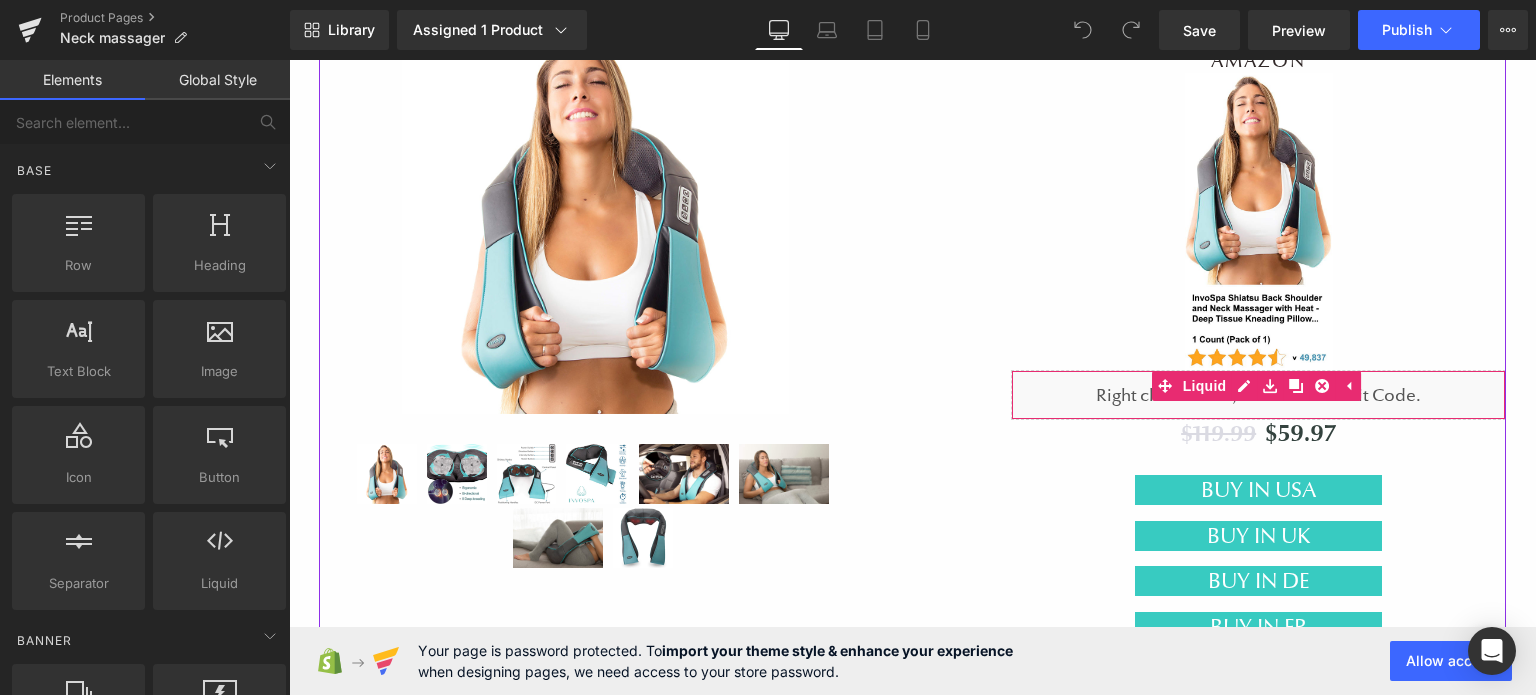 drag, startPoint x: 1314, startPoint y: 378, endPoint x: 1307, endPoint y: 401, distance: 24.04163 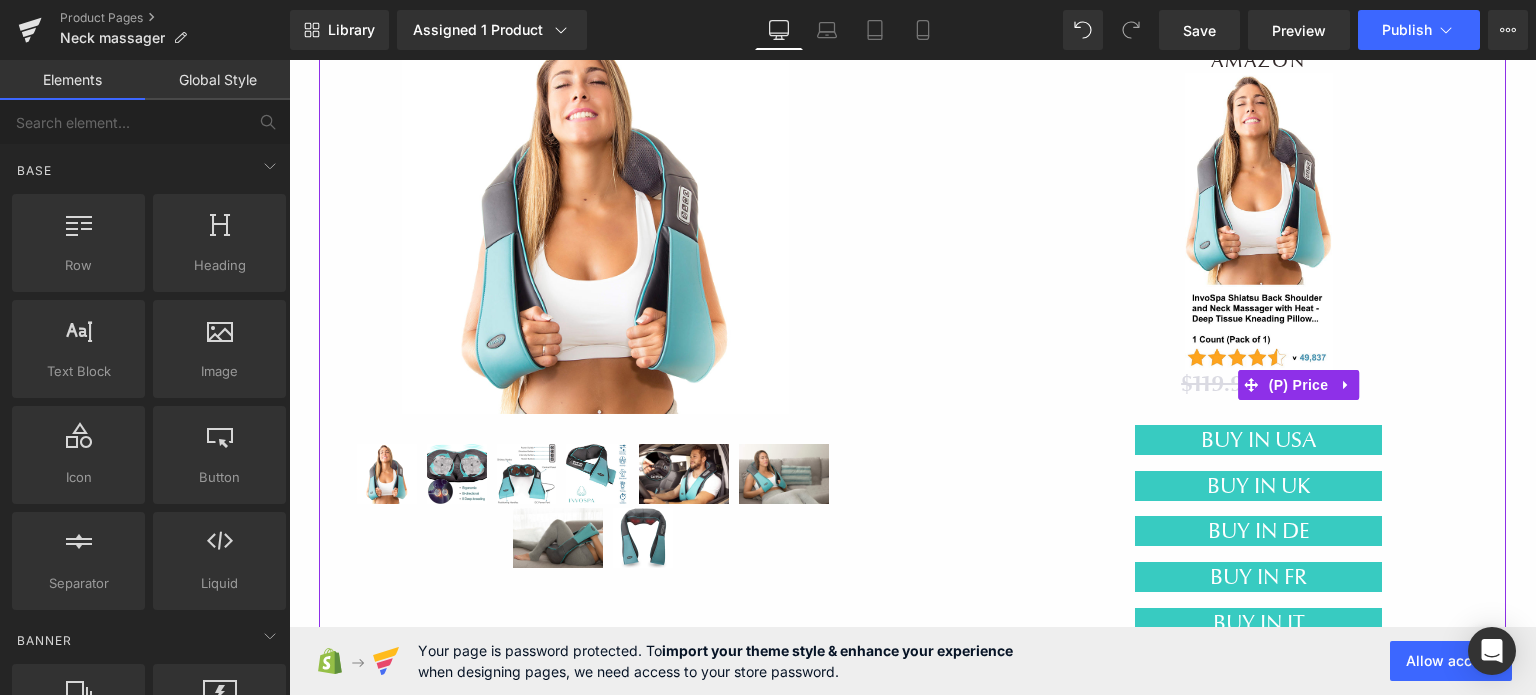 drag, startPoint x: 1336, startPoint y: 380, endPoint x: 1339, endPoint y: 393, distance: 13.341664 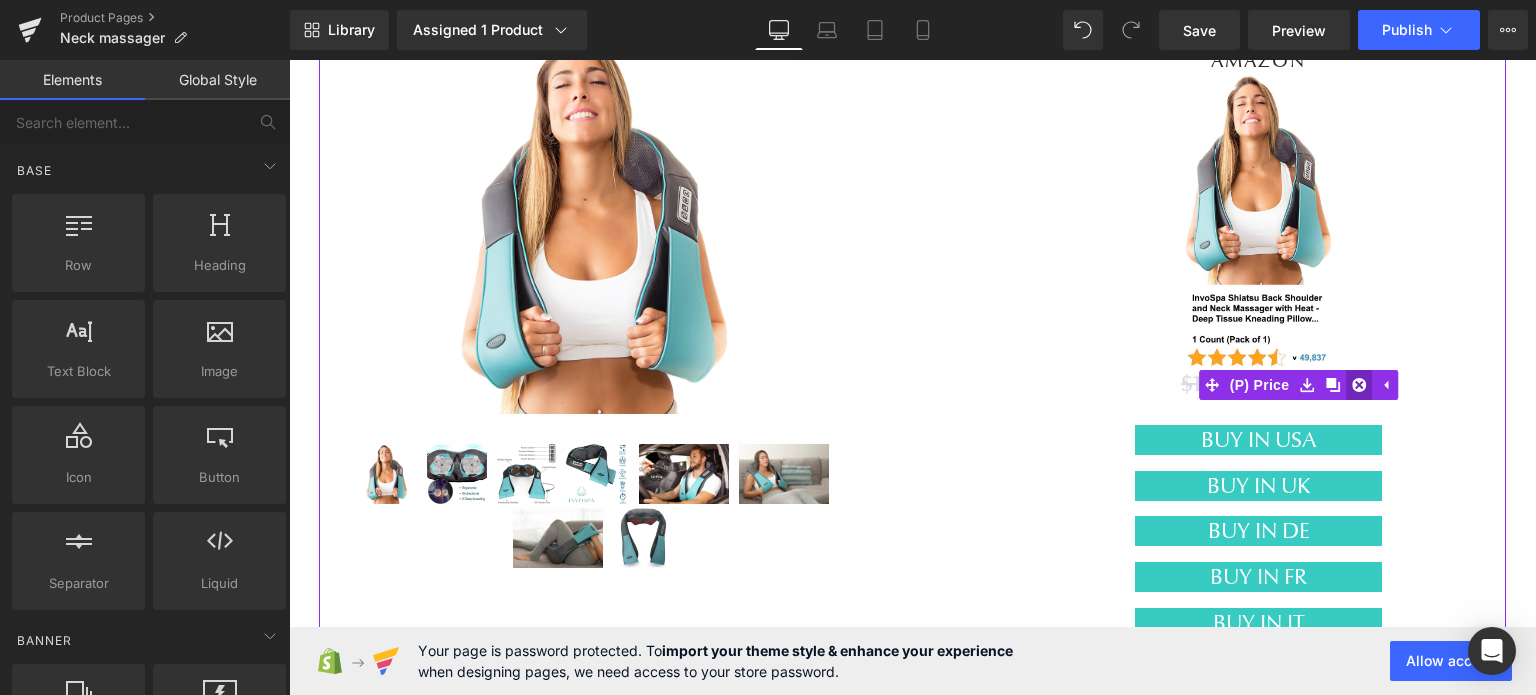 click 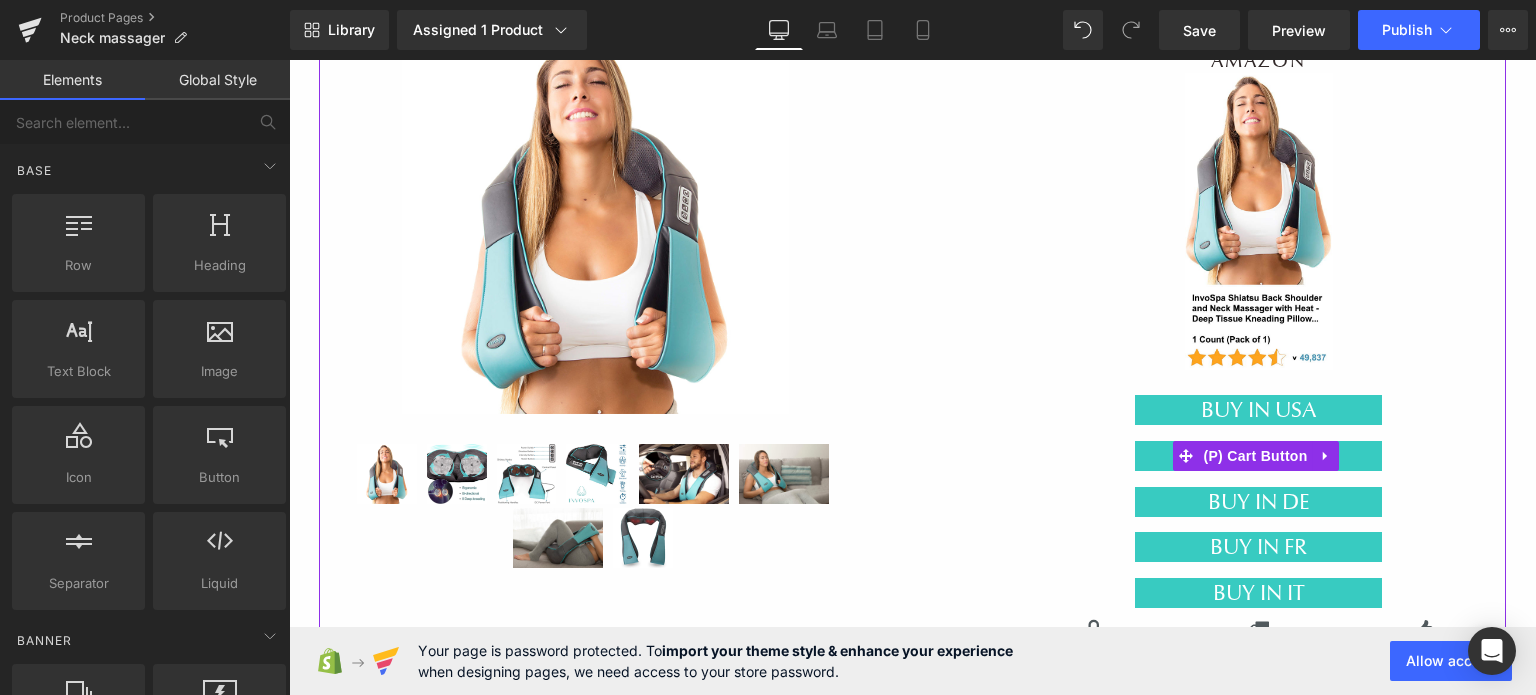 drag, startPoint x: 1320, startPoint y: 451, endPoint x: 1332, endPoint y: 457, distance: 13.416408 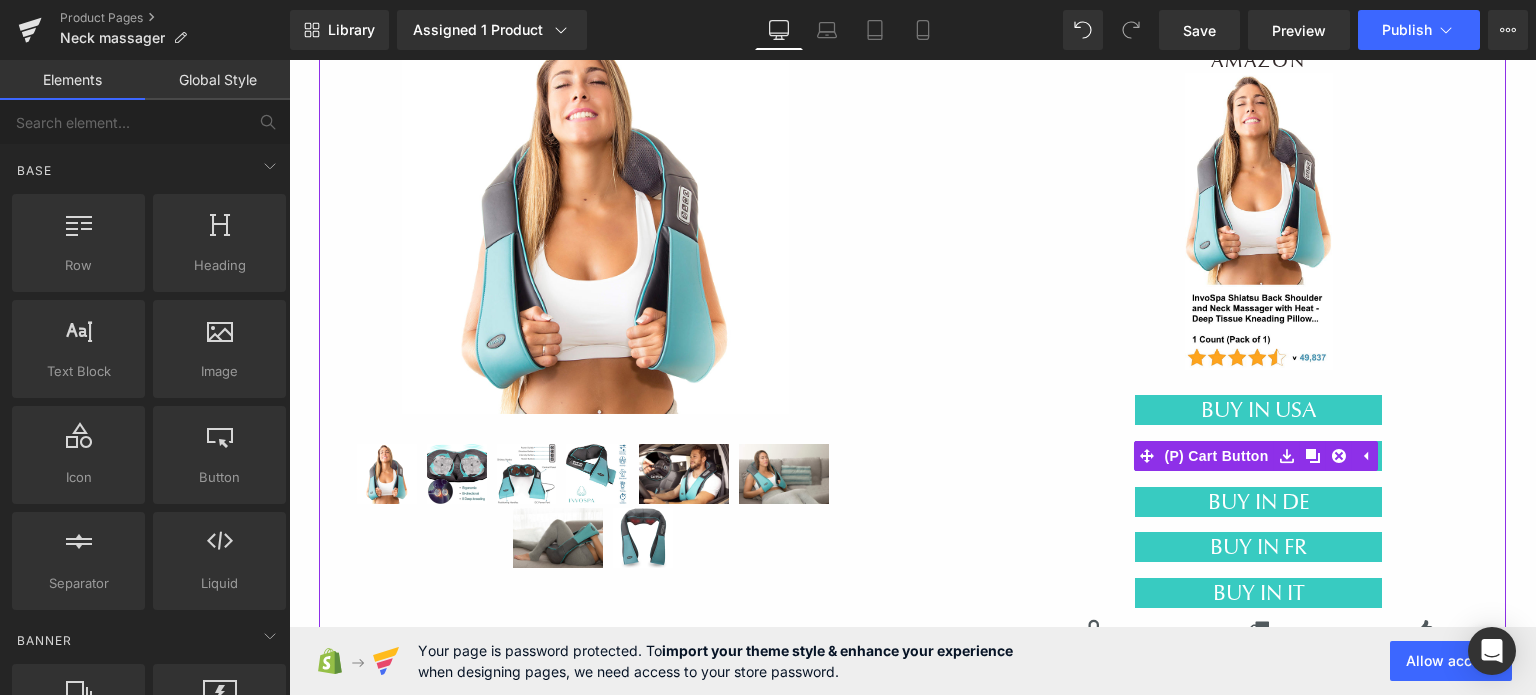 drag, startPoint x: 1335, startPoint y: 452, endPoint x: 1352, endPoint y: 471, distance: 25.495098 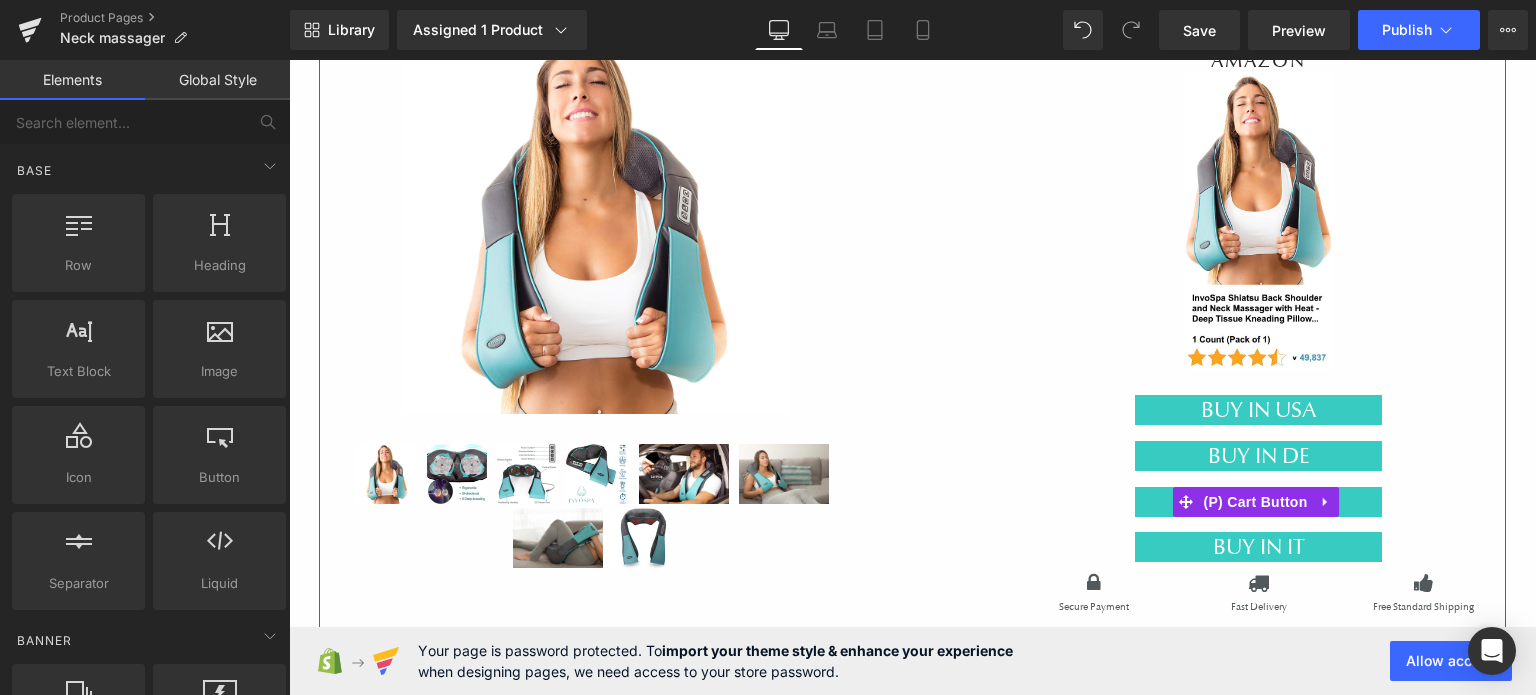 click 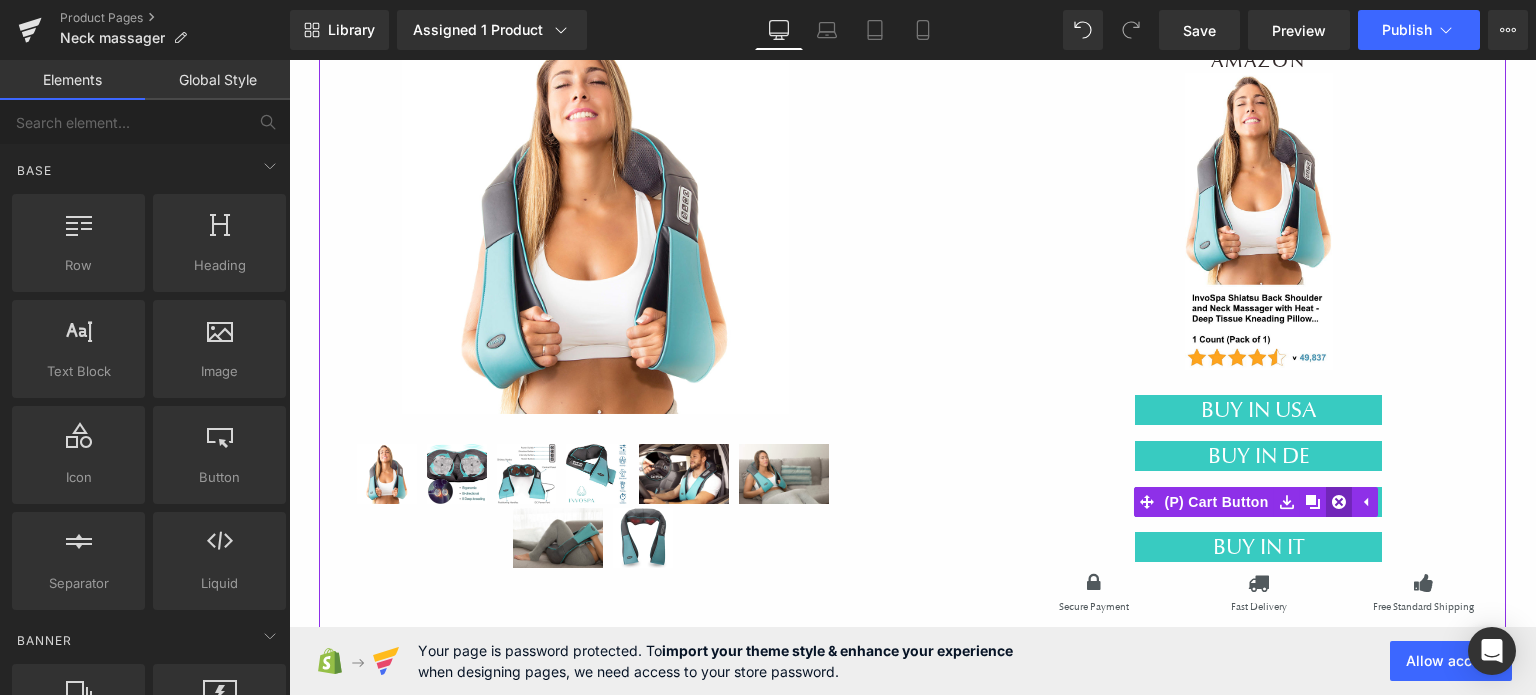 click 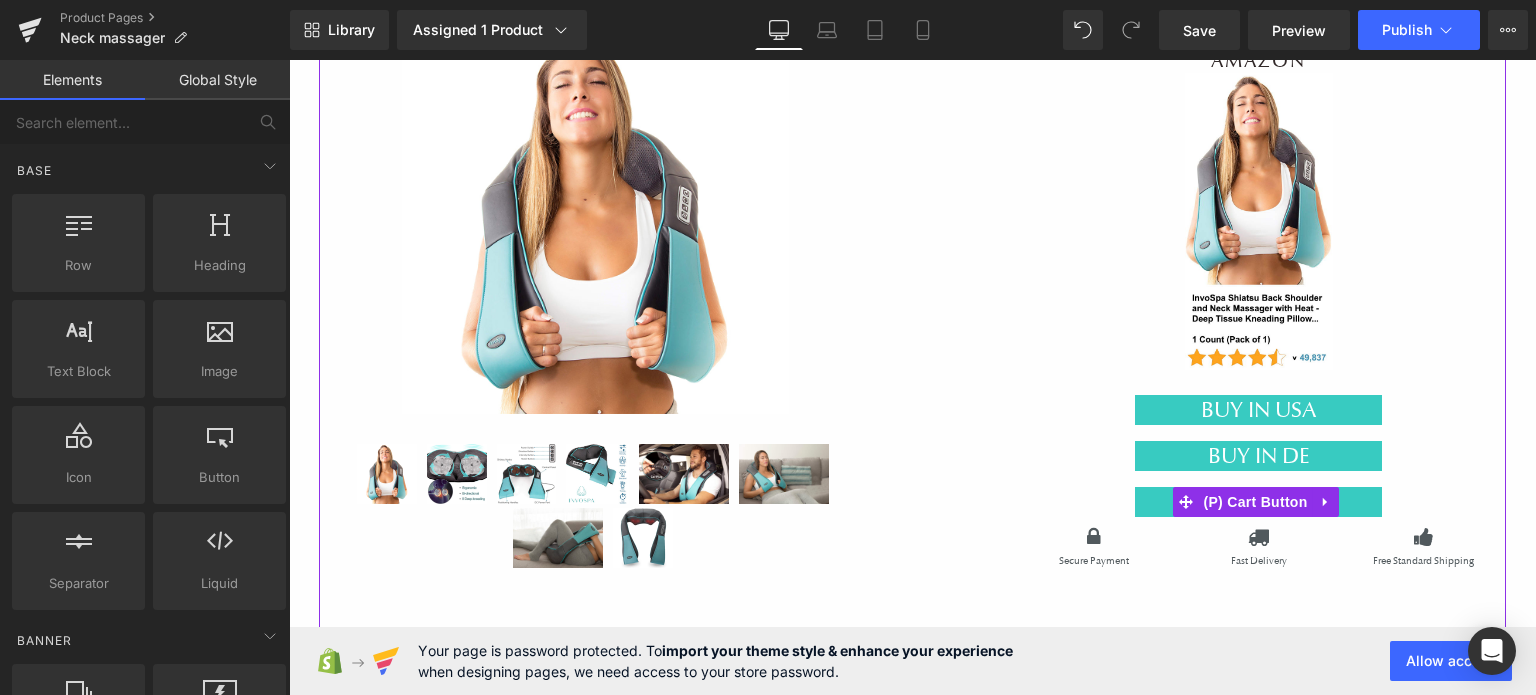 click 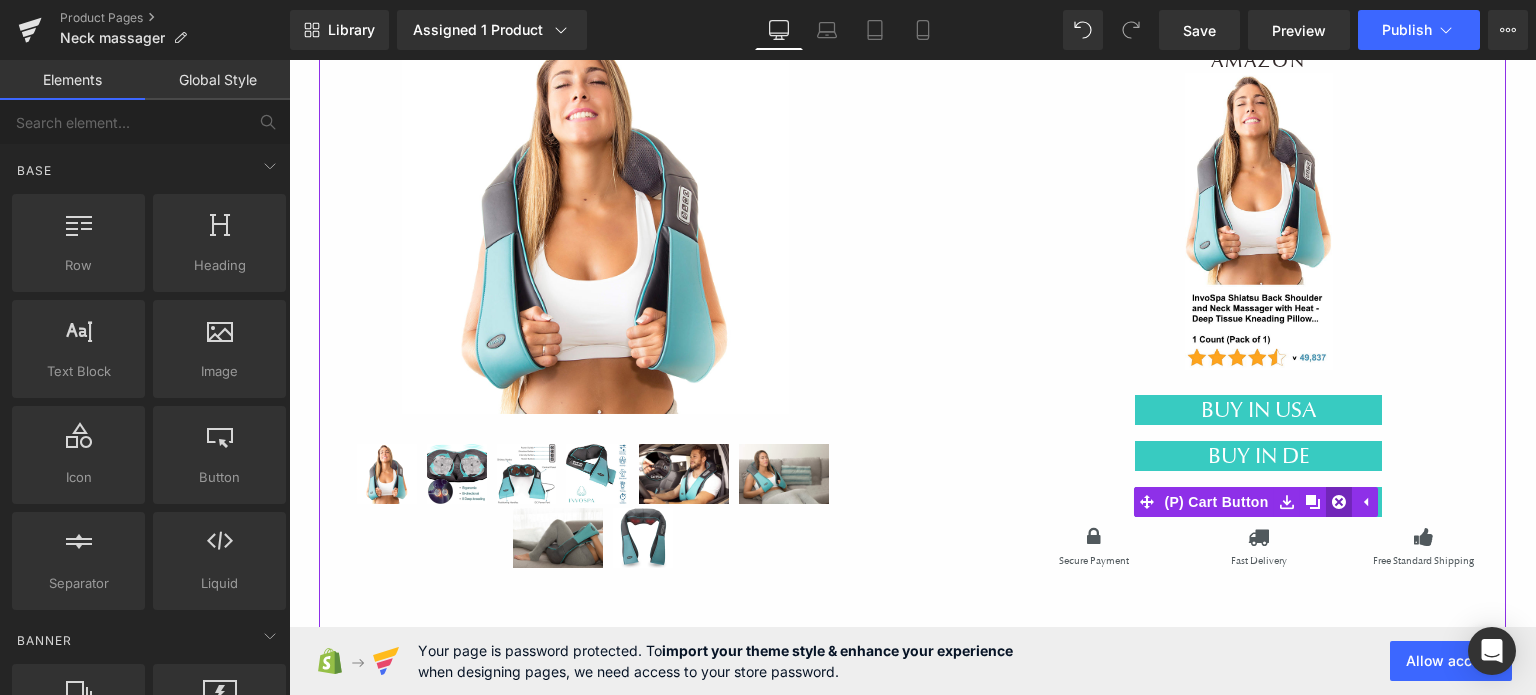 click 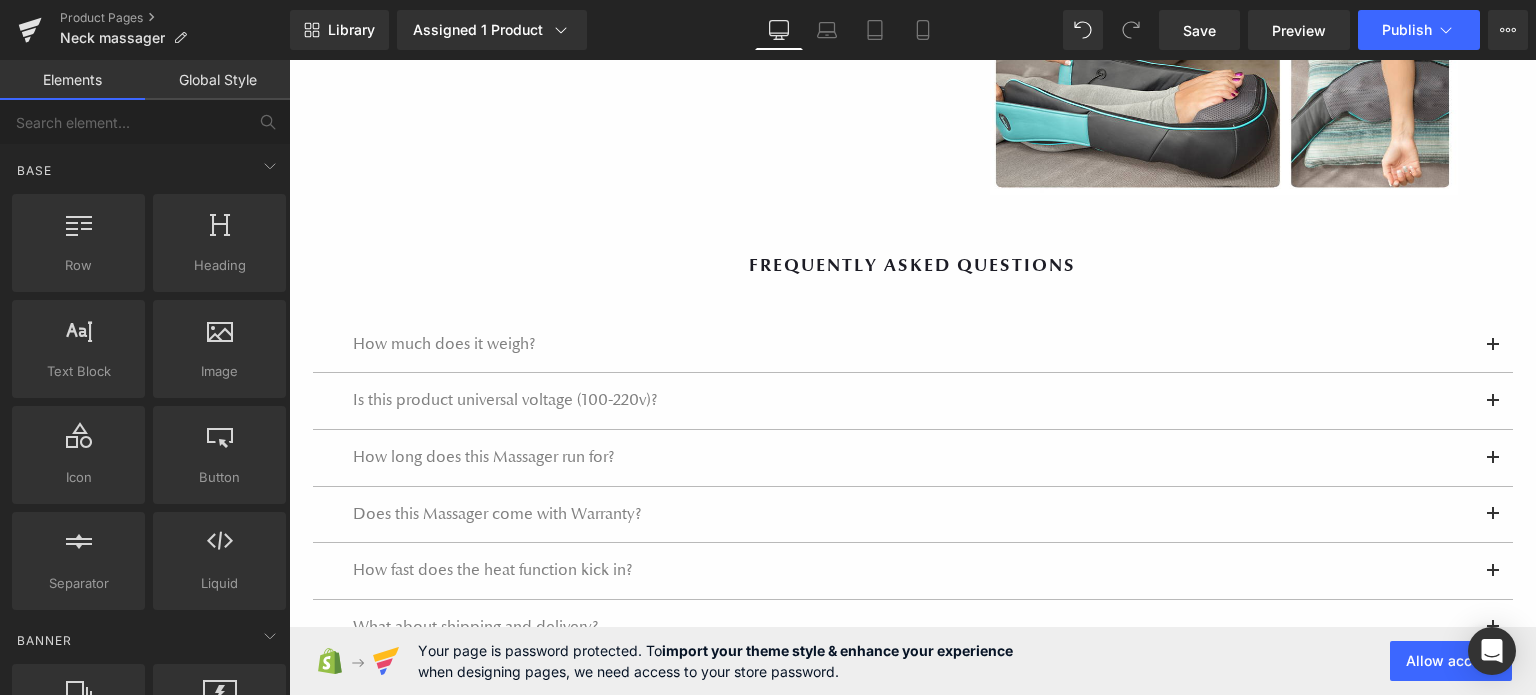 scroll, scrollTop: 4472, scrollLeft: 0, axis: vertical 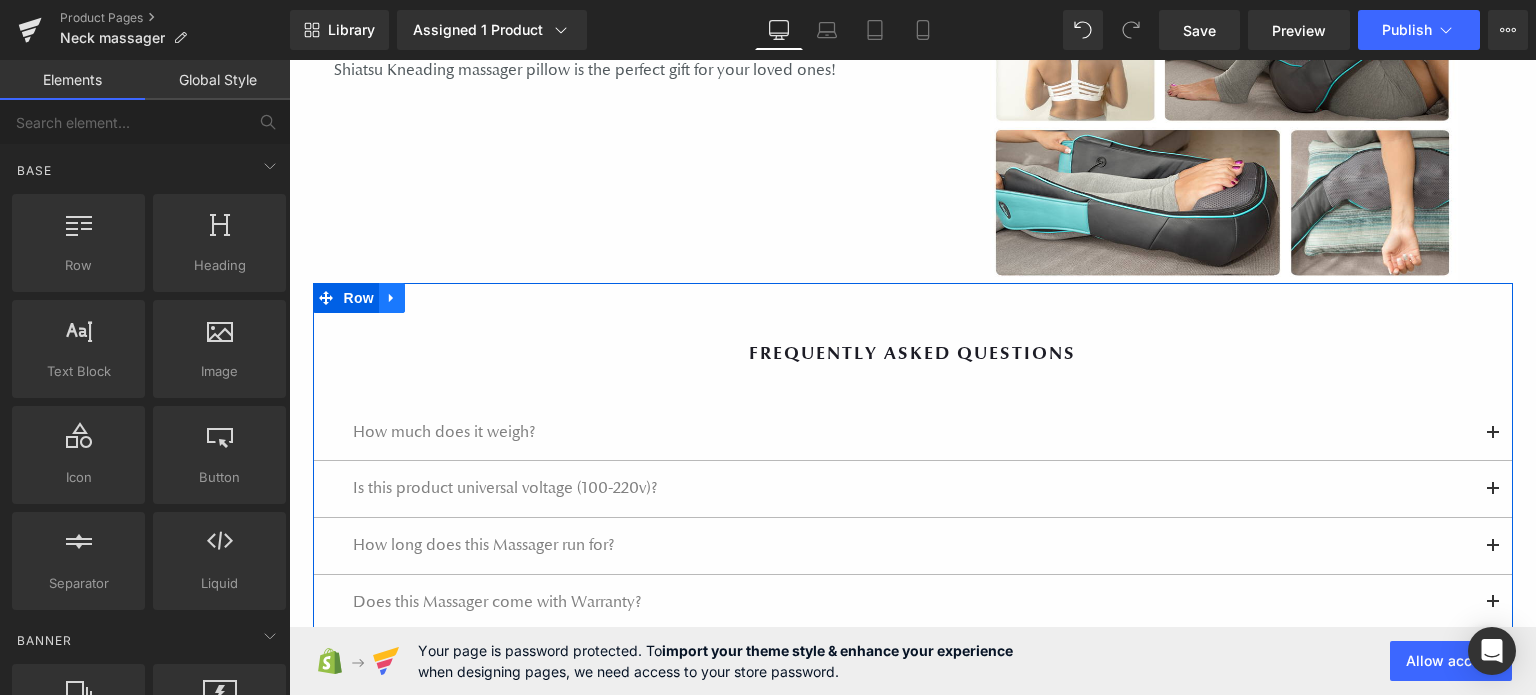 click 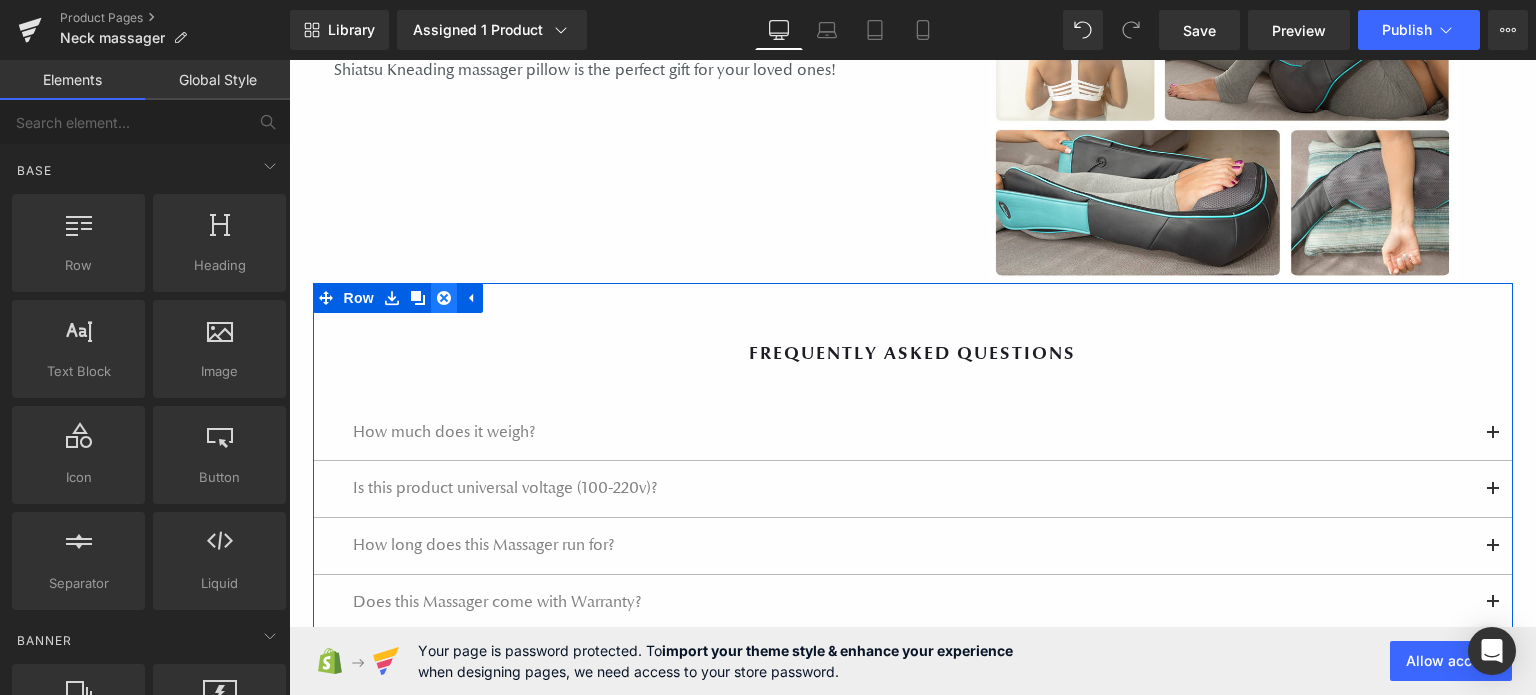 click 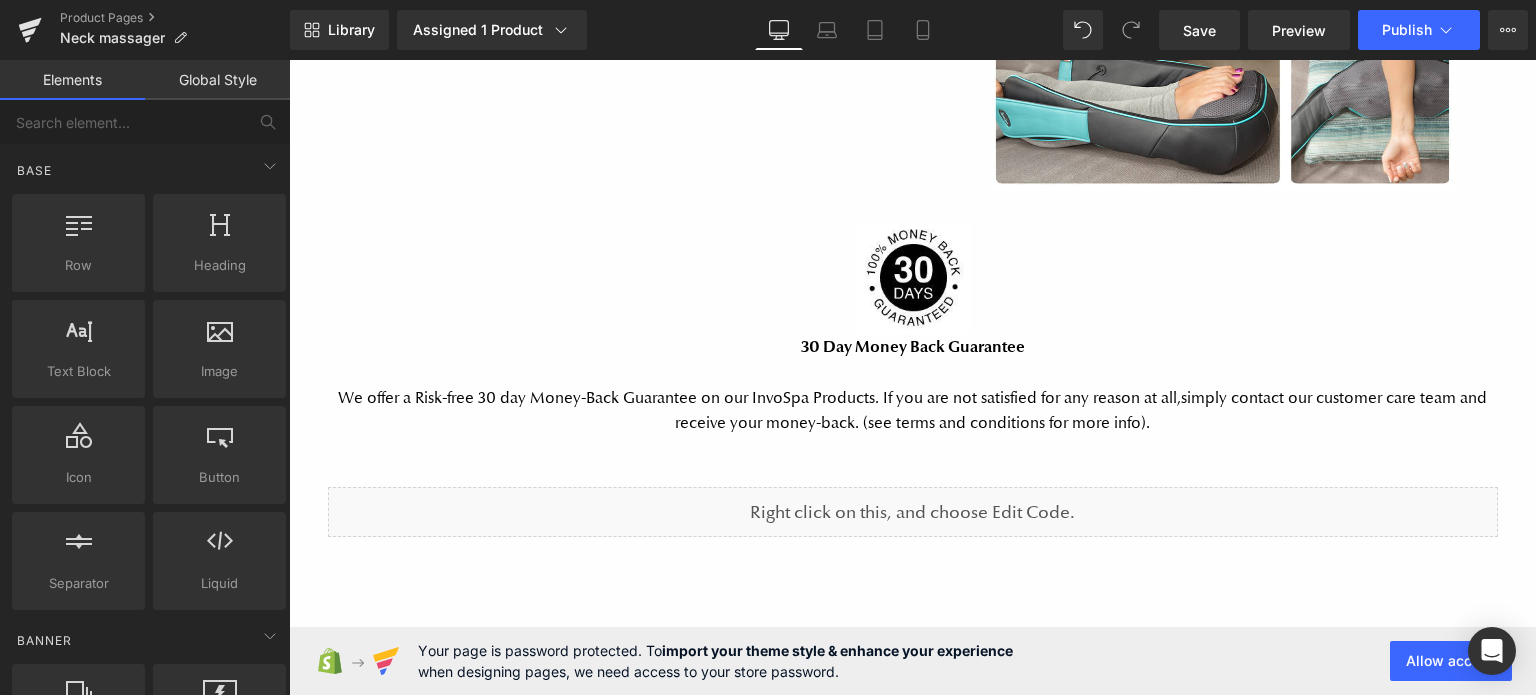 scroll, scrollTop: 4832, scrollLeft: 0, axis: vertical 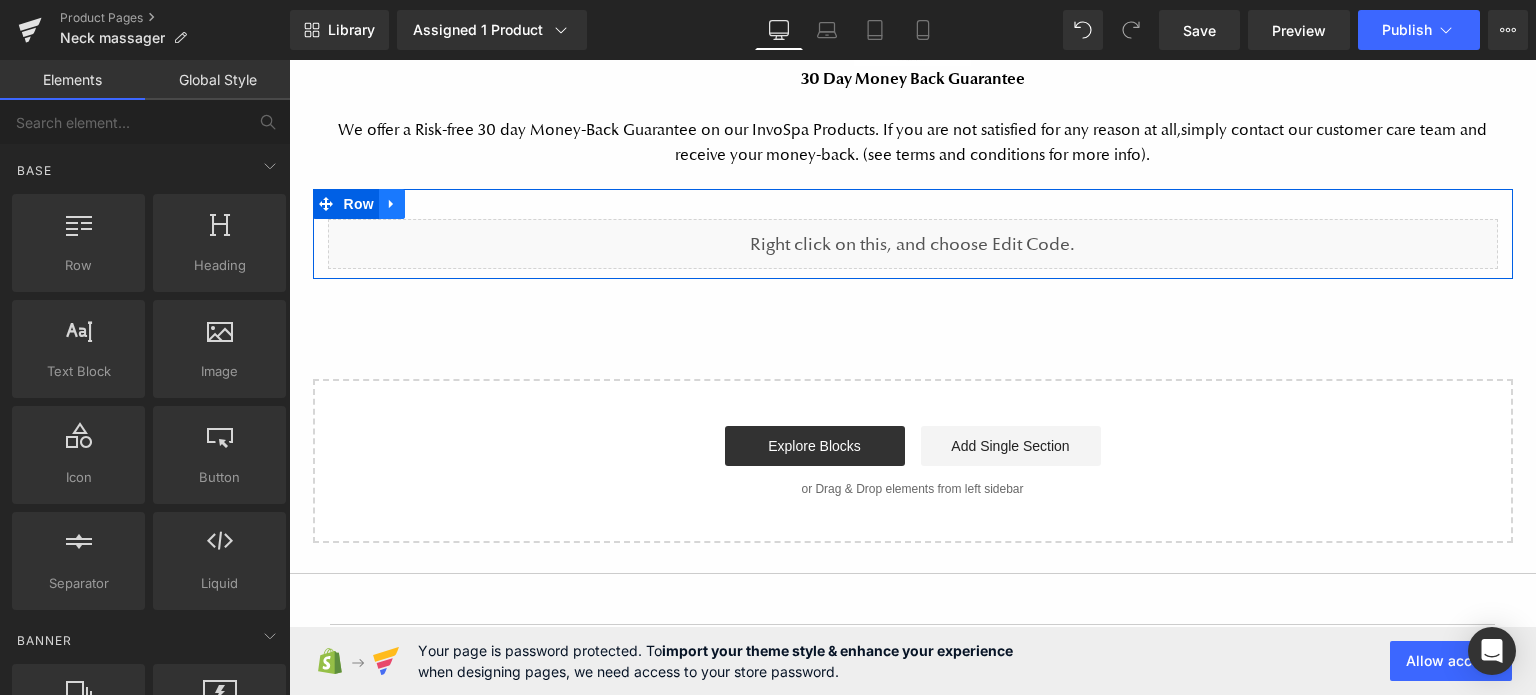 click 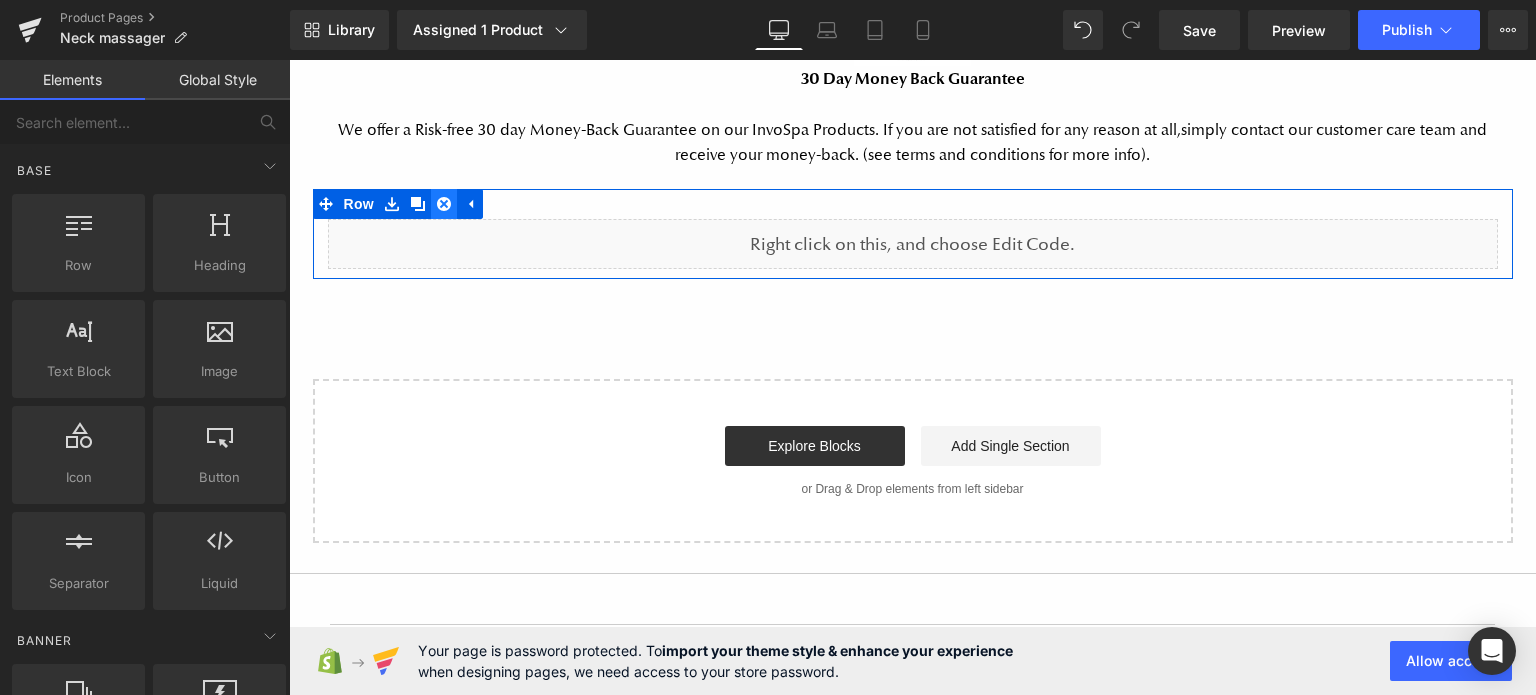 click 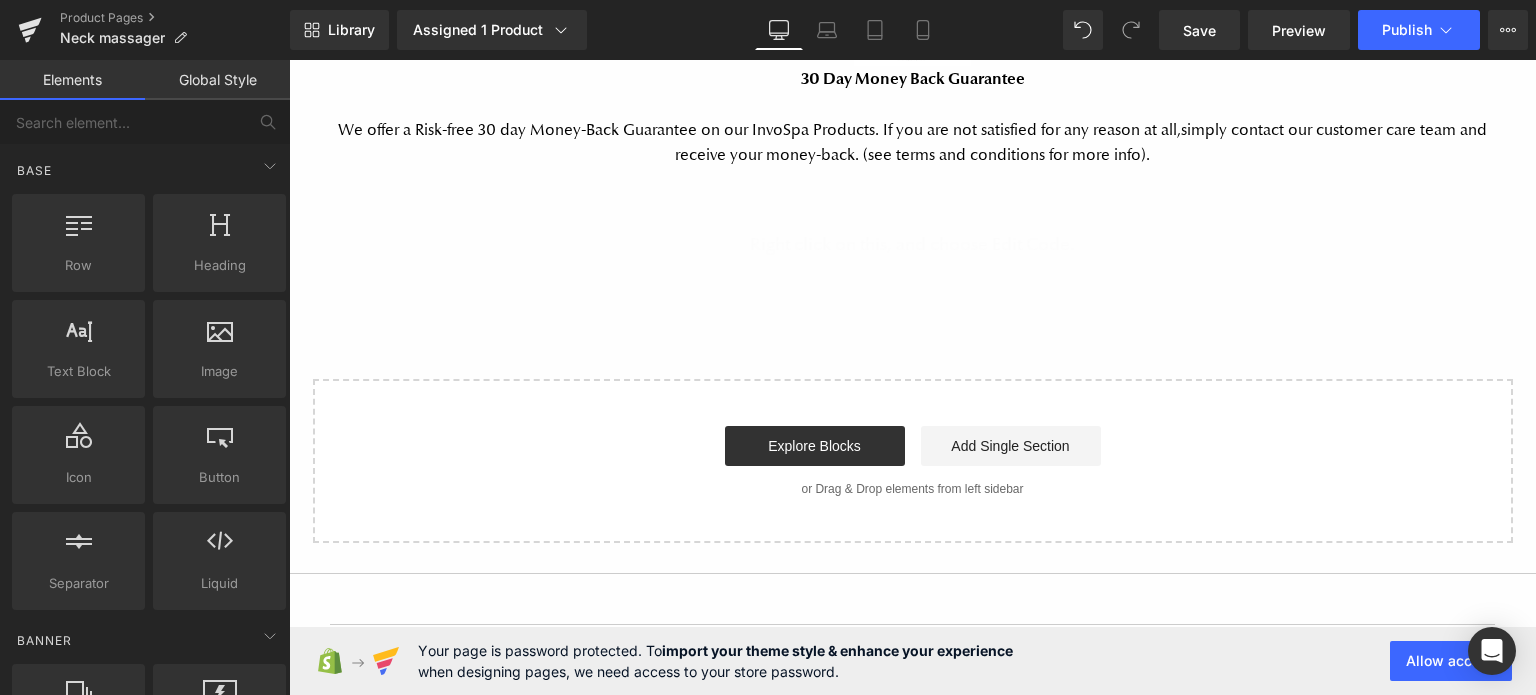 scroll, scrollTop: 4732, scrollLeft: 0, axis: vertical 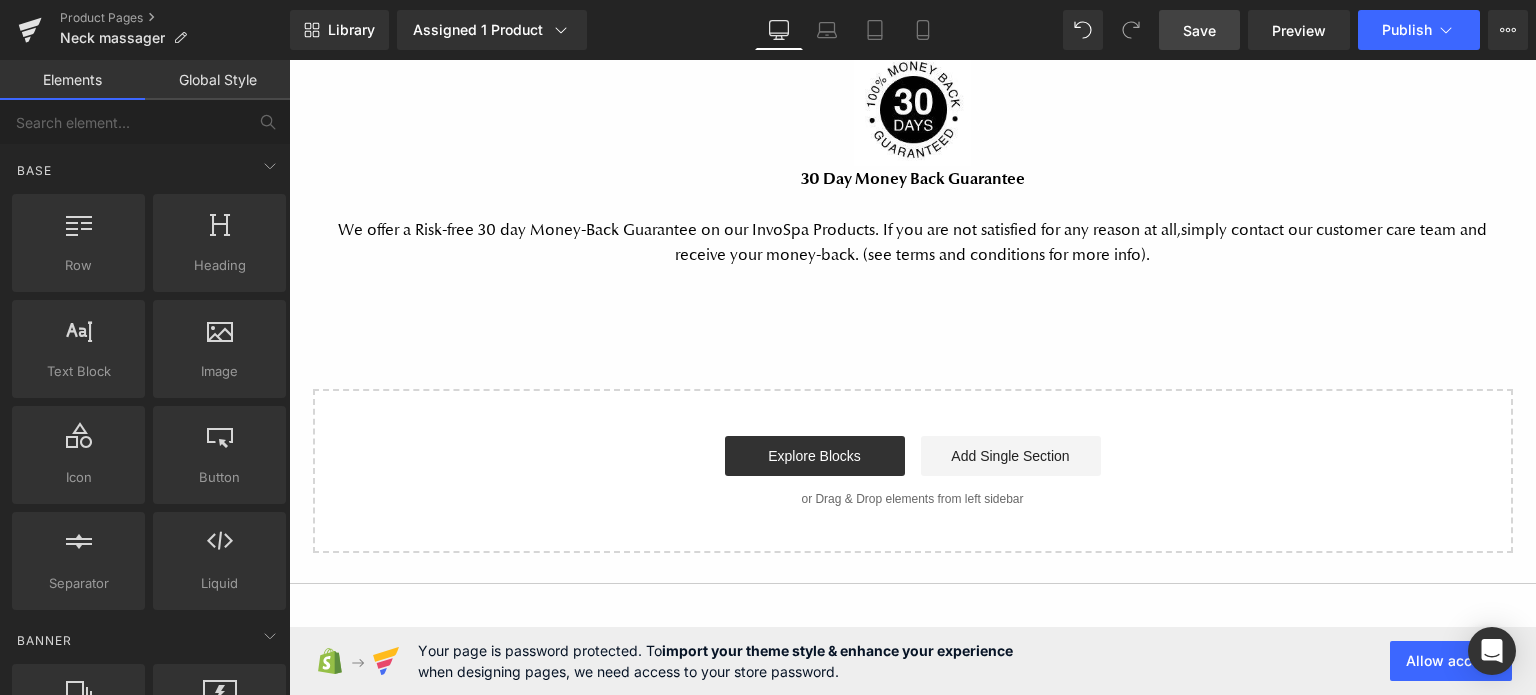 click on "Save" at bounding box center [1199, 30] 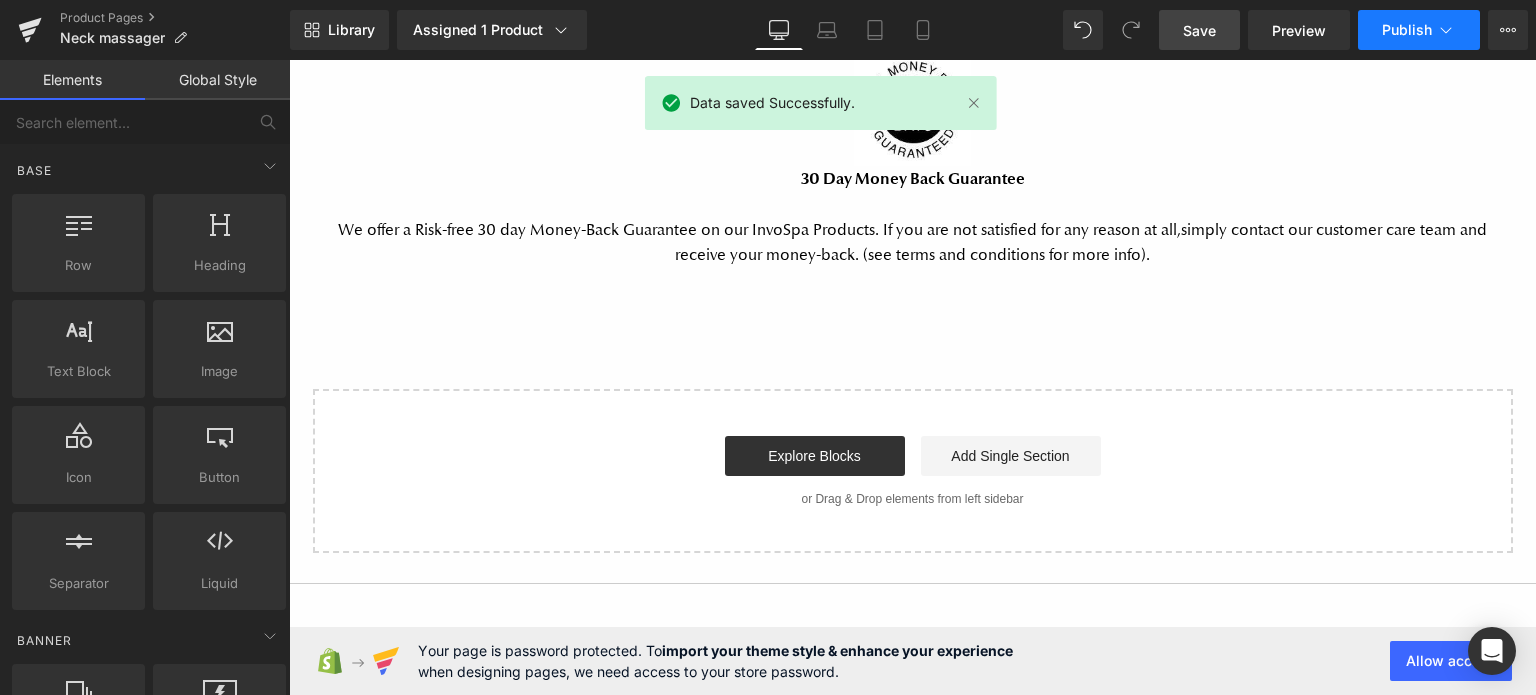 click on "Publish" at bounding box center (1407, 30) 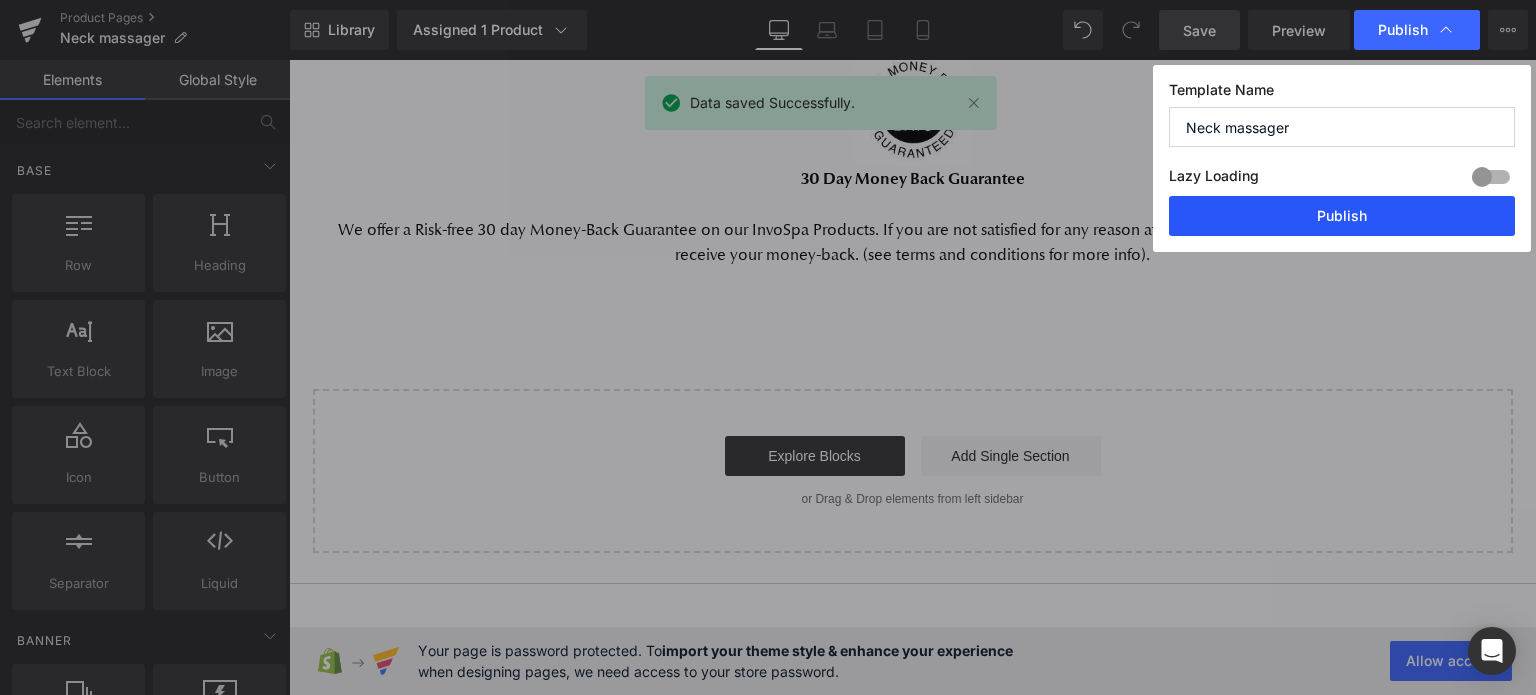 drag, startPoint x: 1384, startPoint y: 215, endPoint x: 1093, endPoint y: 163, distance: 295.60953 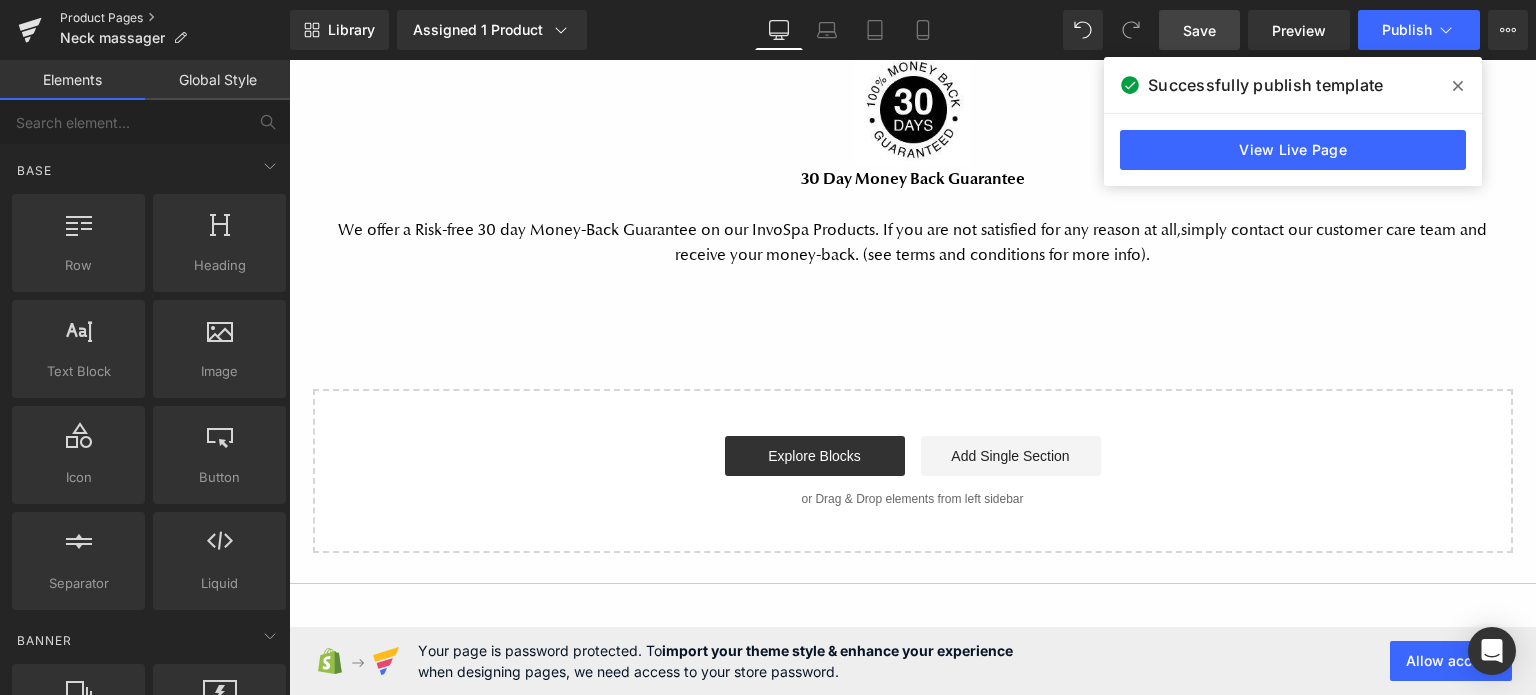 click on "Product Pages" at bounding box center [175, 18] 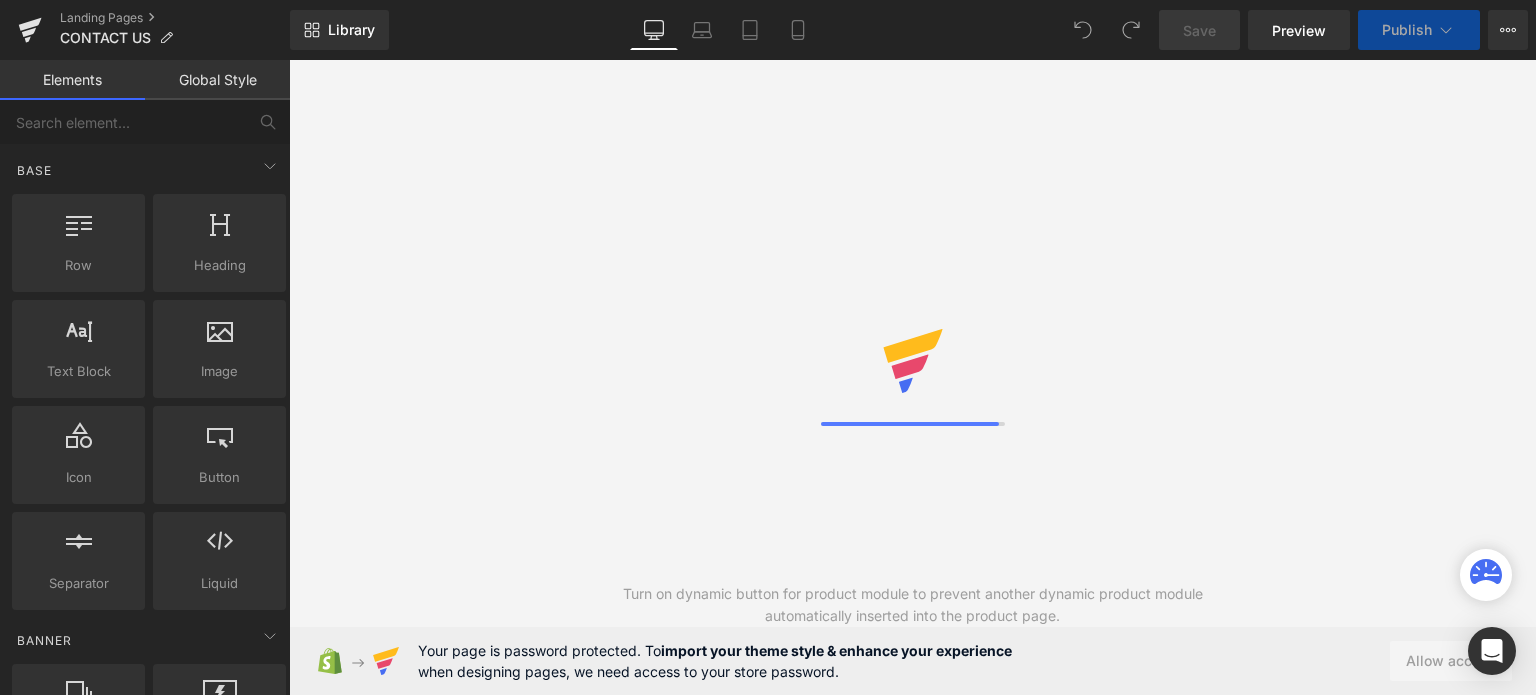 scroll, scrollTop: 0, scrollLeft: 0, axis: both 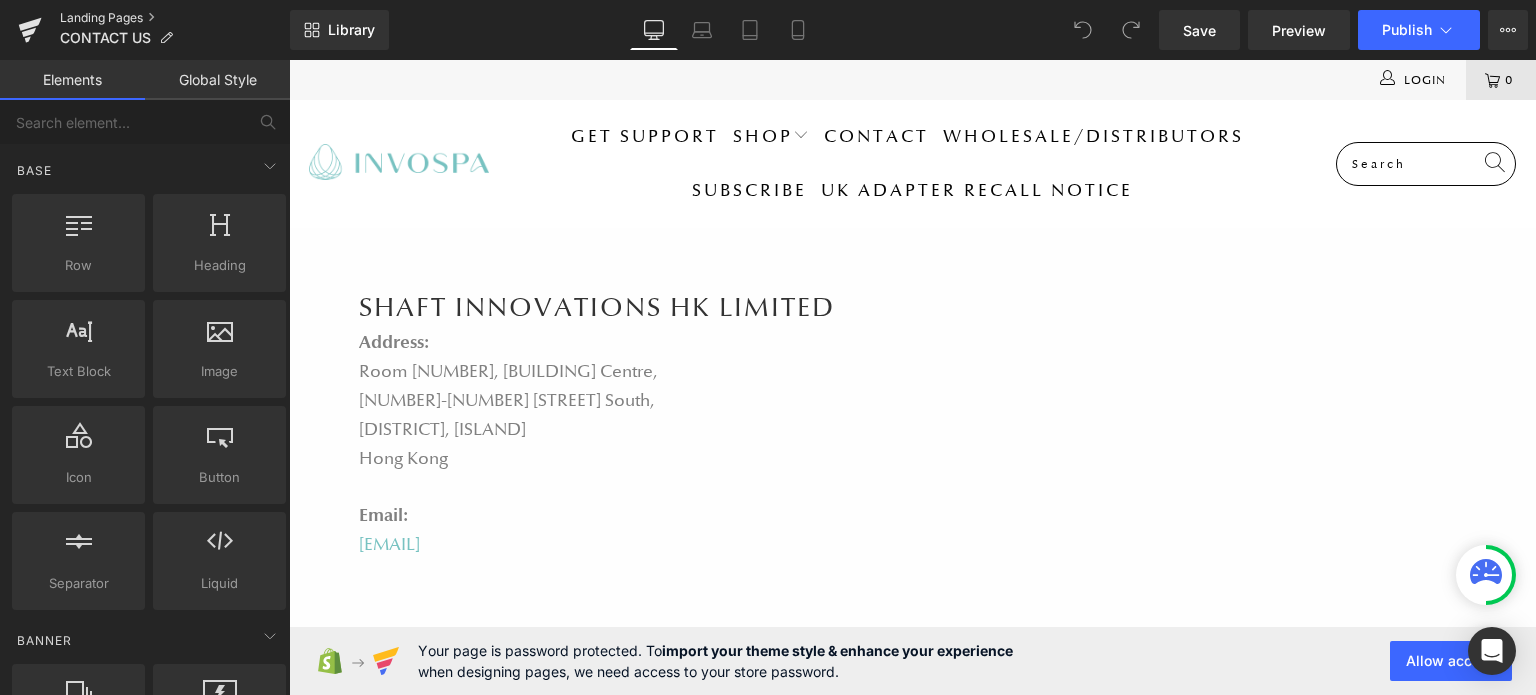 click on "Landing Pages" at bounding box center [175, 18] 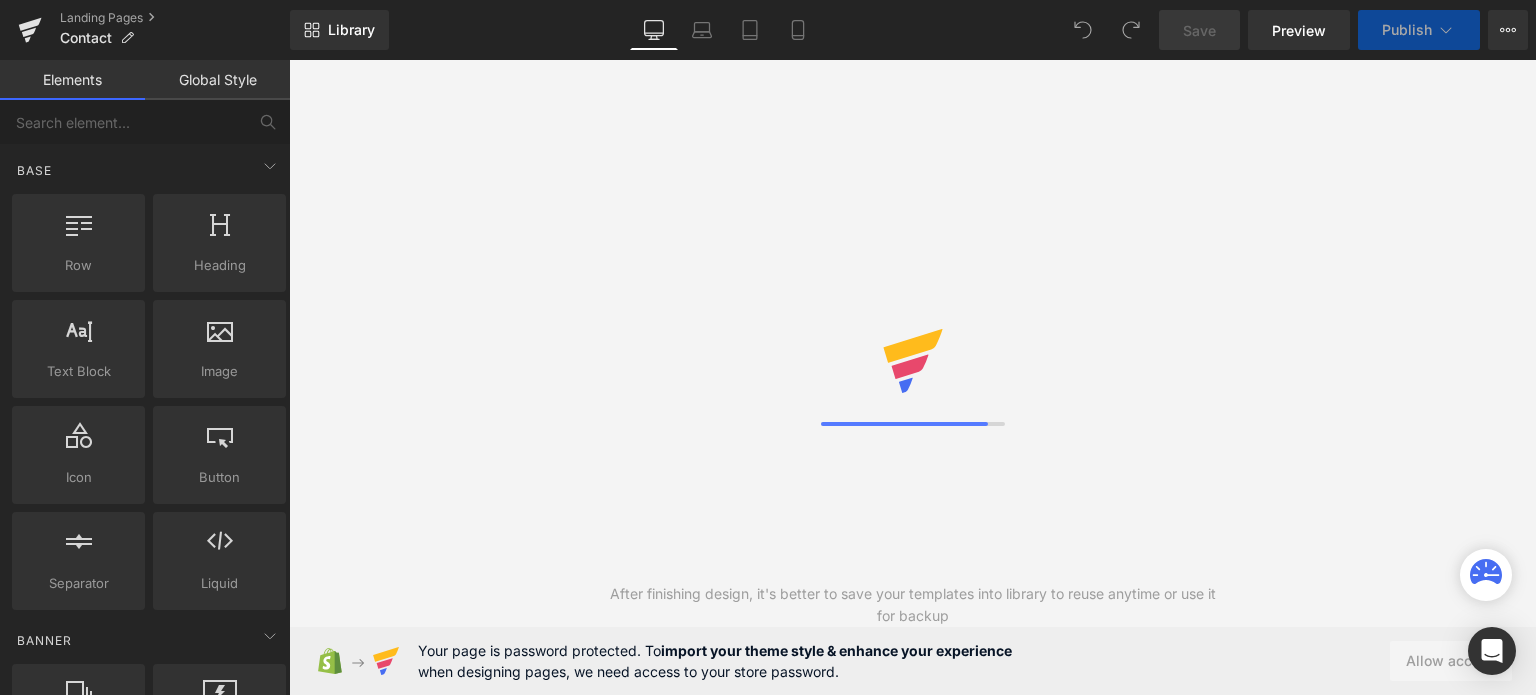 scroll, scrollTop: 0, scrollLeft: 0, axis: both 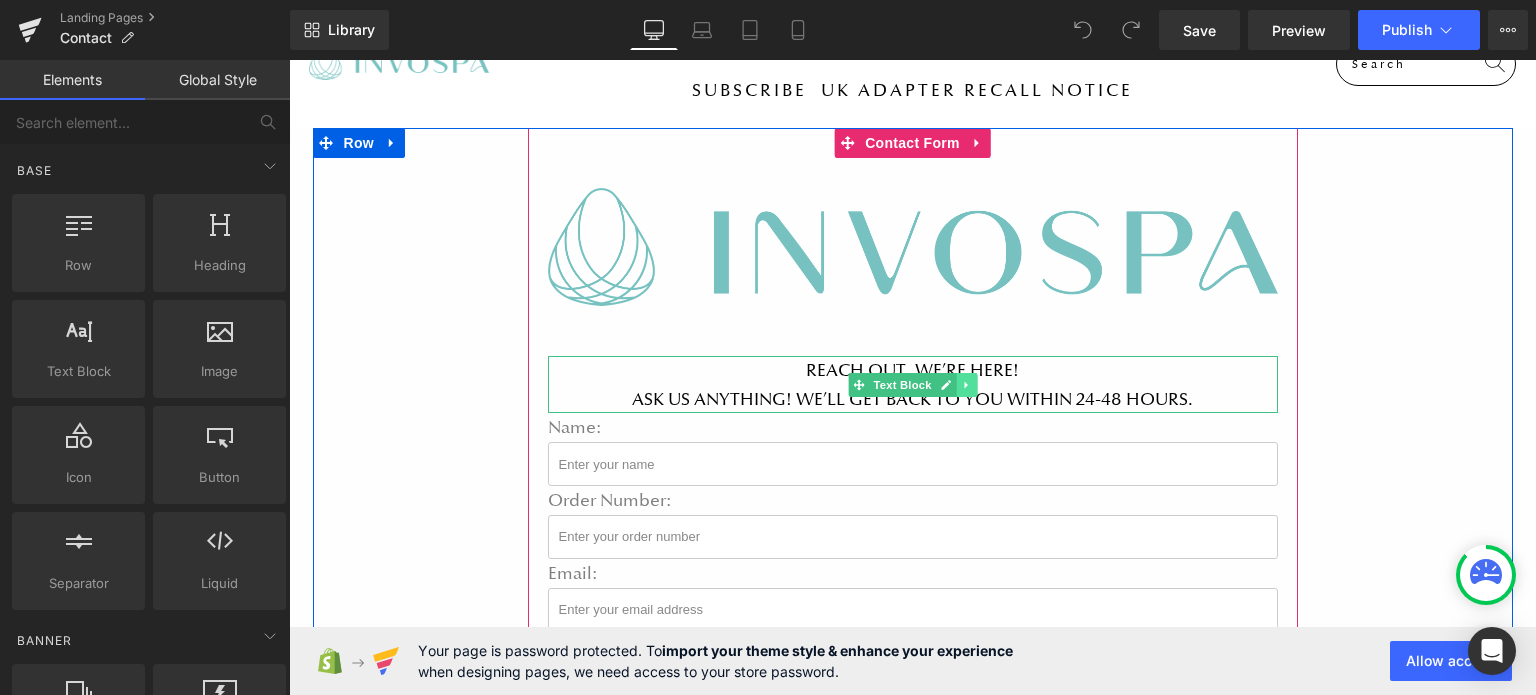 click 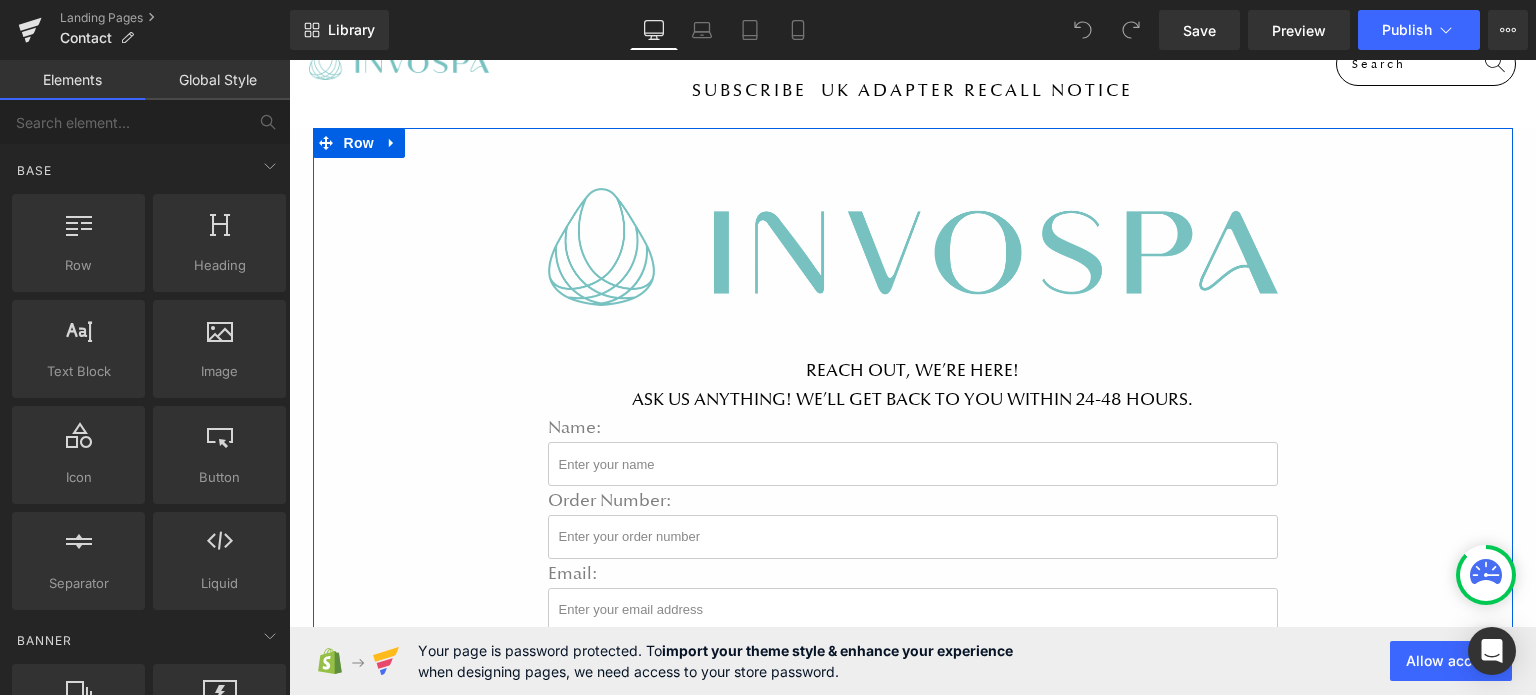 click on "Image
REACH OUT, WE’RE HERE!
ASK US ANYTHING! WE’LL GET BACK TO YOU WITHIN 24-48 HOURS.
Text Block         Name: Text Block         Text Field         Order Number: Text Block         Text Field         Email: Text Block         Email Field         Message: Text Block           Text Area           Submit   Submit Button
Contact Form" at bounding box center (913, 491) 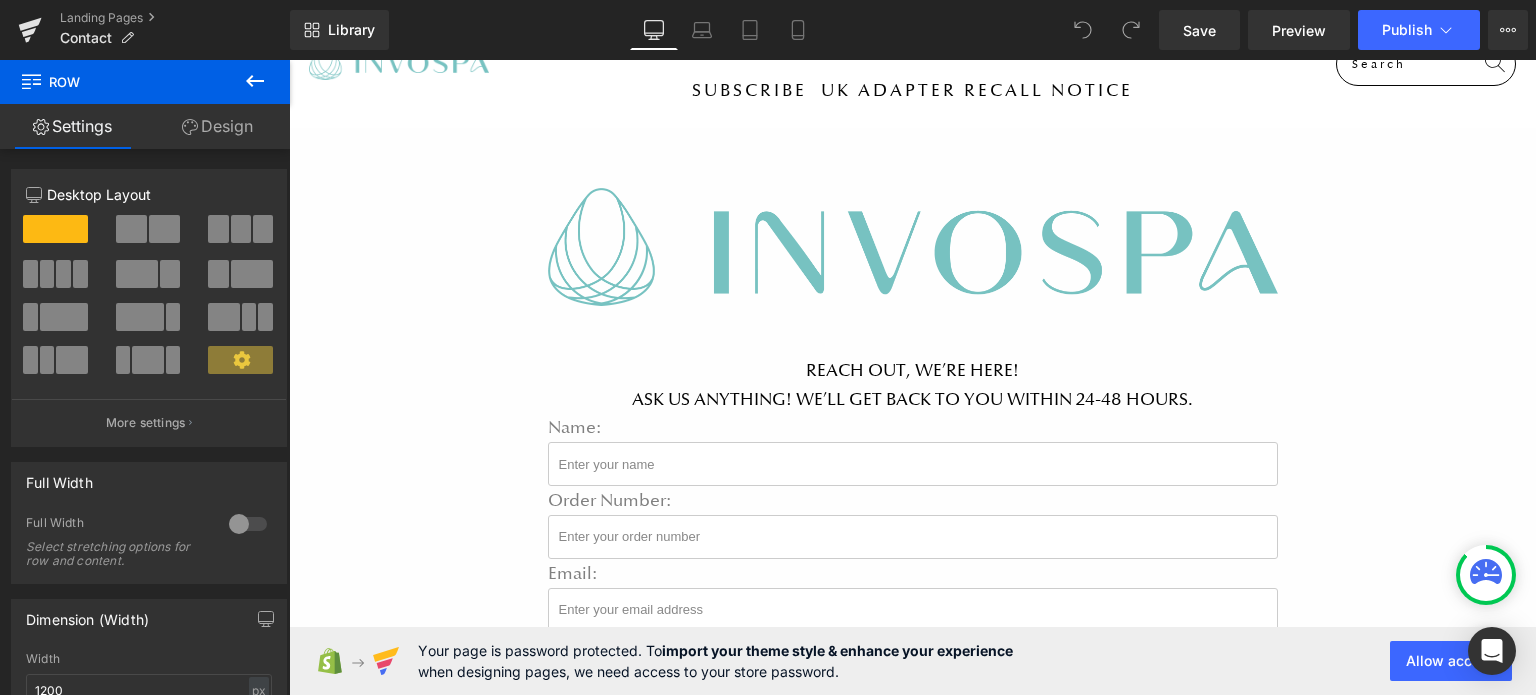 drag, startPoint x: 246, startPoint y: 89, endPoint x: 204, endPoint y: 179, distance: 99.31767 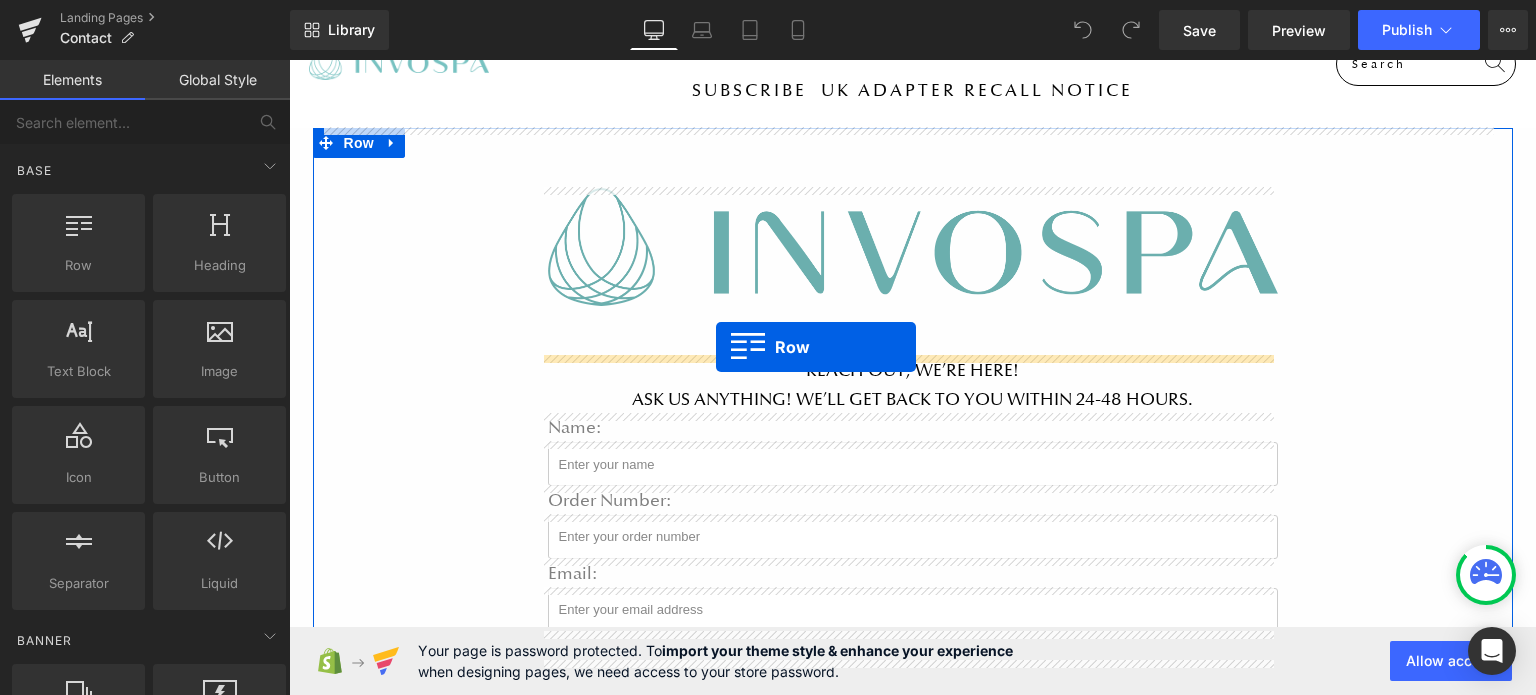 drag, startPoint x: 367, startPoint y: 287, endPoint x: 716, endPoint y: 347, distance: 354.12003 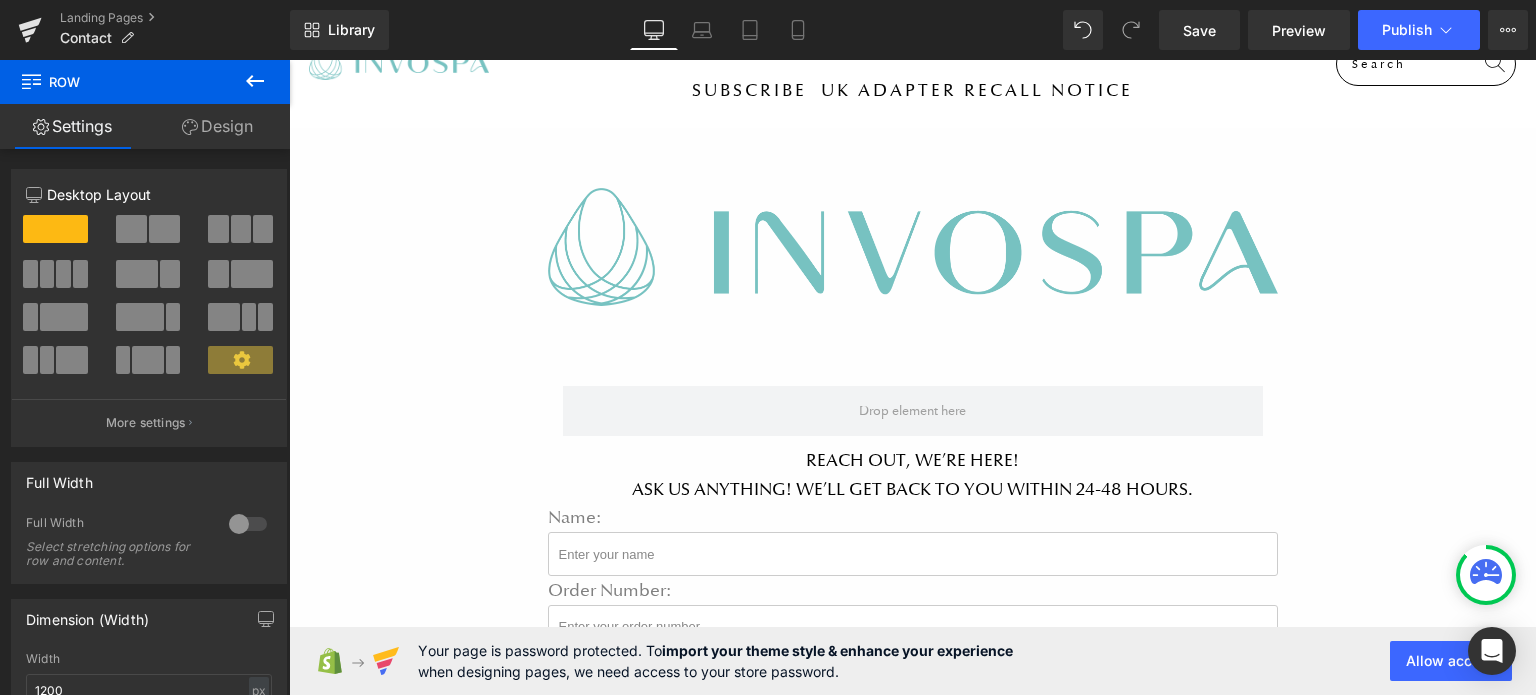 drag, startPoint x: 257, startPoint y: 84, endPoint x: 256, endPoint y: 143, distance: 59.008472 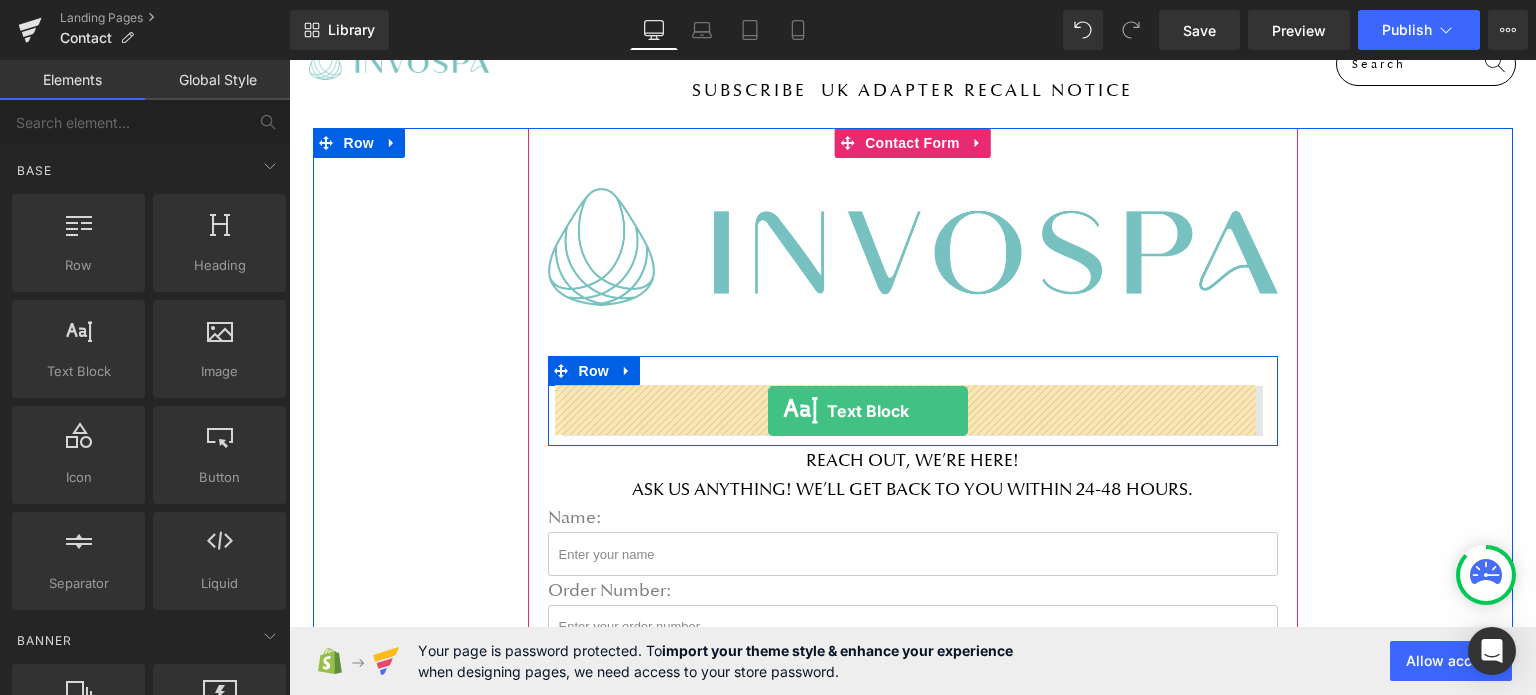 drag, startPoint x: 371, startPoint y: 385, endPoint x: 769, endPoint y: 411, distance: 398.84833 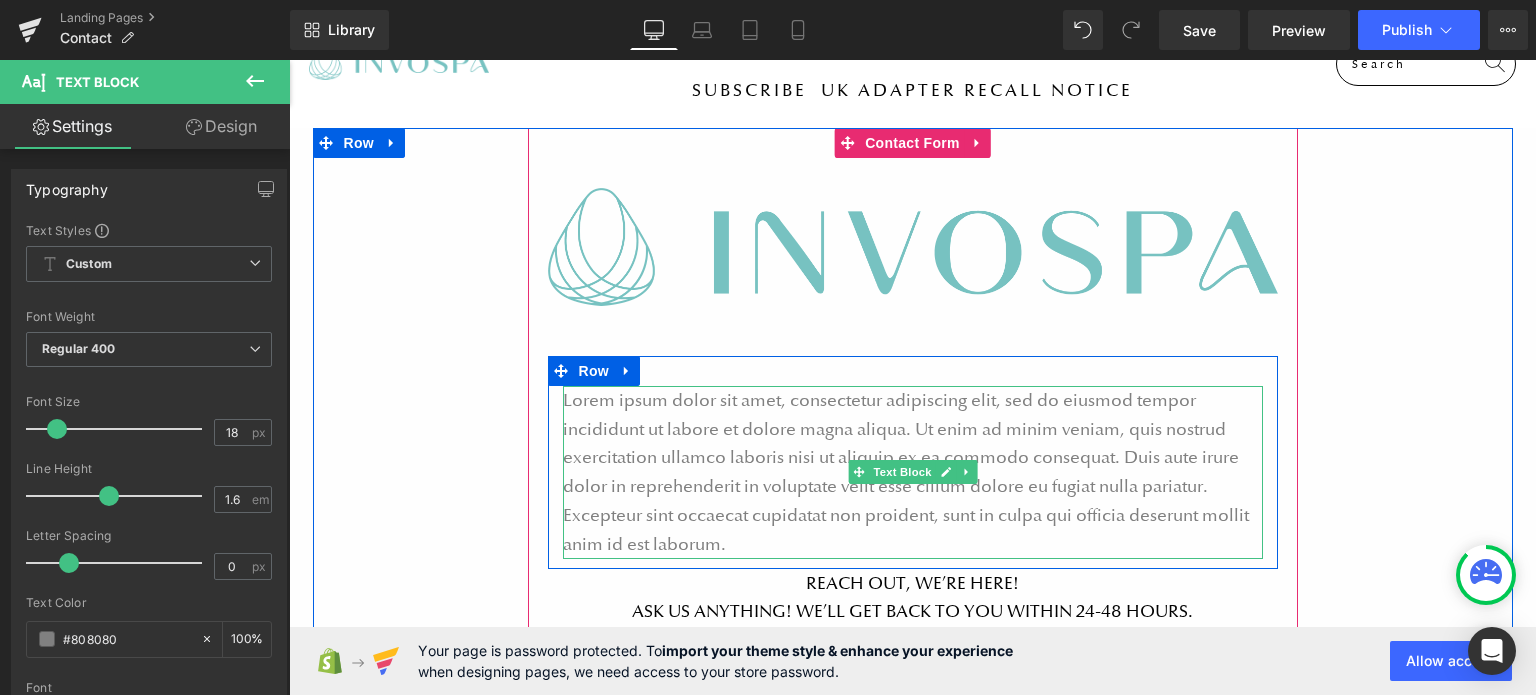 click on "Lorem ipsum dolor sit amet, consectetur adipiscing elit, sed do eiusmod tempor incididunt ut labore et dolore magna aliqua. Ut enim ad minim veniam, quis nostrud exercitation ullamco laboris nisi ut aliquip ex ea commodo consequat. Duis aute irure dolor in reprehenderit in voluptate velit esse cillum dolore eu fugiat nulla pariatur. Excepteur sint occaecat cupidatat non proident, sunt in culpa qui officia deserunt mollit anim id est laborum." at bounding box center [913, 472] 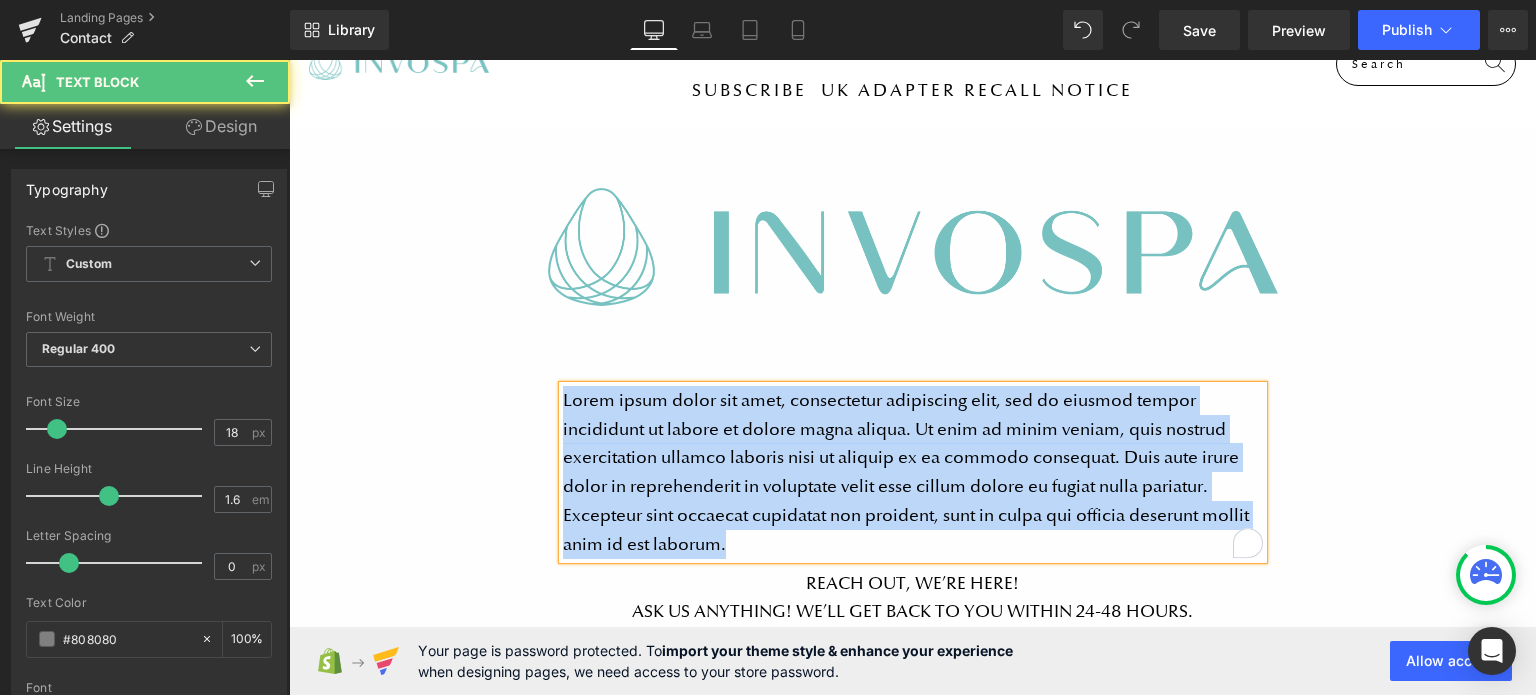 paste 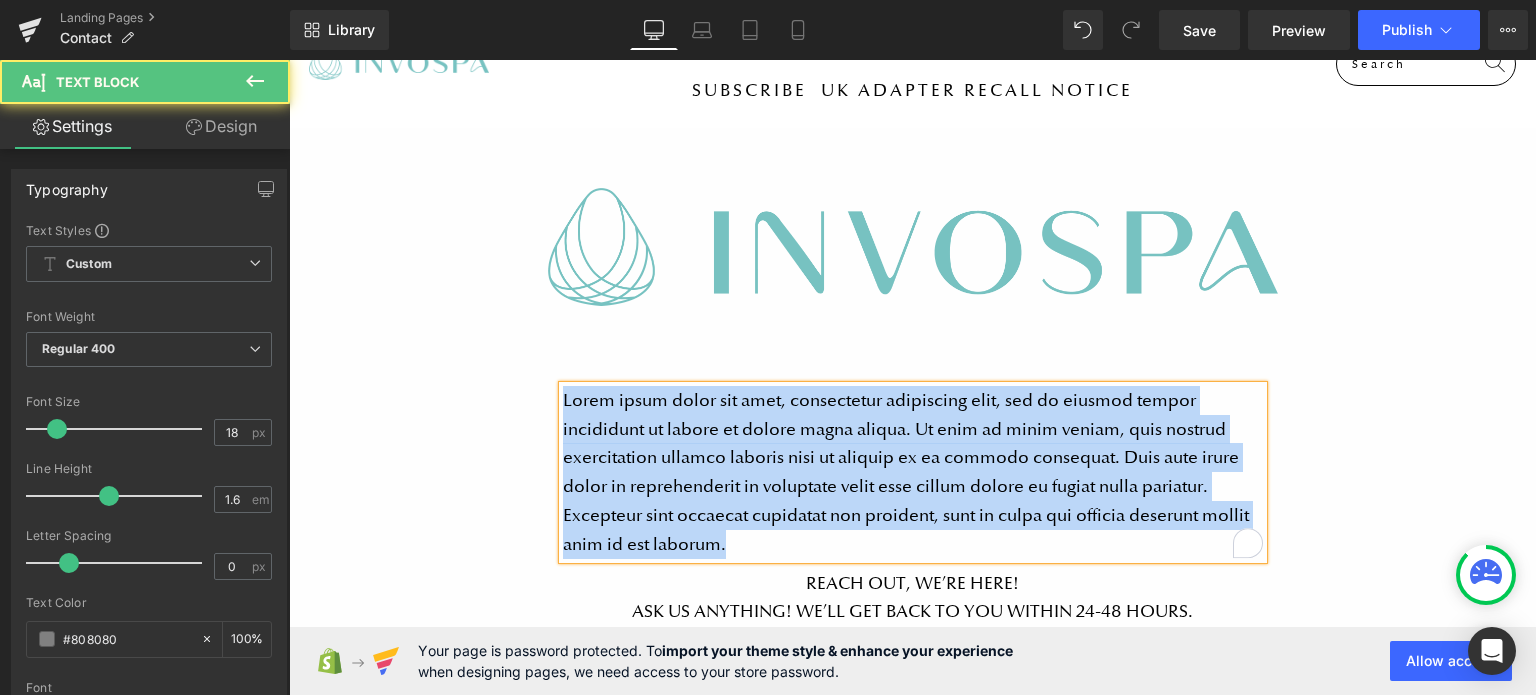 type 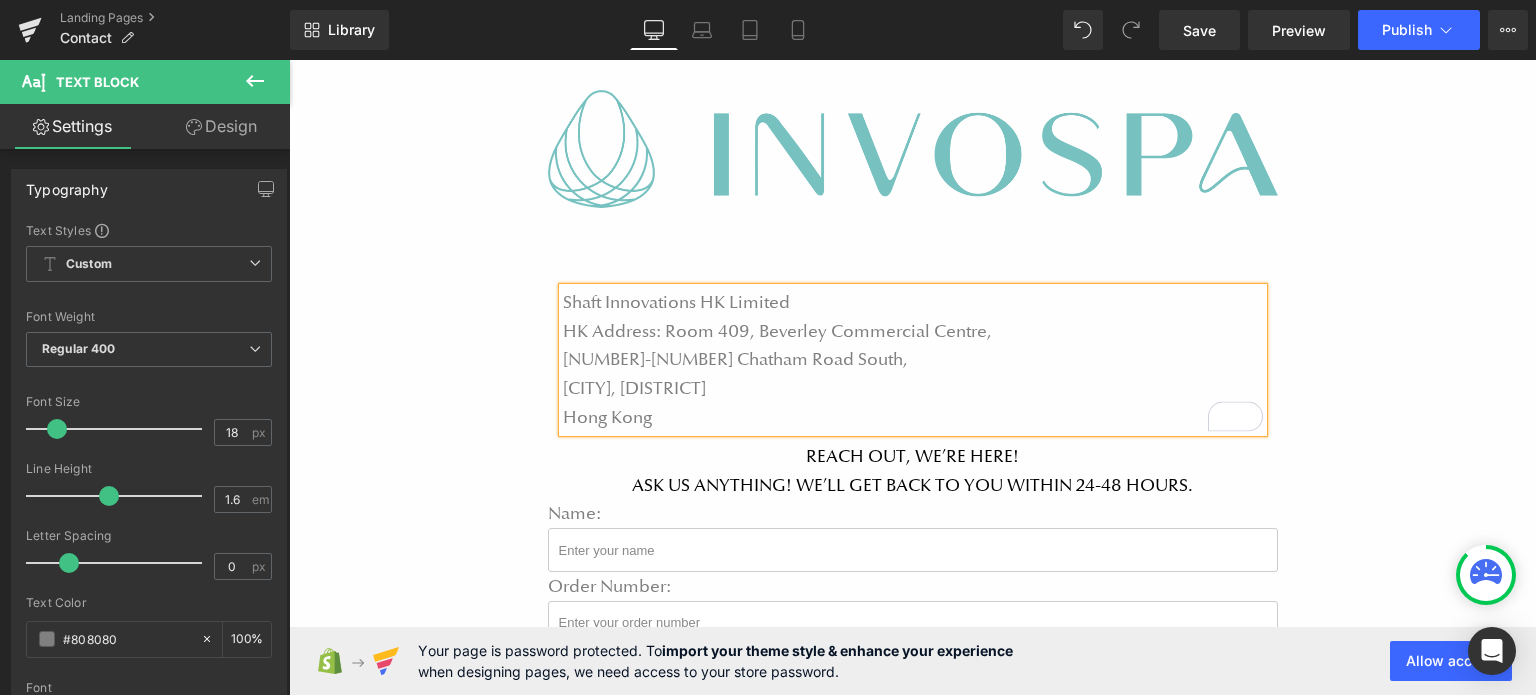 scroll, scrollTop: 200, scrollLeft: 0, axis: vertical 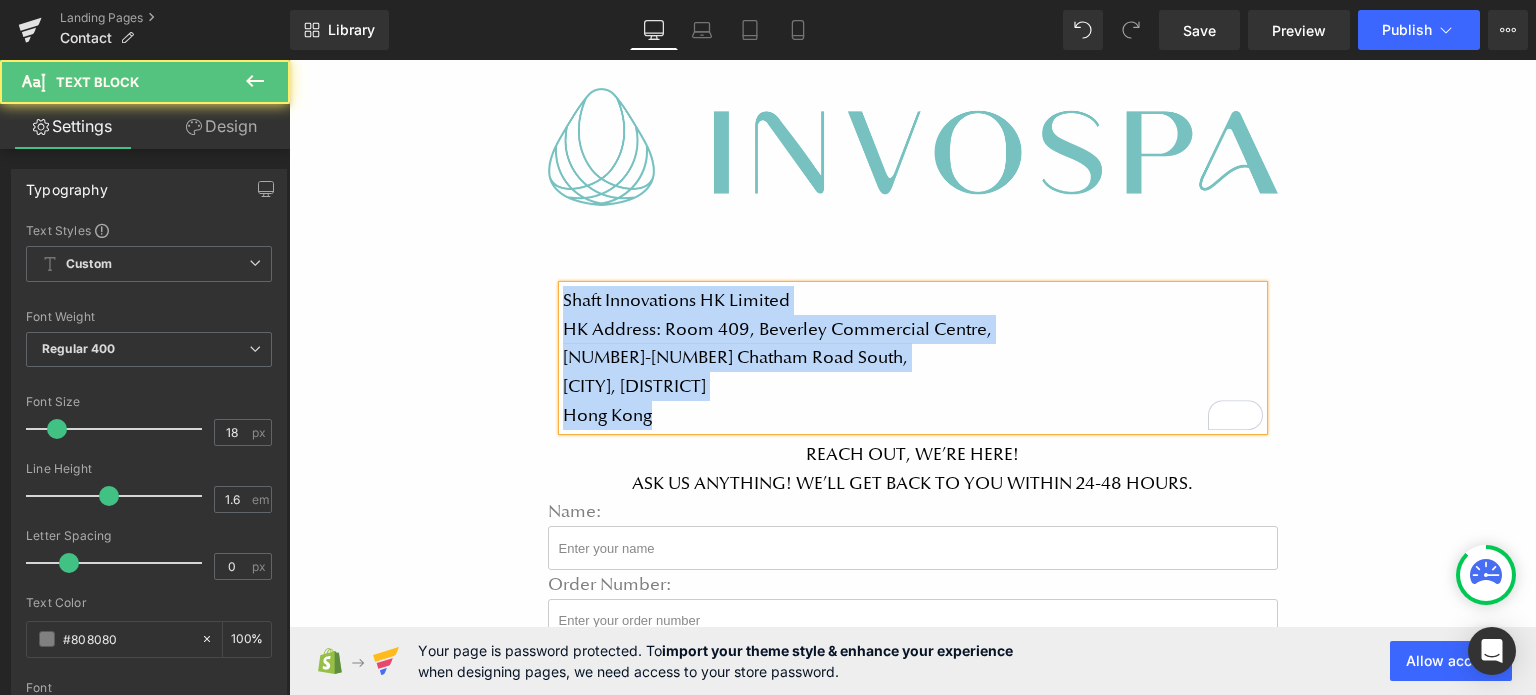 drag, startPoint x: 673, startPoint y: 418, endPoint x: 547, endPoint y: 308, distance: 167.26027 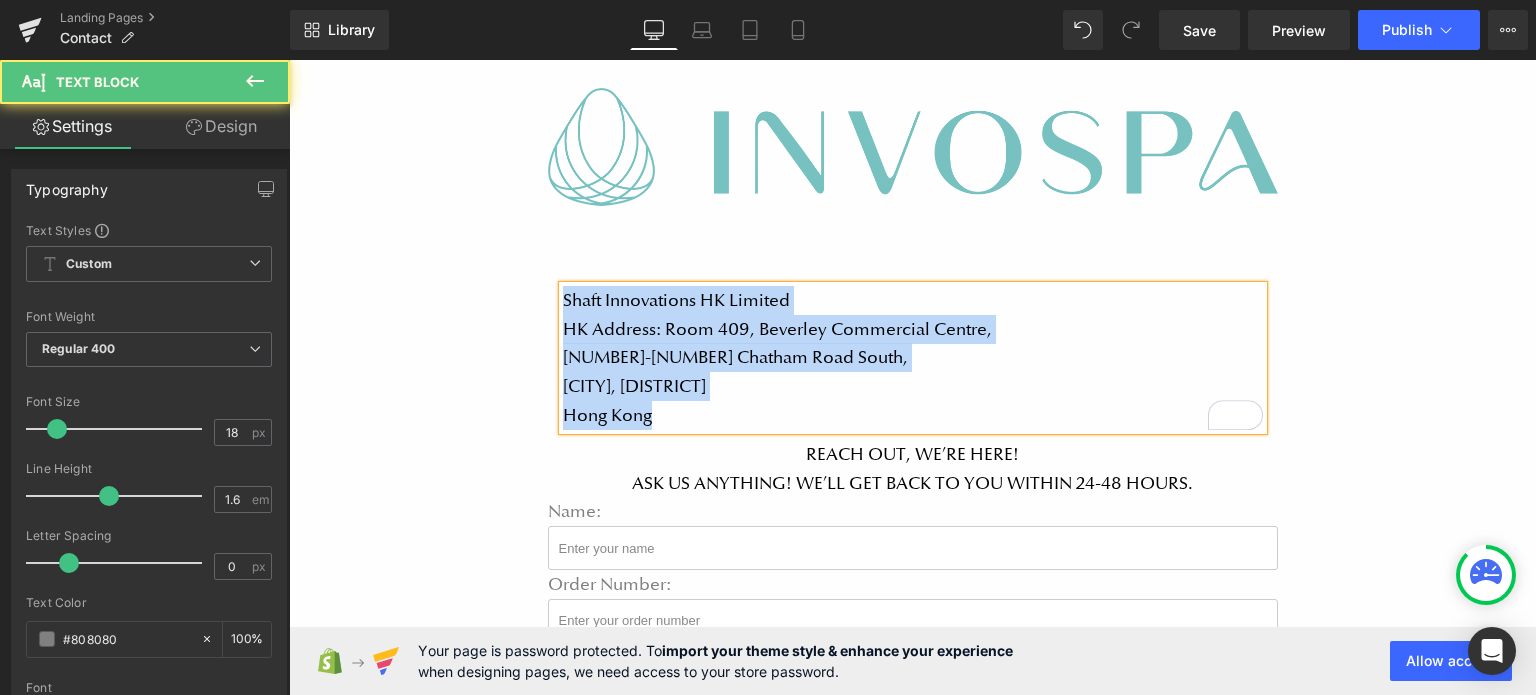 click on "Shaft Innovations HK Limited HK Address: Room 409, Beverley Commercial Centre, 87-105 Chatham Road South, Tsim Sha Tsui, Kowloon Hong Kong
Text Block" at bounding box center (913, 358) 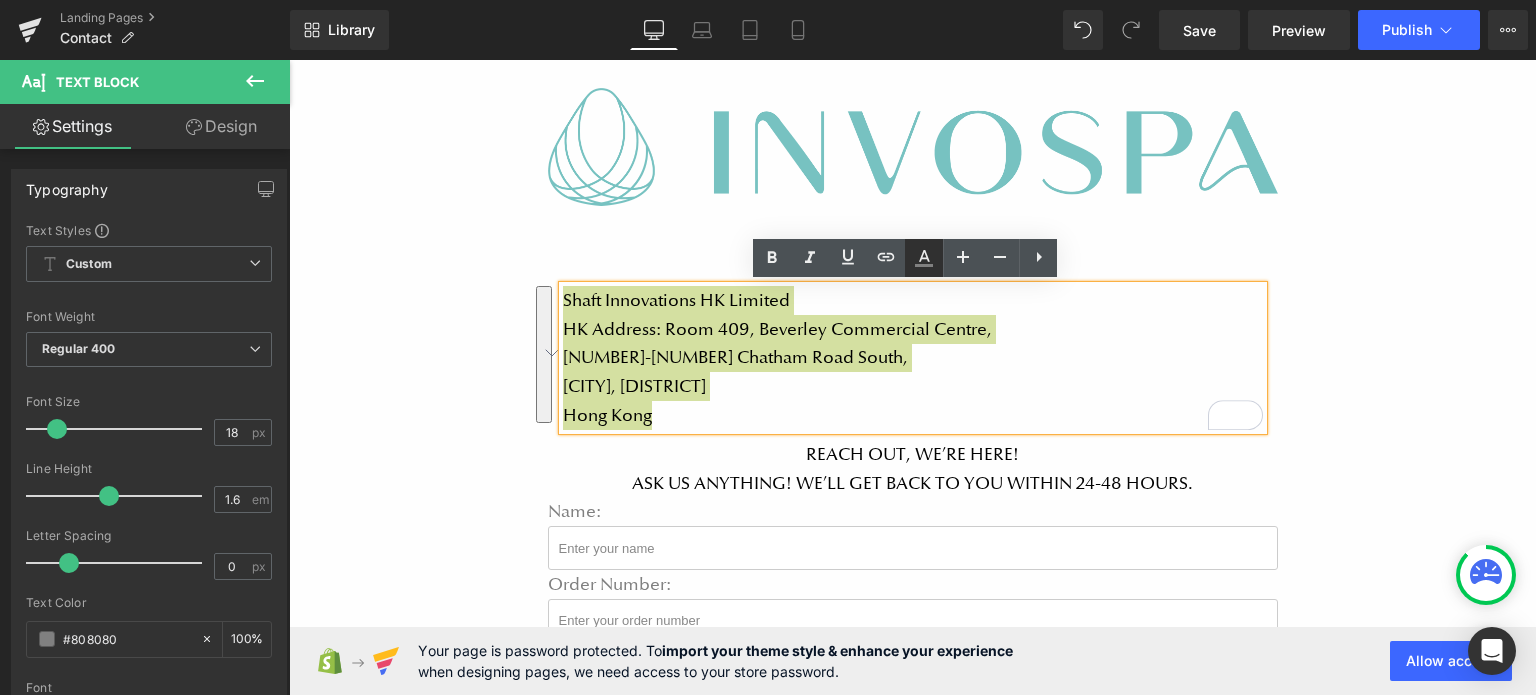 click 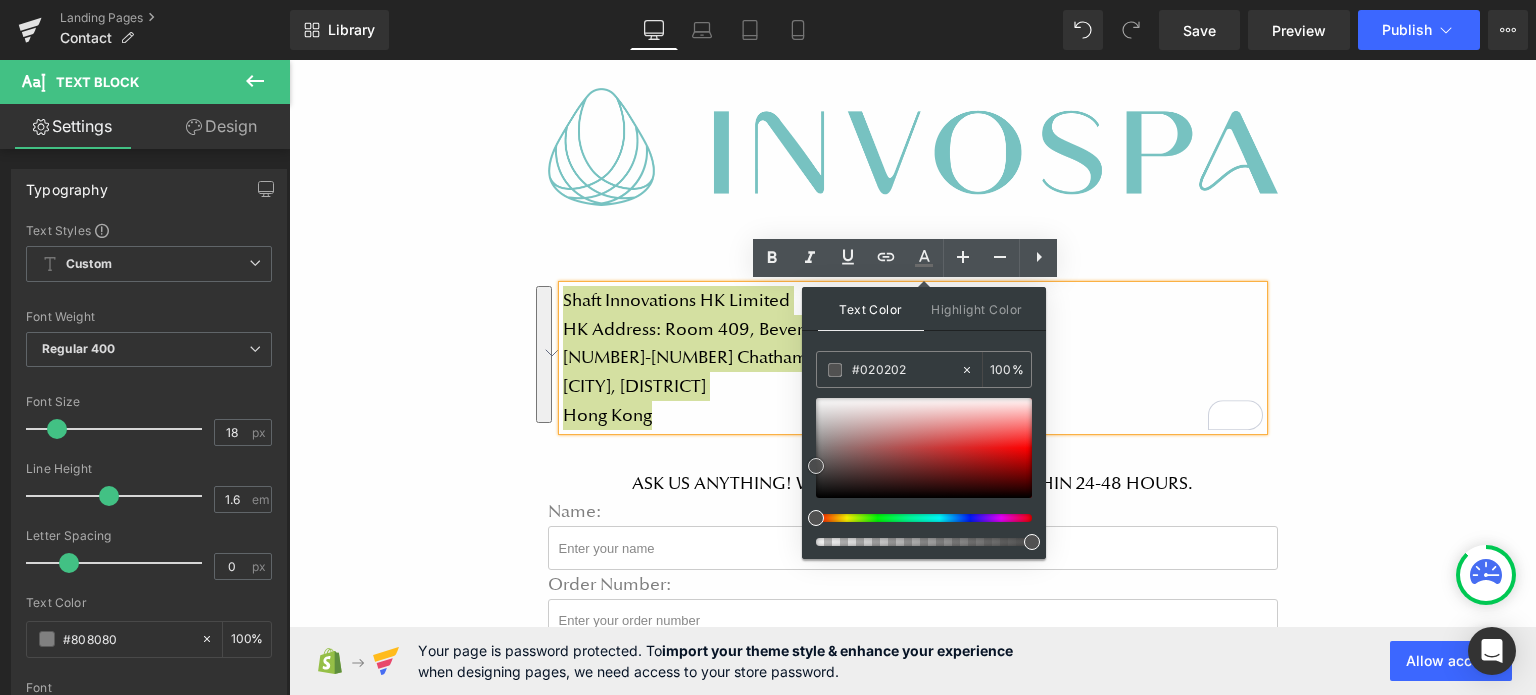 type on "#000000" 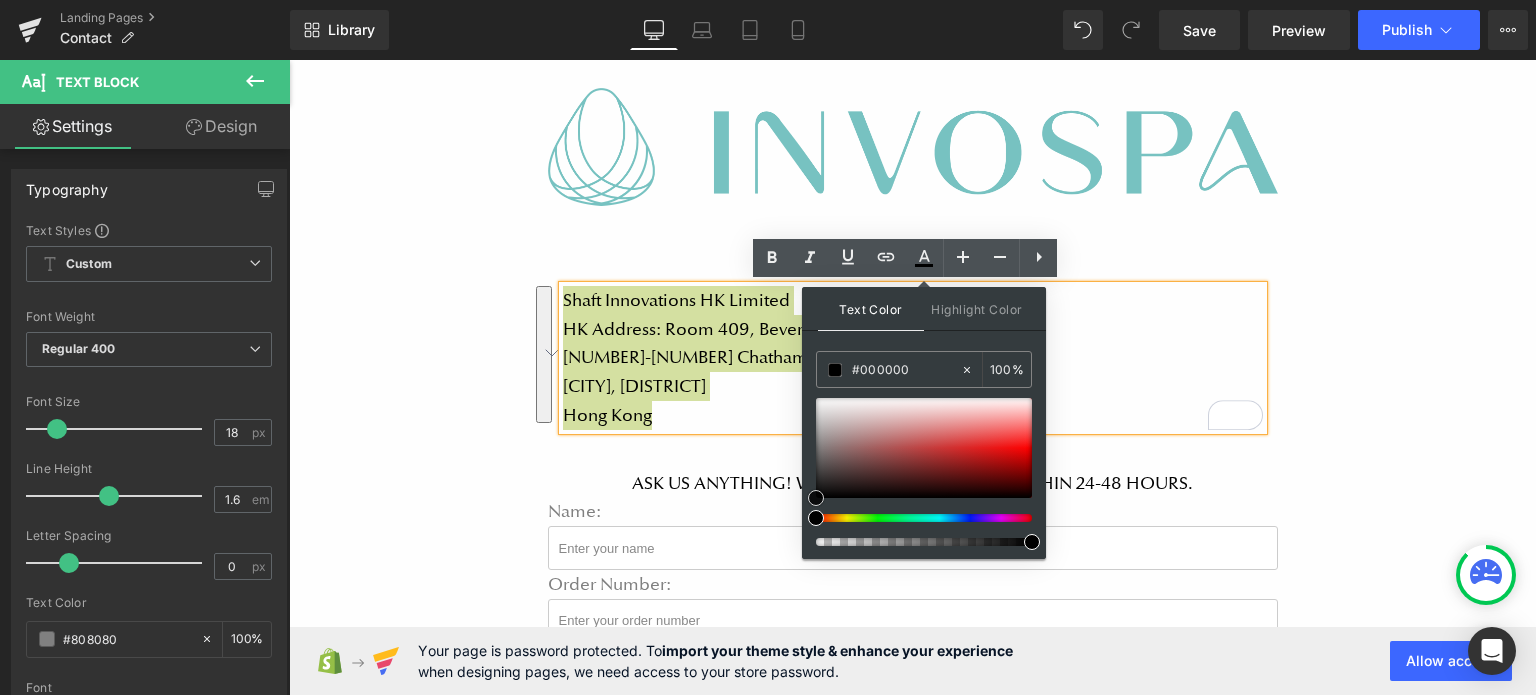 drag, startPoint x: 821, startPoint y: 444, endPoint x: 816, endPoint y: 506, distance: 62.201286 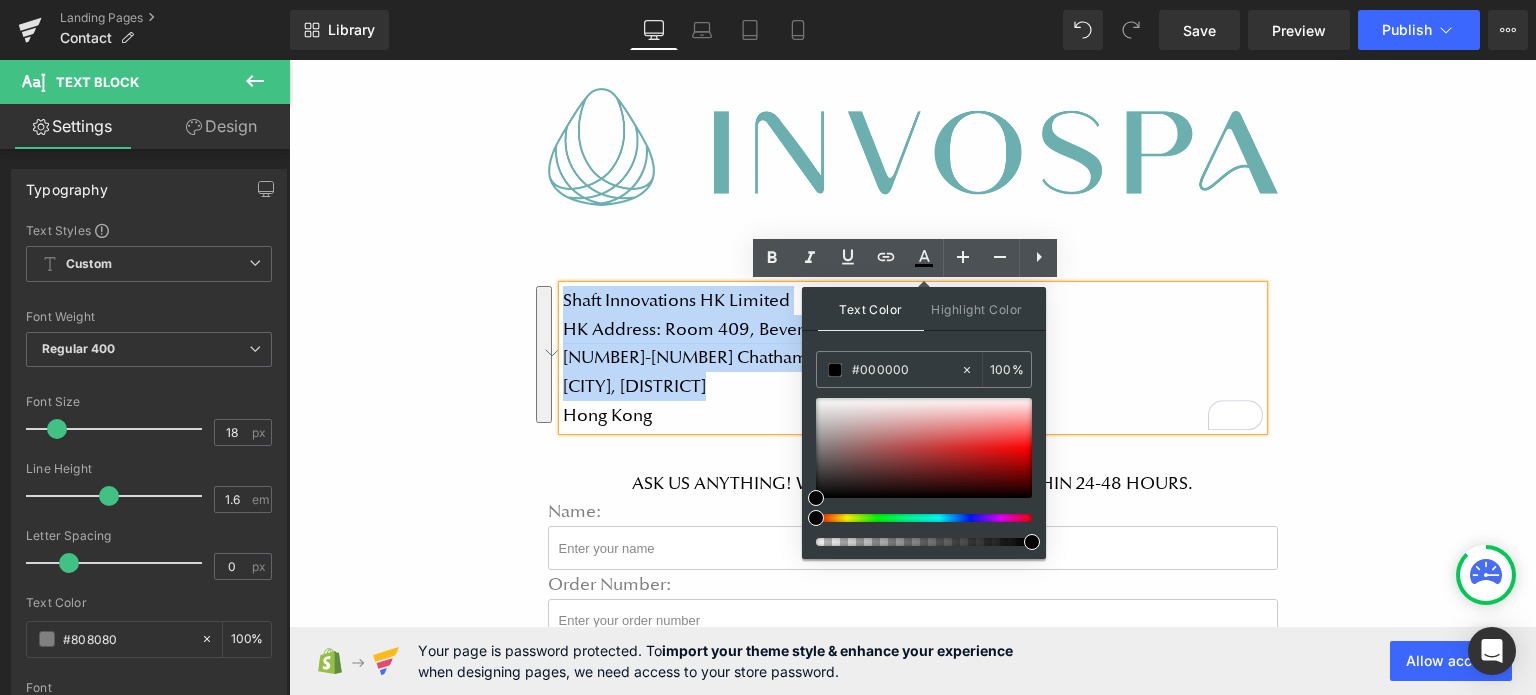 click at bounding box center (913, 172) 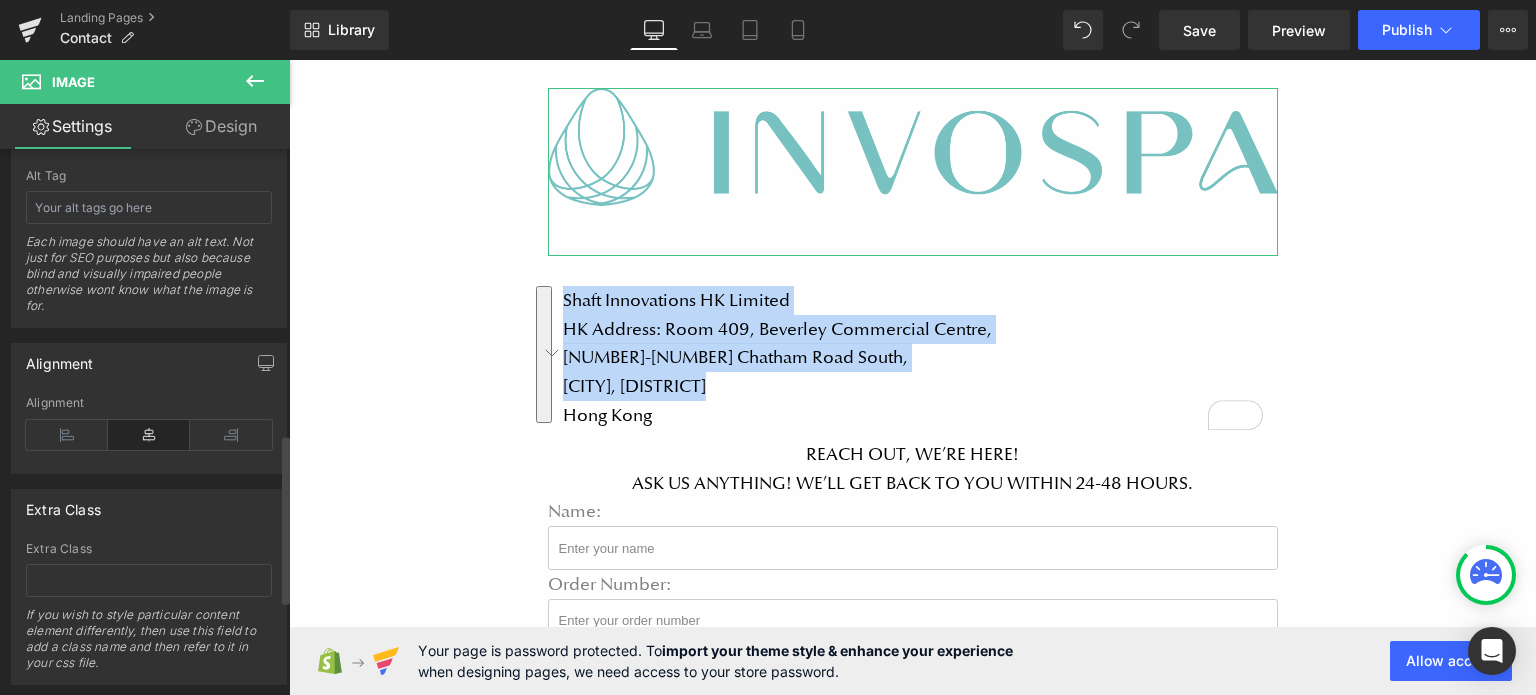 scroll, scrollTop: 1225, scrollLeft: 0, axis: vertical 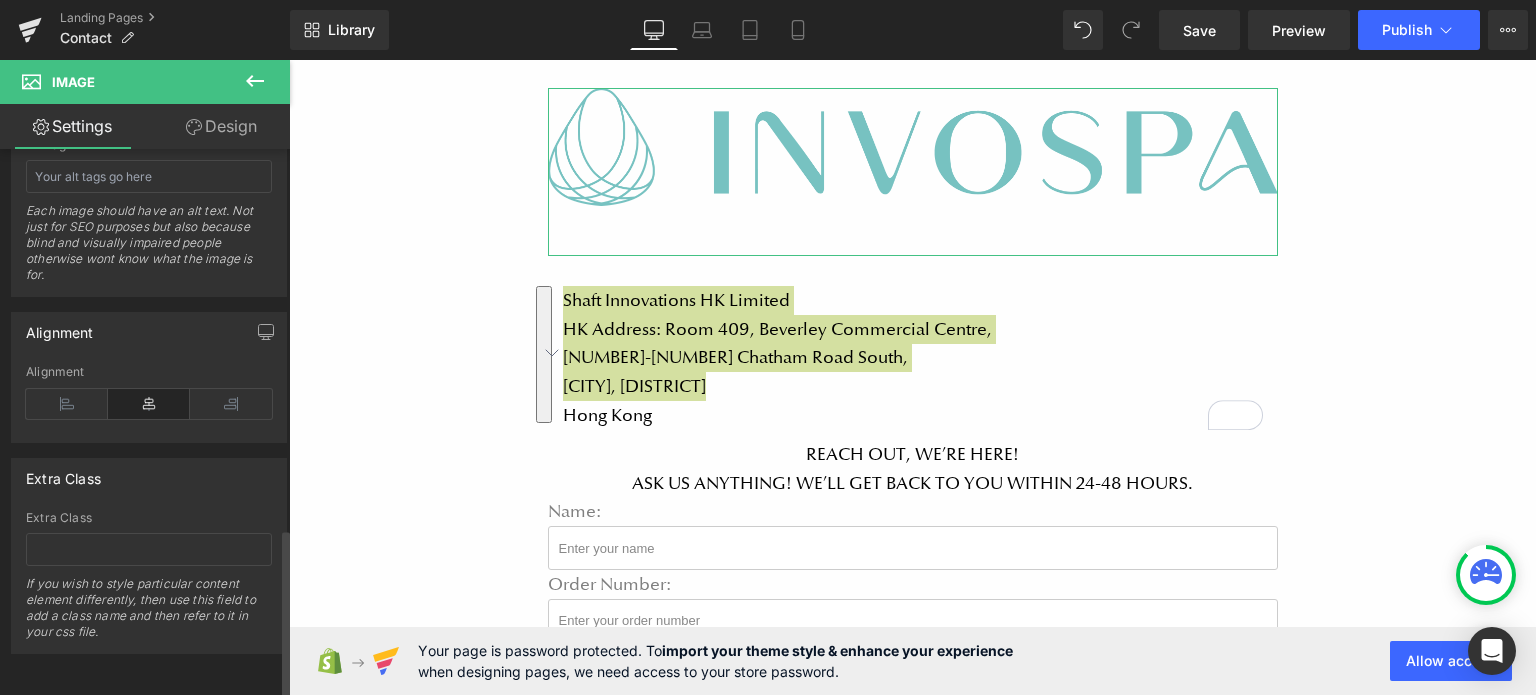 click at bounding box center [149, 404] 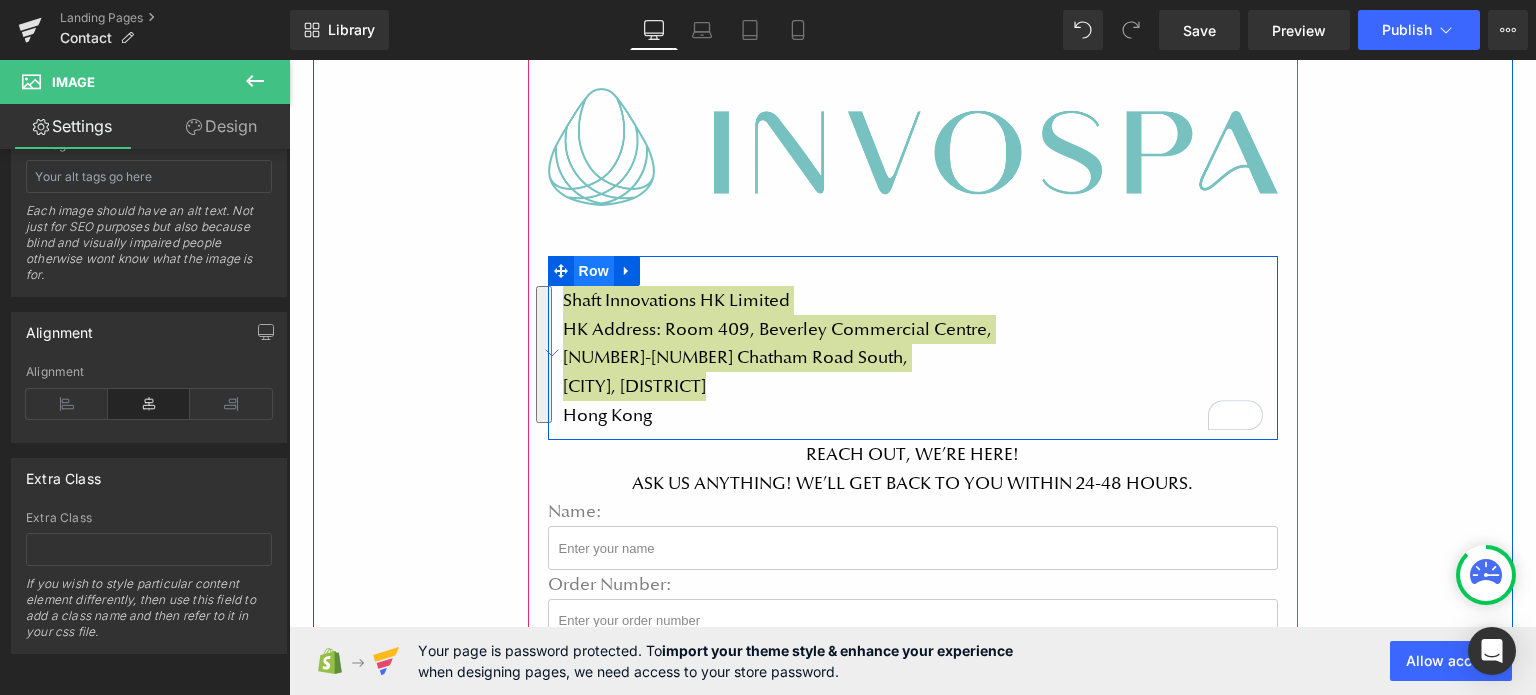 click on "Row" at bounding box center (594, 271) 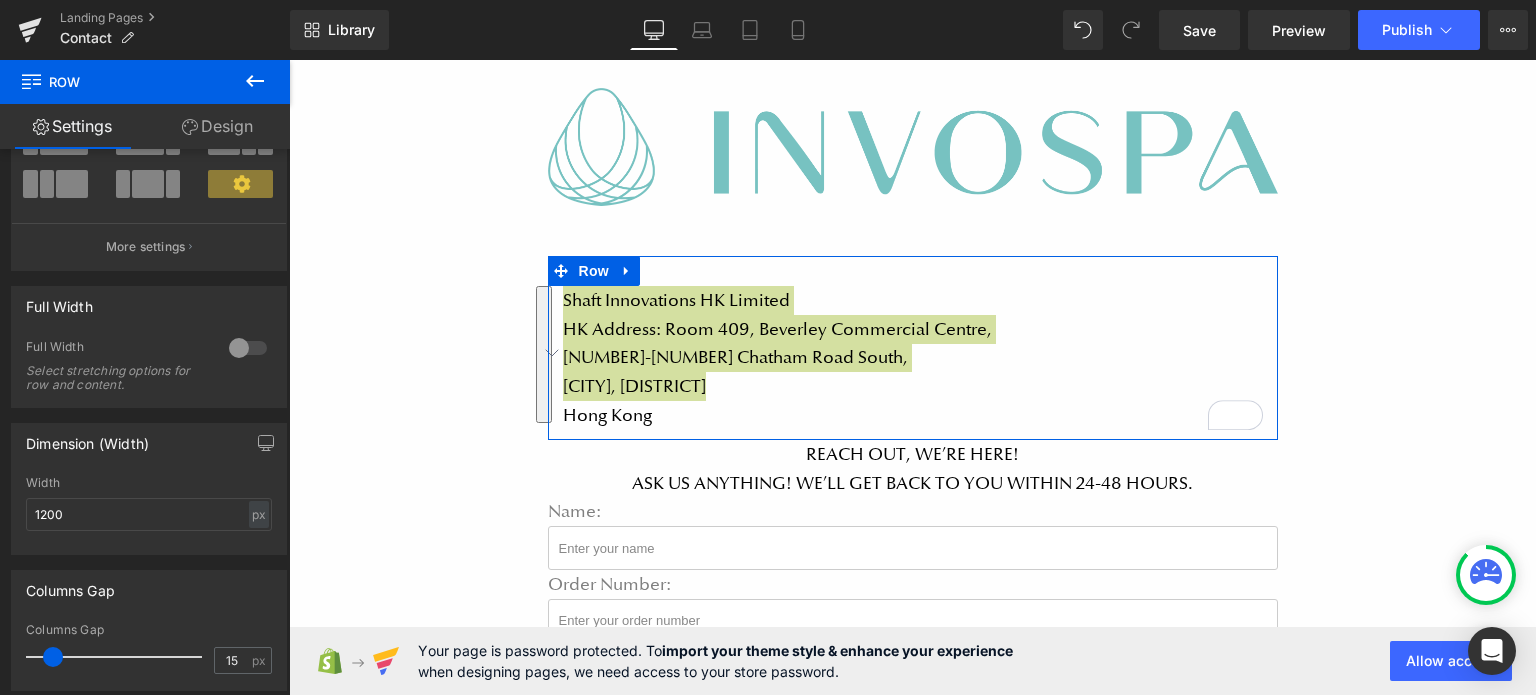 scroll, scrollTop: 174, scrollLeft: 0, axis: vertical 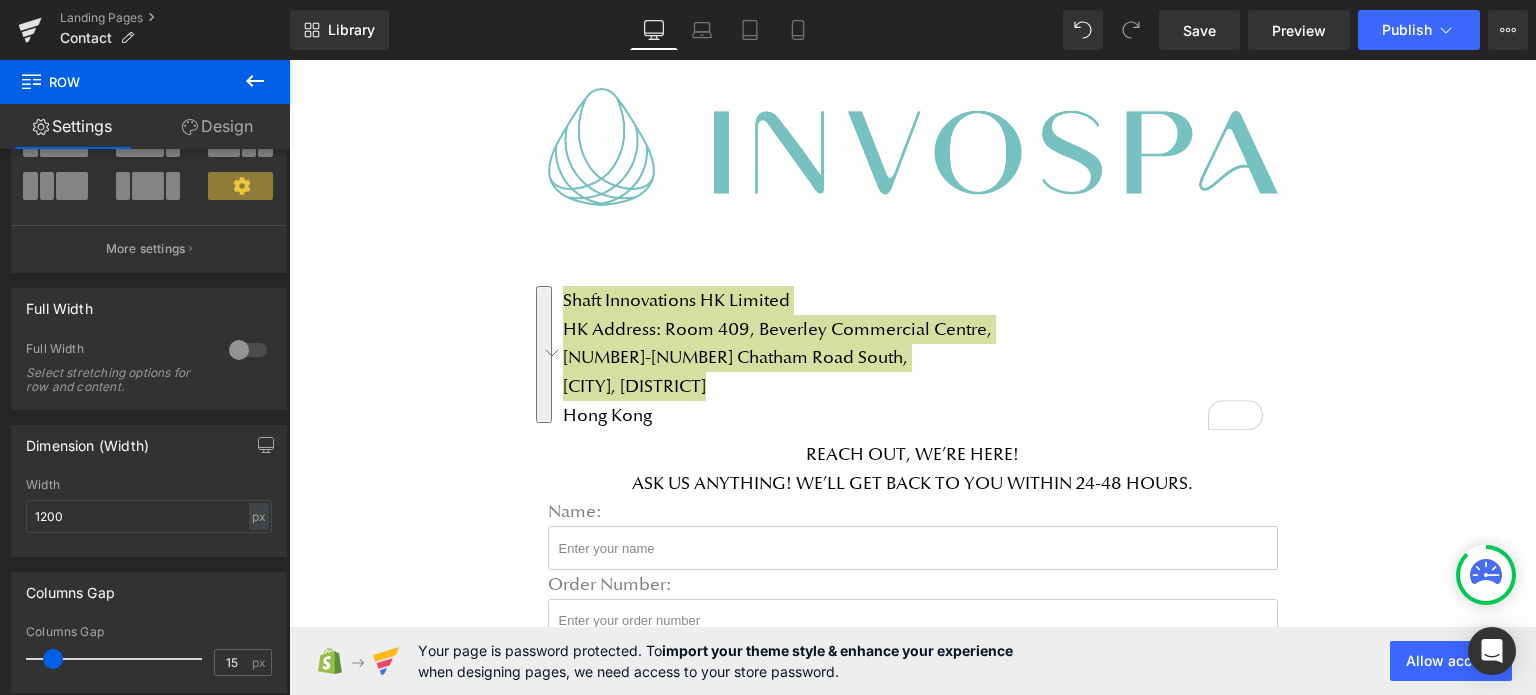 drag, startPoint x: 247, startPoint y: 75, endPoint x: 138, endPoint y: 71, distance: 109.07337 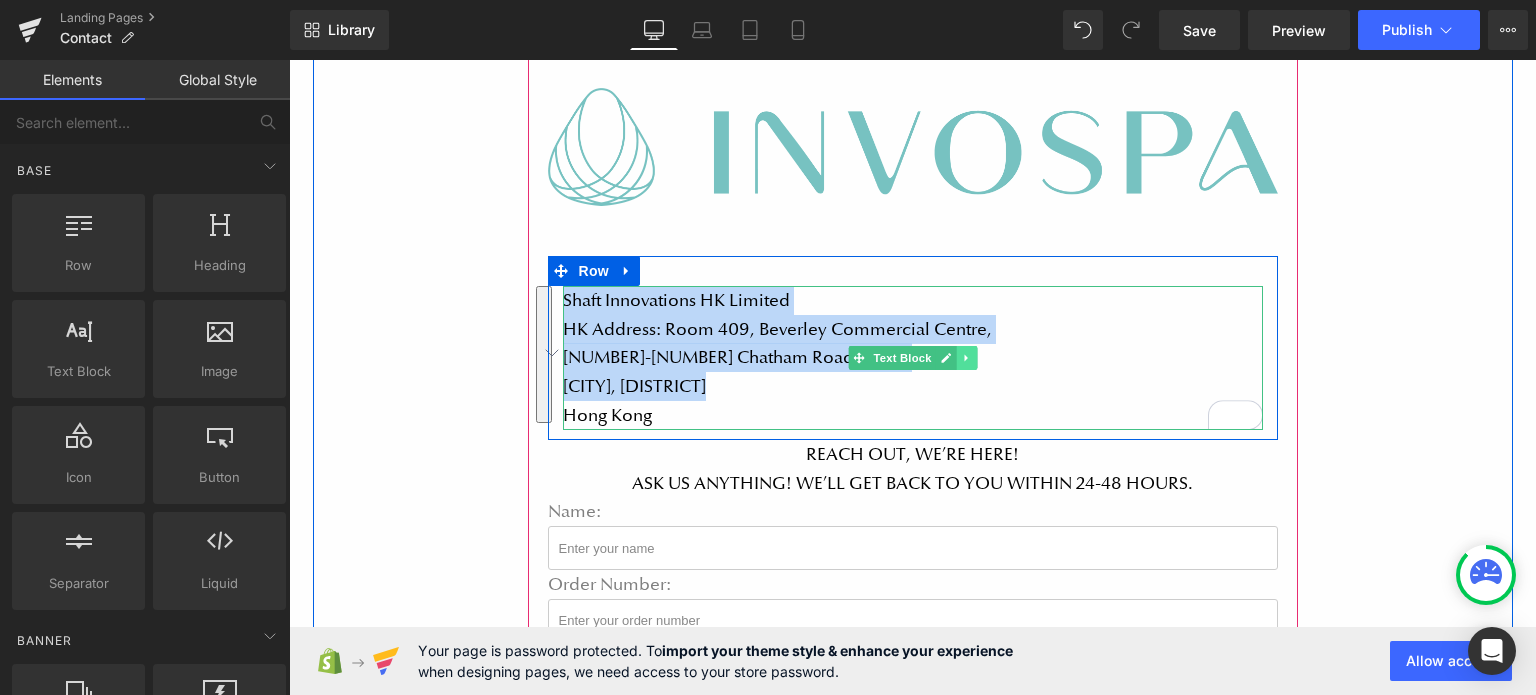 click 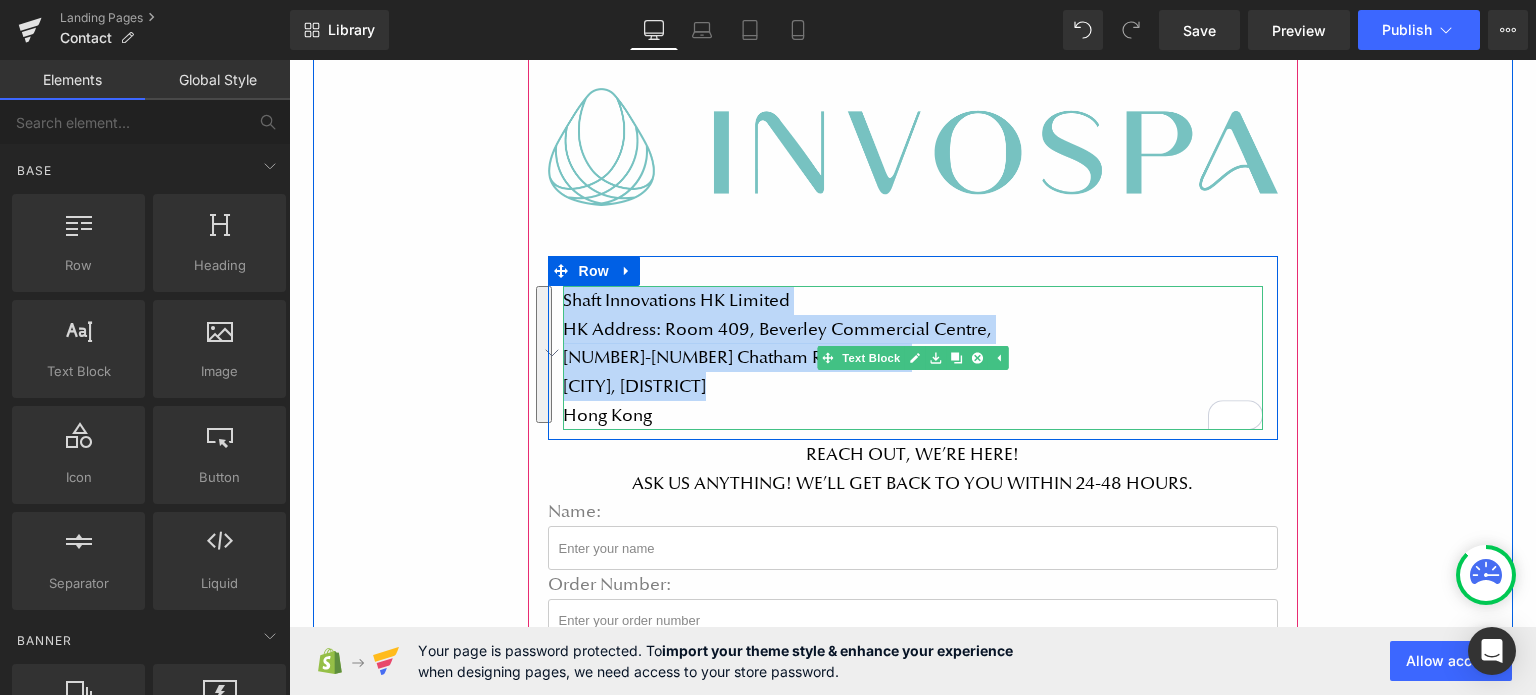 click on "HK Address: Room 409, Beverley Commercial Centre," at bounding box center (777, 329) 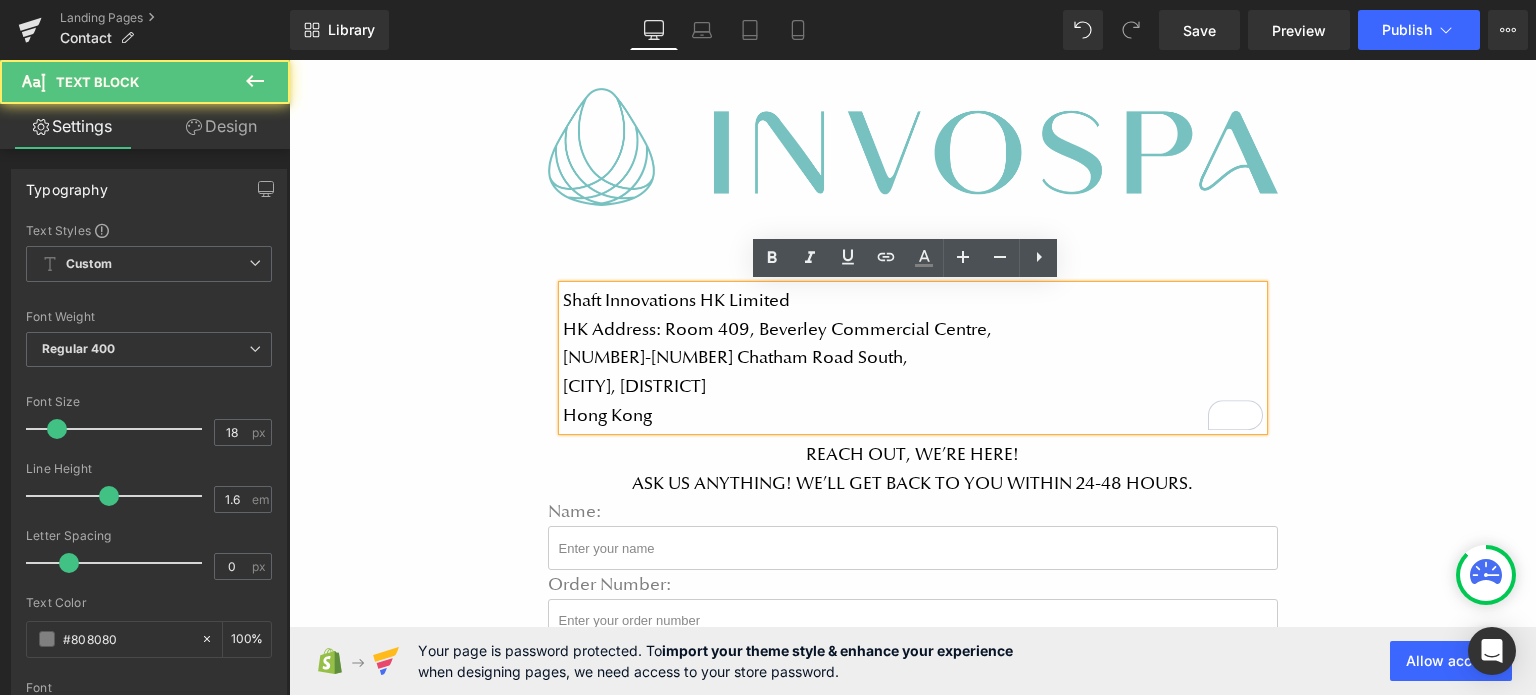 drag, startPoint x: 674, startPoint y: 418, endPoint x: 558, endPoint y: 306, distance: 161.24515 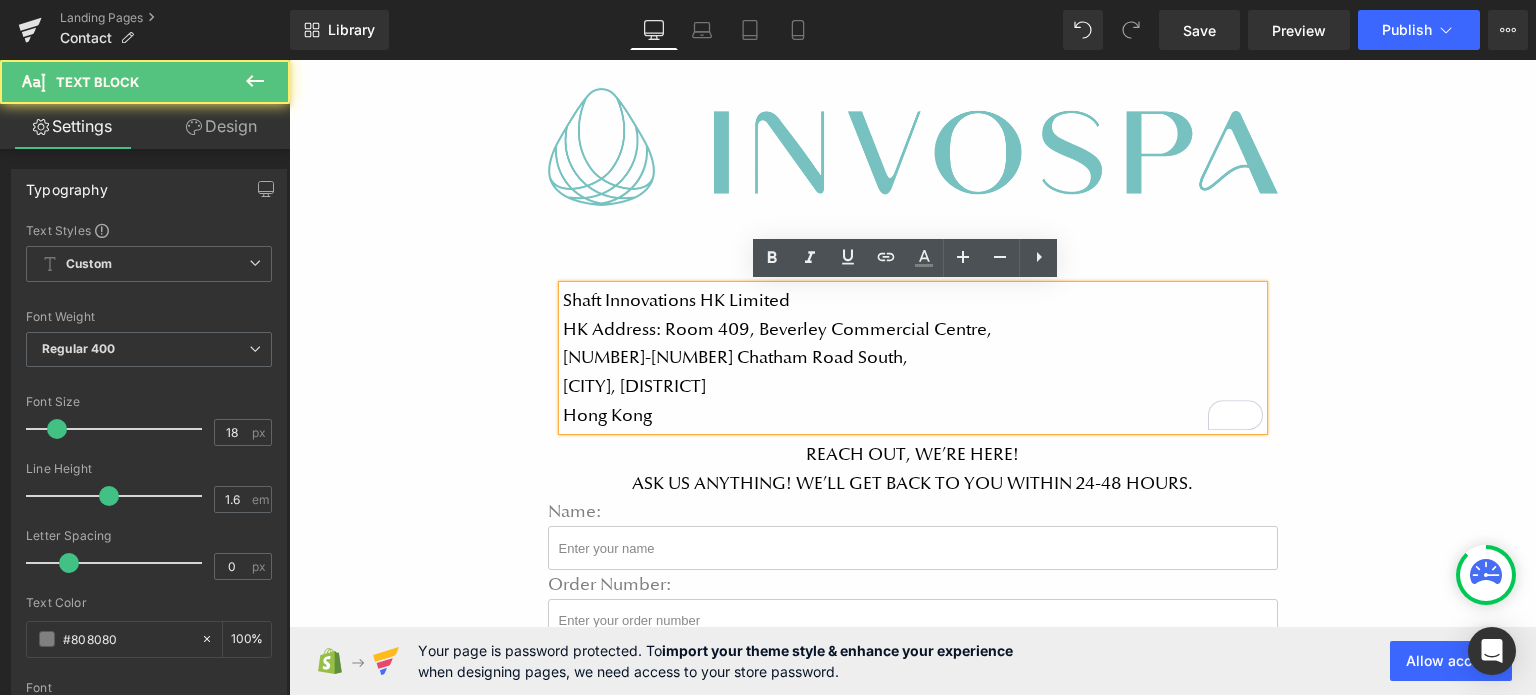 click on "Shaft Innovations HK Limited HK Address: Room 409, Beverley Commercial Centre, 87-105 Chatham Road South, Tsim Sha Tsui, Kowloon Hong Kong" at bounding box center [913, 358] 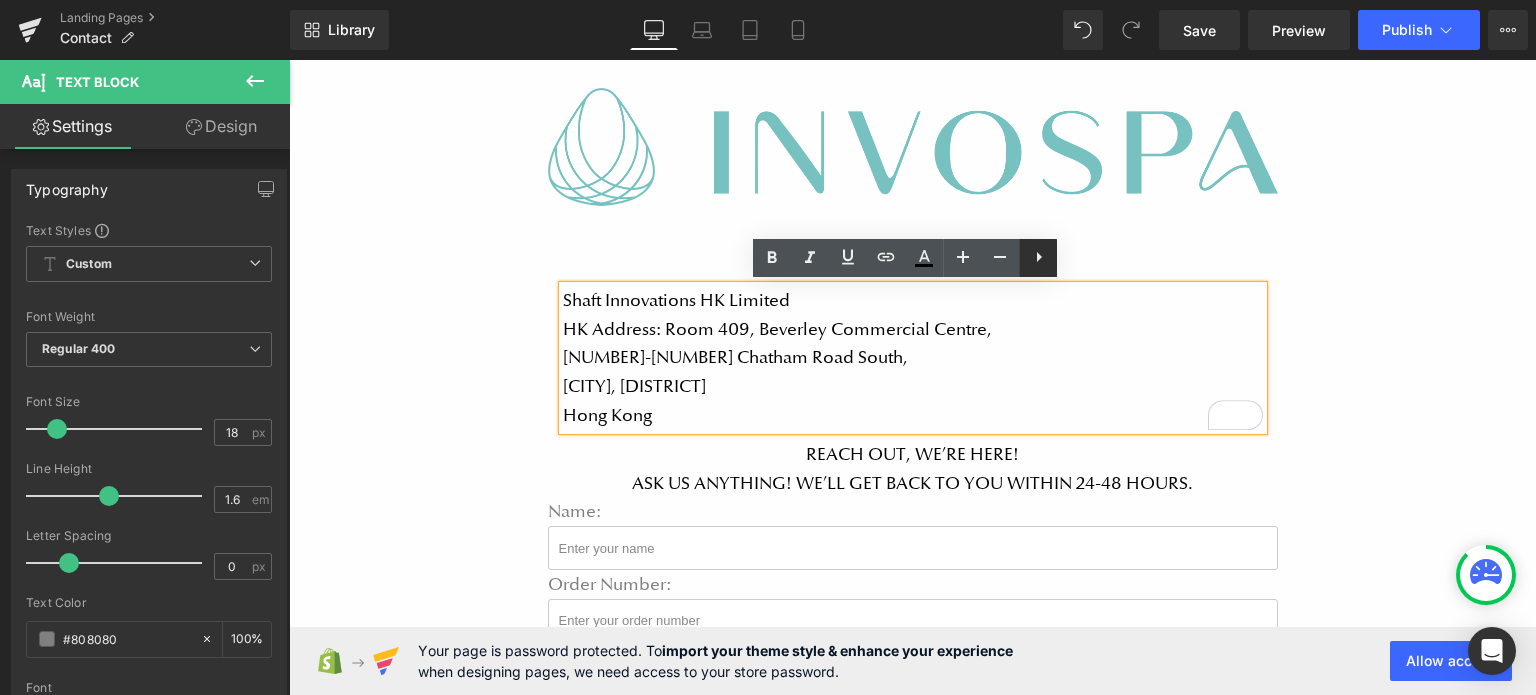 click 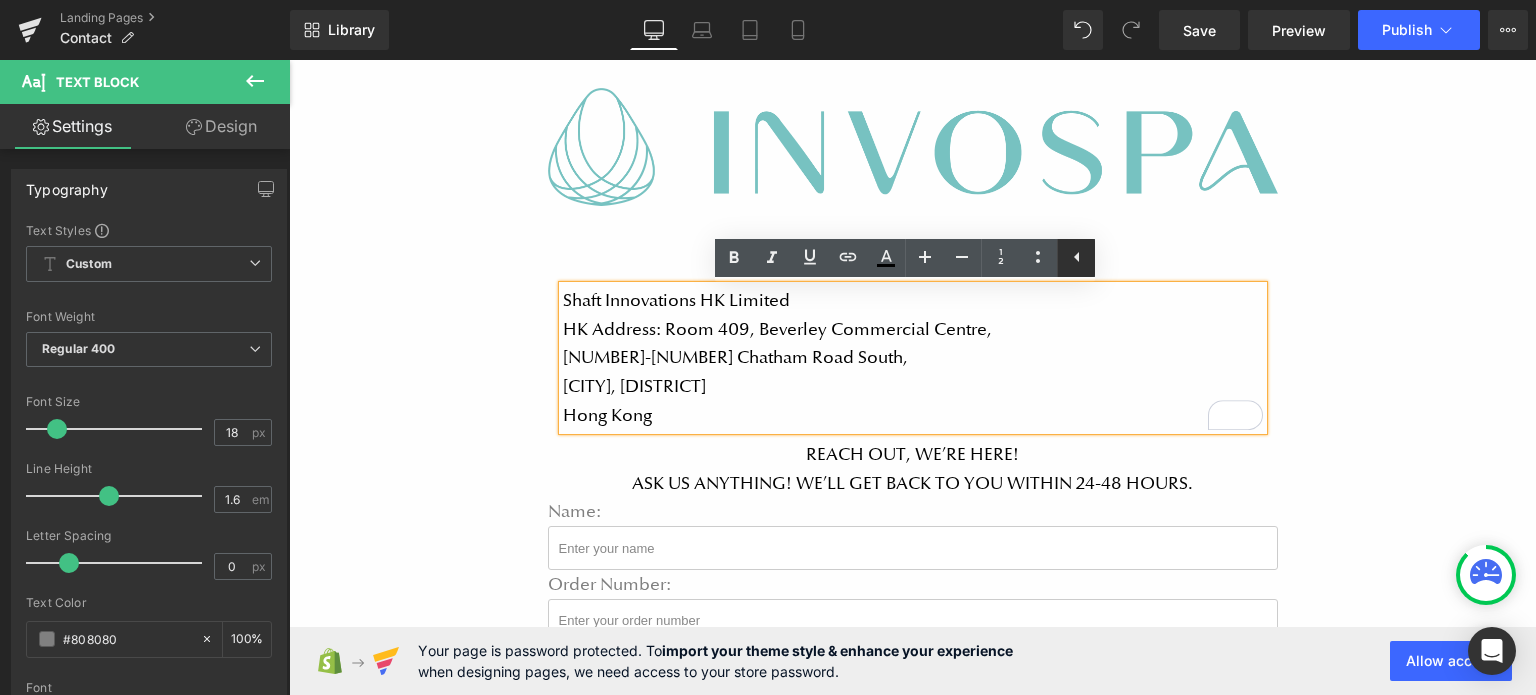 click 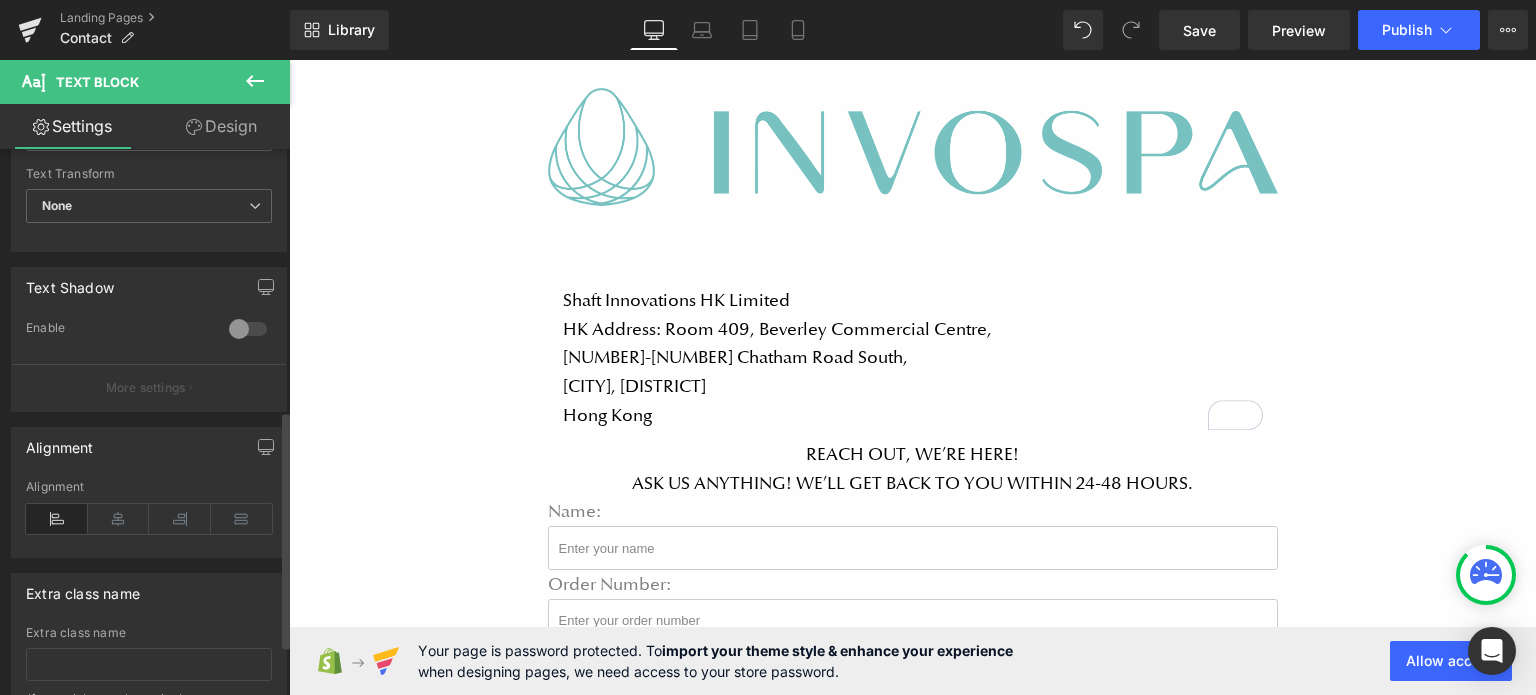 scroll, scrollTop: 600, scrollLeft: 0, axis: vertical 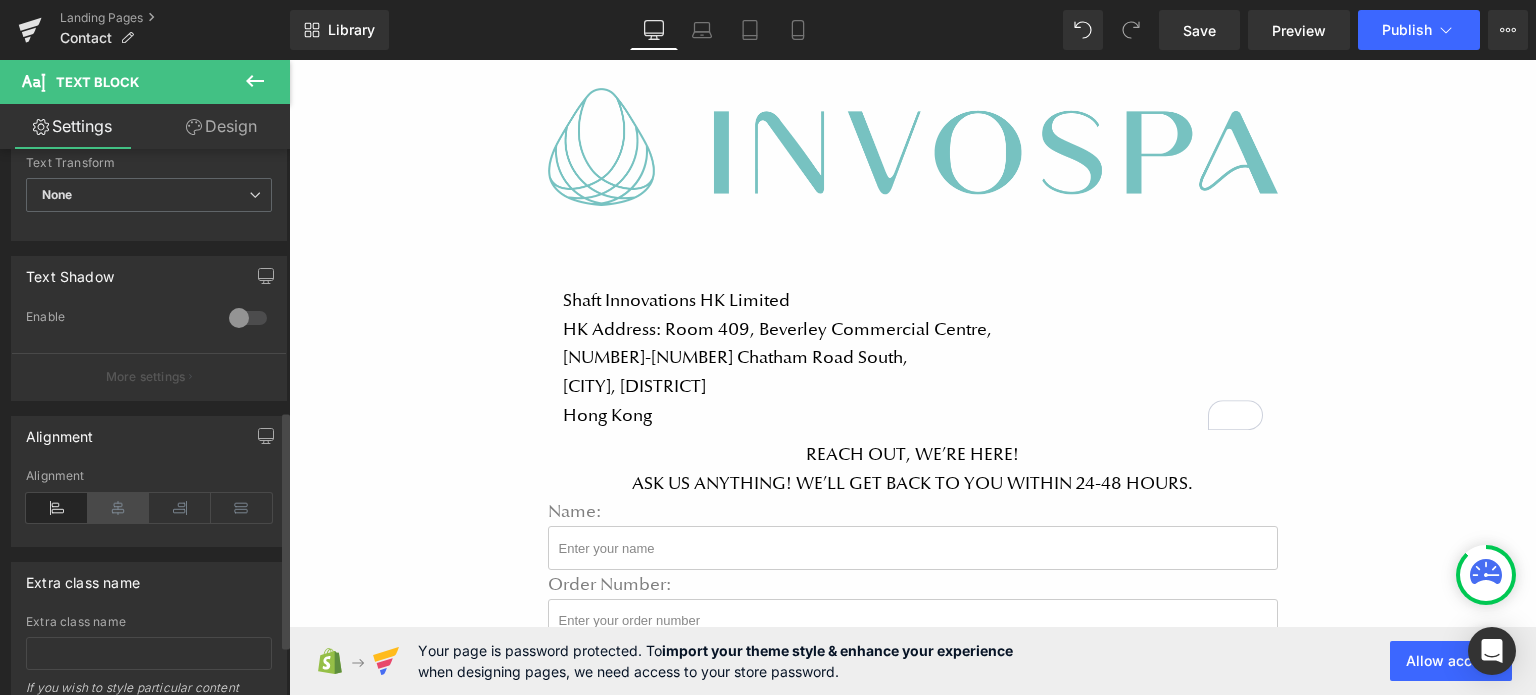 click at bounding box center [119, 508] 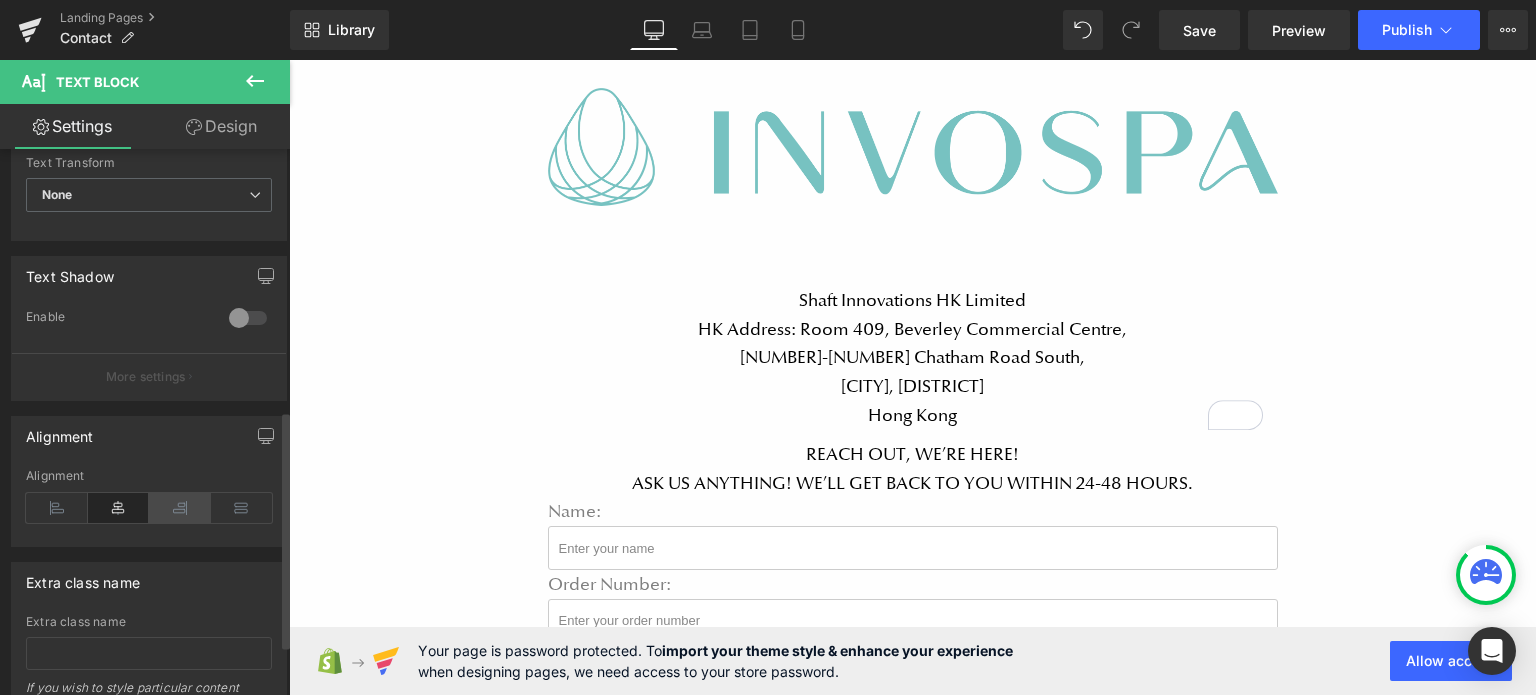 click at bounding box center [180, 508] 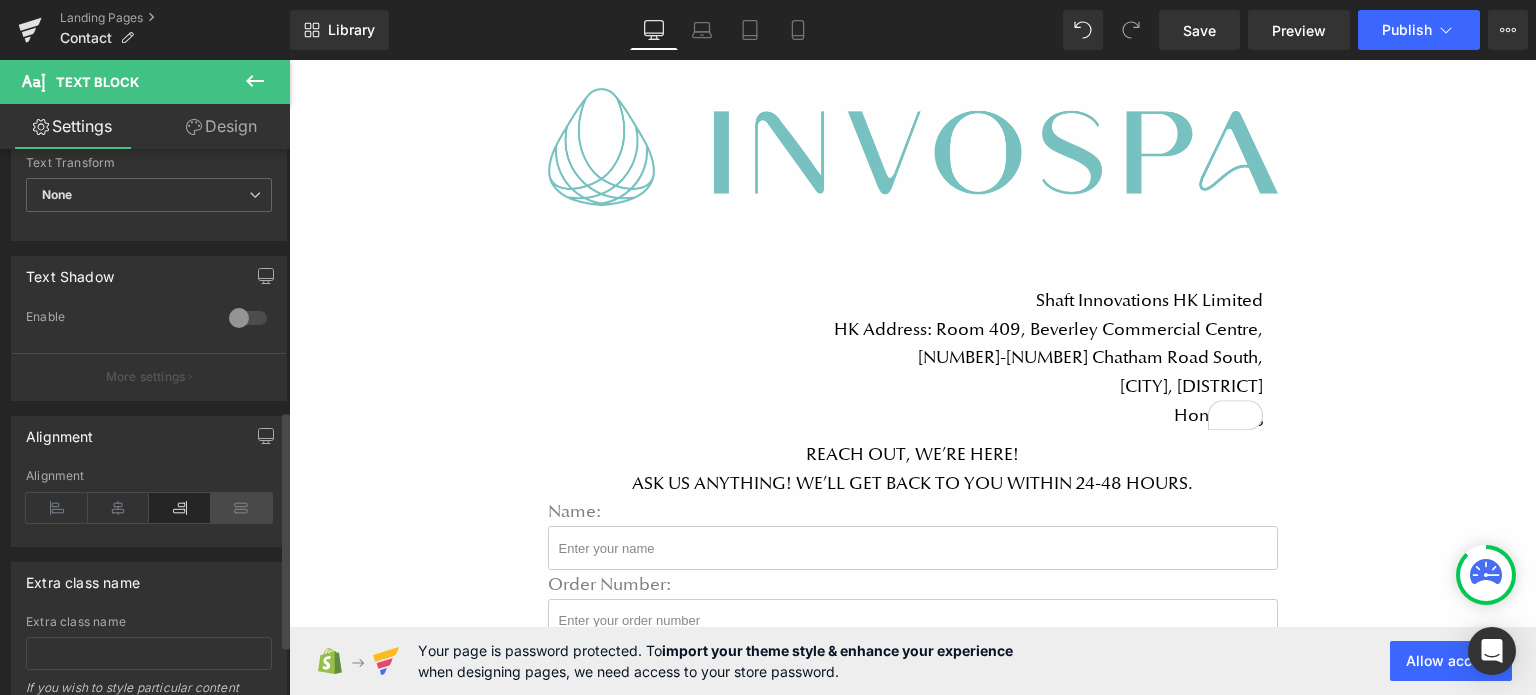 click at bounding box center (242, 508) 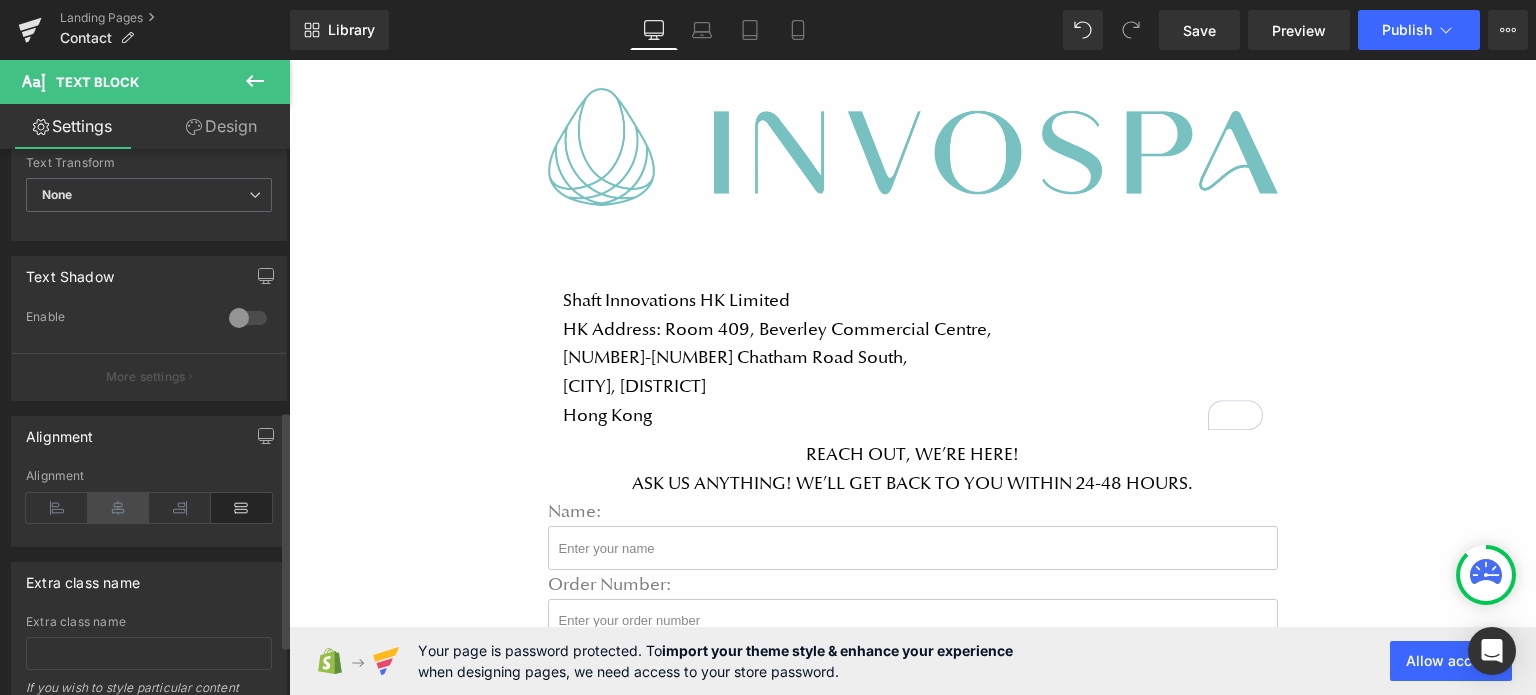 click at bounding box center [119, 508] 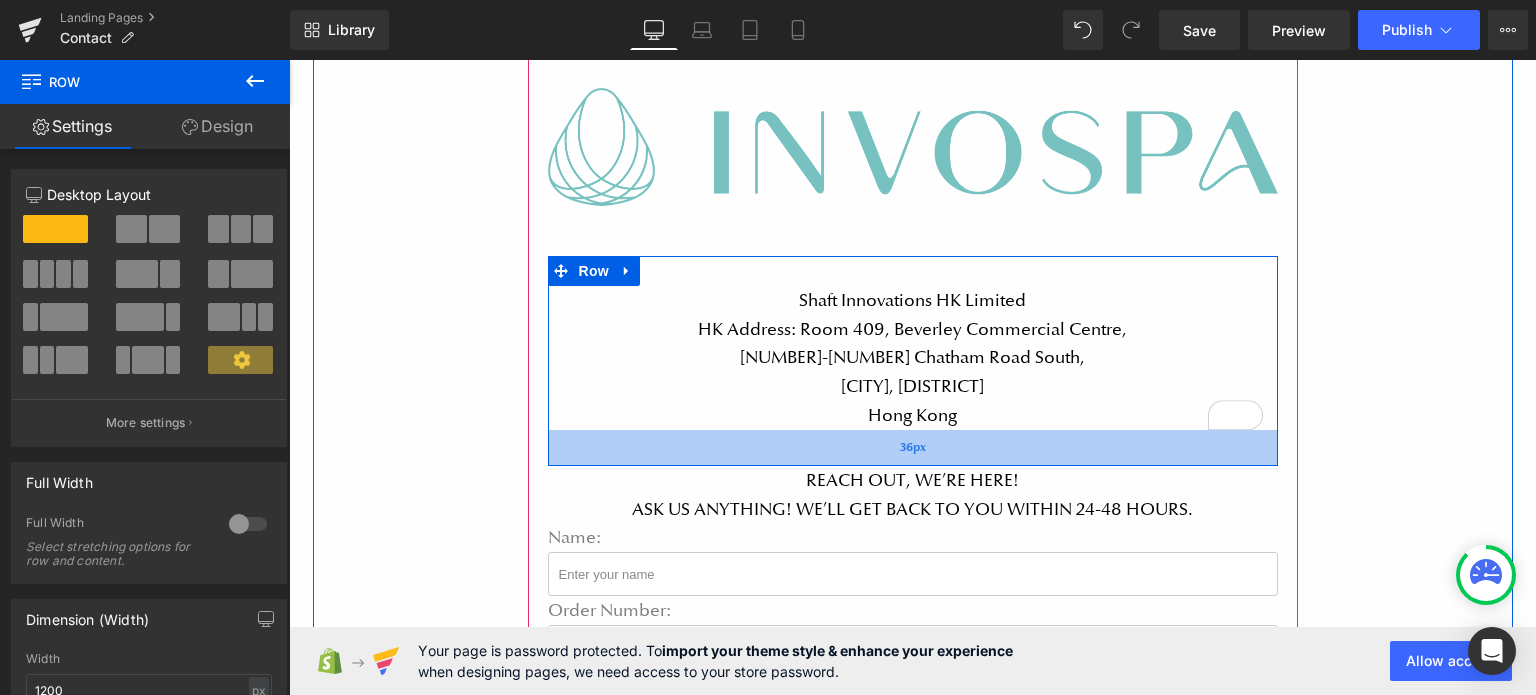 drag, startPoint x: 986, startPoint y: 437, endPoint x: 984, endPoint y: 463, distance: 26.076809 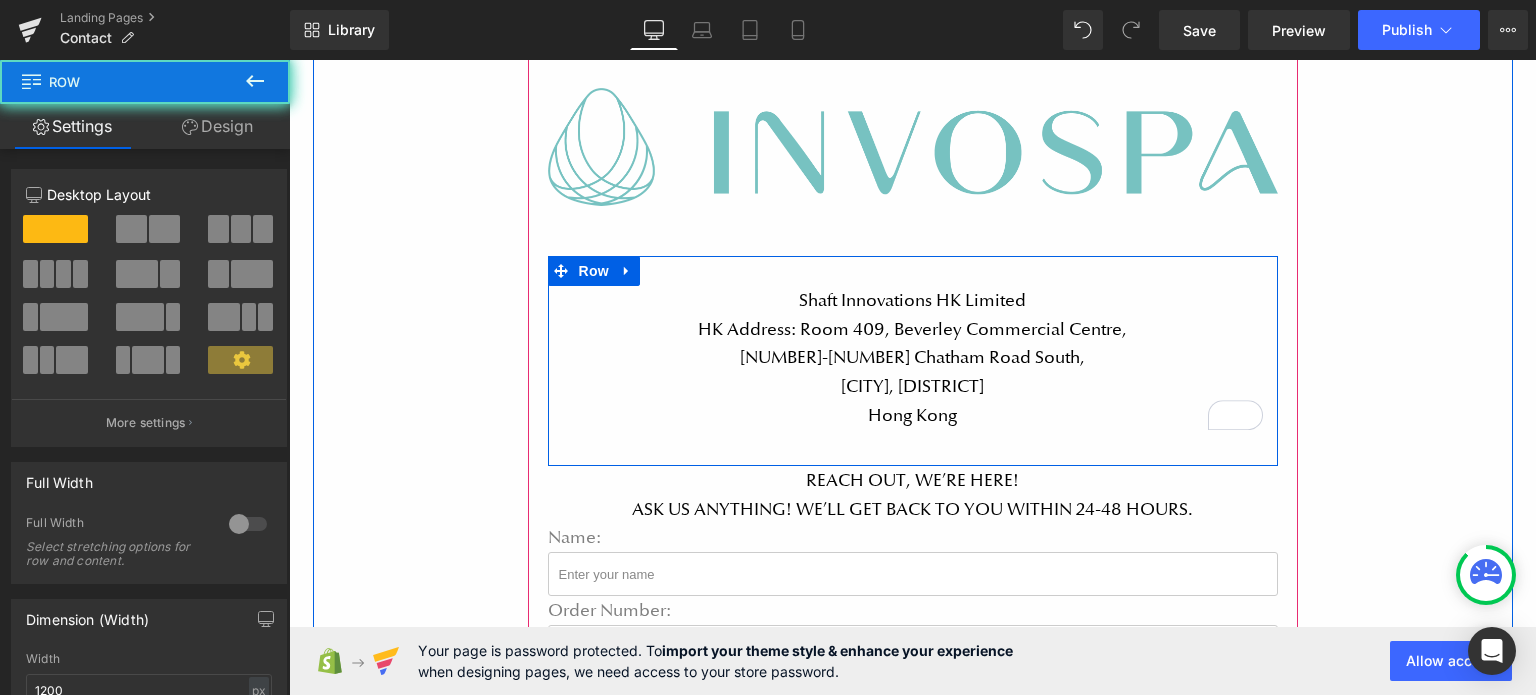 drag, startPoint x: 1380, startPoint y: 305, endPoint x: 1364, endPoint y: 329, distance: 28.84441 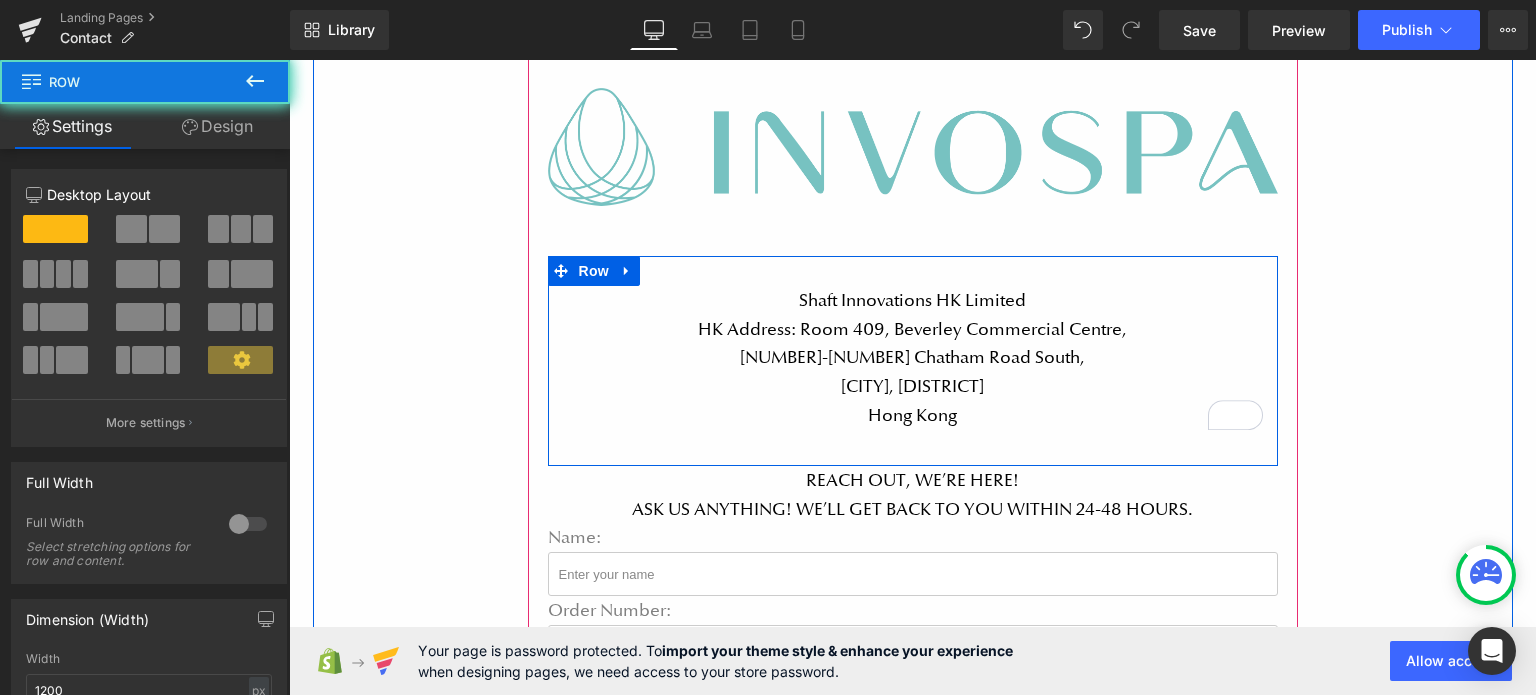 click on "Image
Shaft Innovations HK Limited HK Address: Room 409, Beverley Commercial Centre, 87-105 Chatham Road South, Tsim Sha Tsui, Kowloon Hong Kong
Text Block
Row     36px
REACH OUT, WE’RE HERE!
ASK US ANYTHING! WE’LL GET BACK TO YOU WITHIN 24-48 HOURS.
Text Block         Name: Text Block         Text Field         Order Number: Text Block         Text Field         Email: Text Block         Email Field         Message: Text Block           Text Area           Submit   Submit Button
Contact Form" at bounding box center [913, 496] 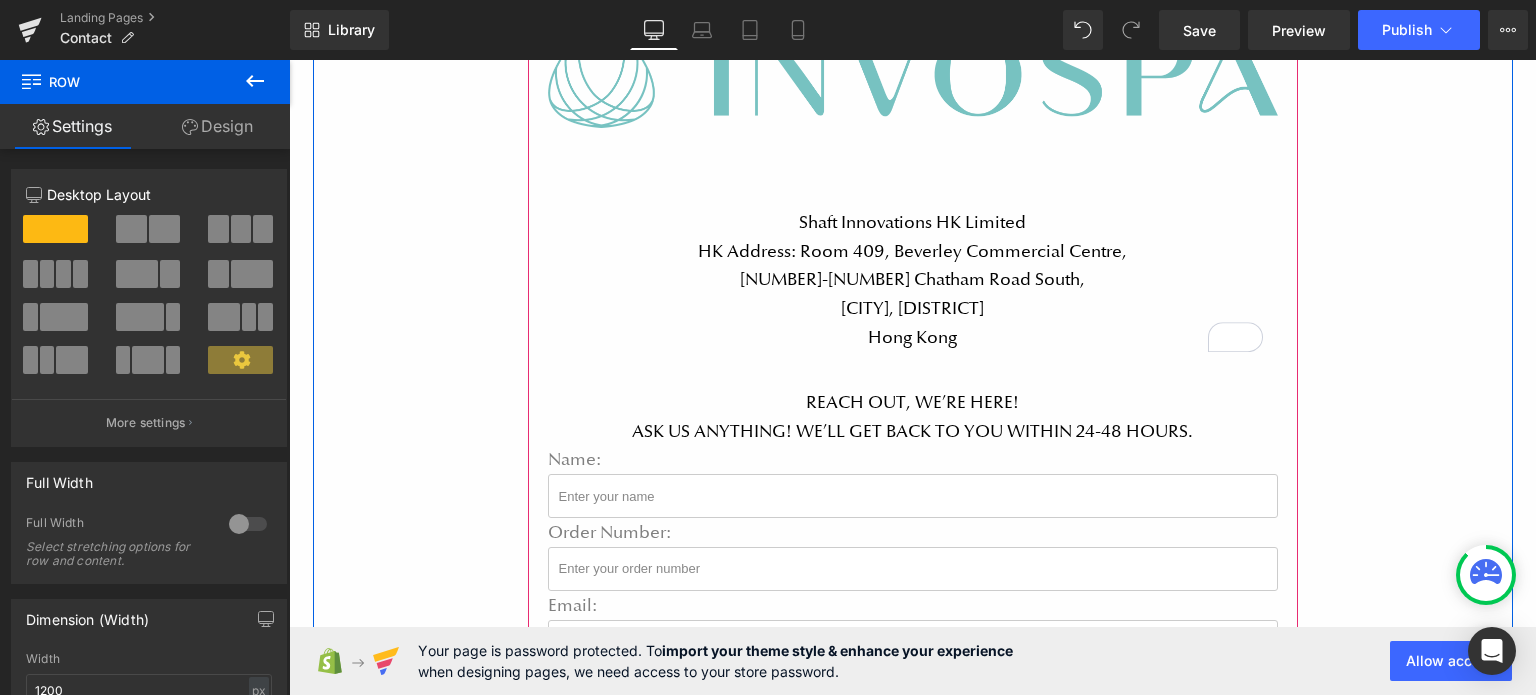 scroll, scrollTop: 0, scrollLeft: 0, axis: both 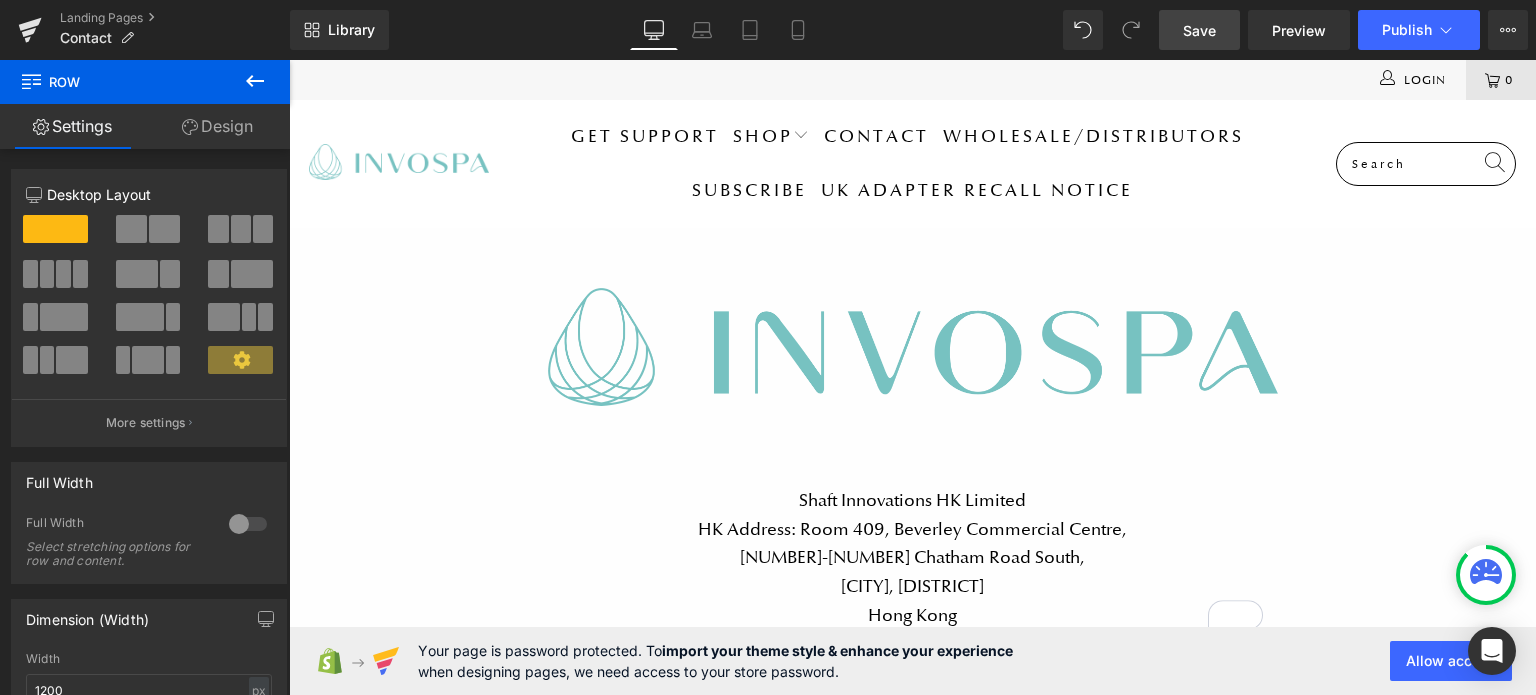 click on "Save" at bounding box center (1199, 30) 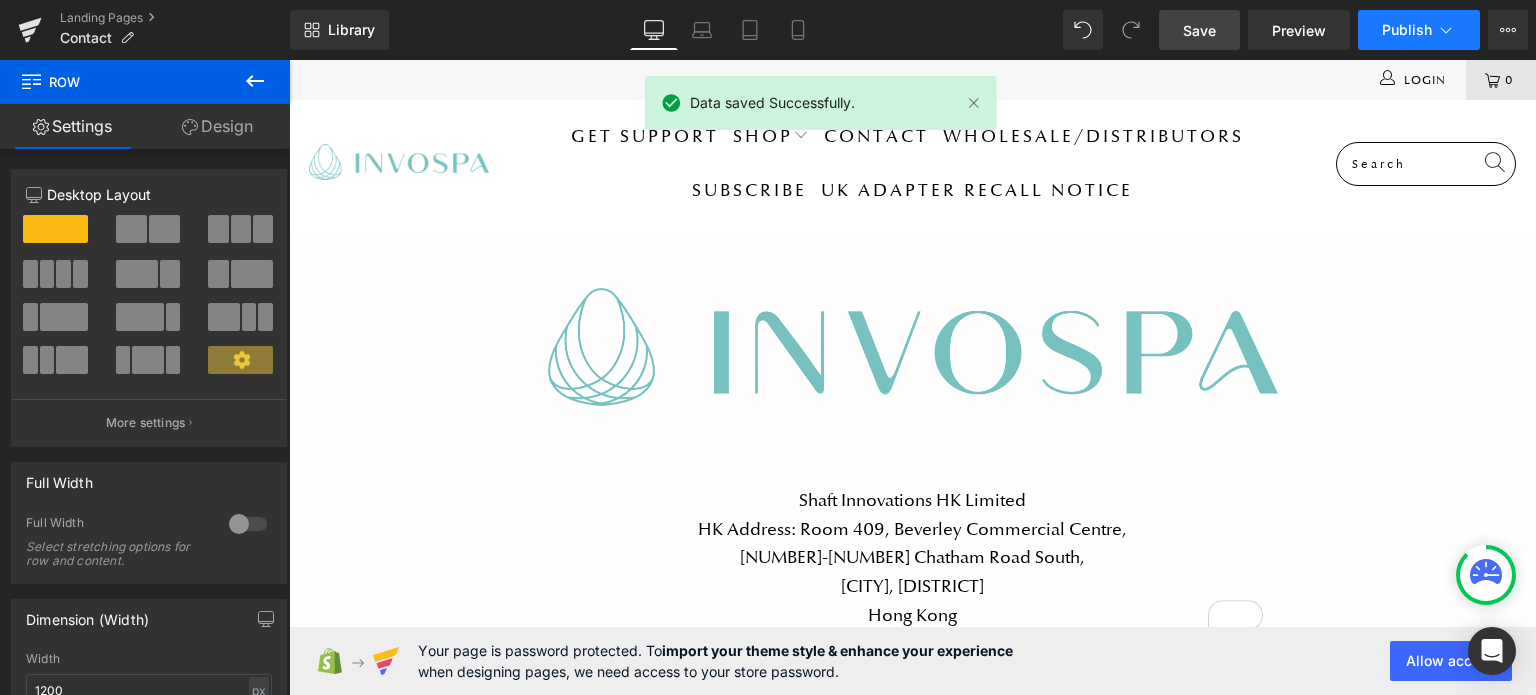 click on "Publish" at bounding box center (1407, 30) 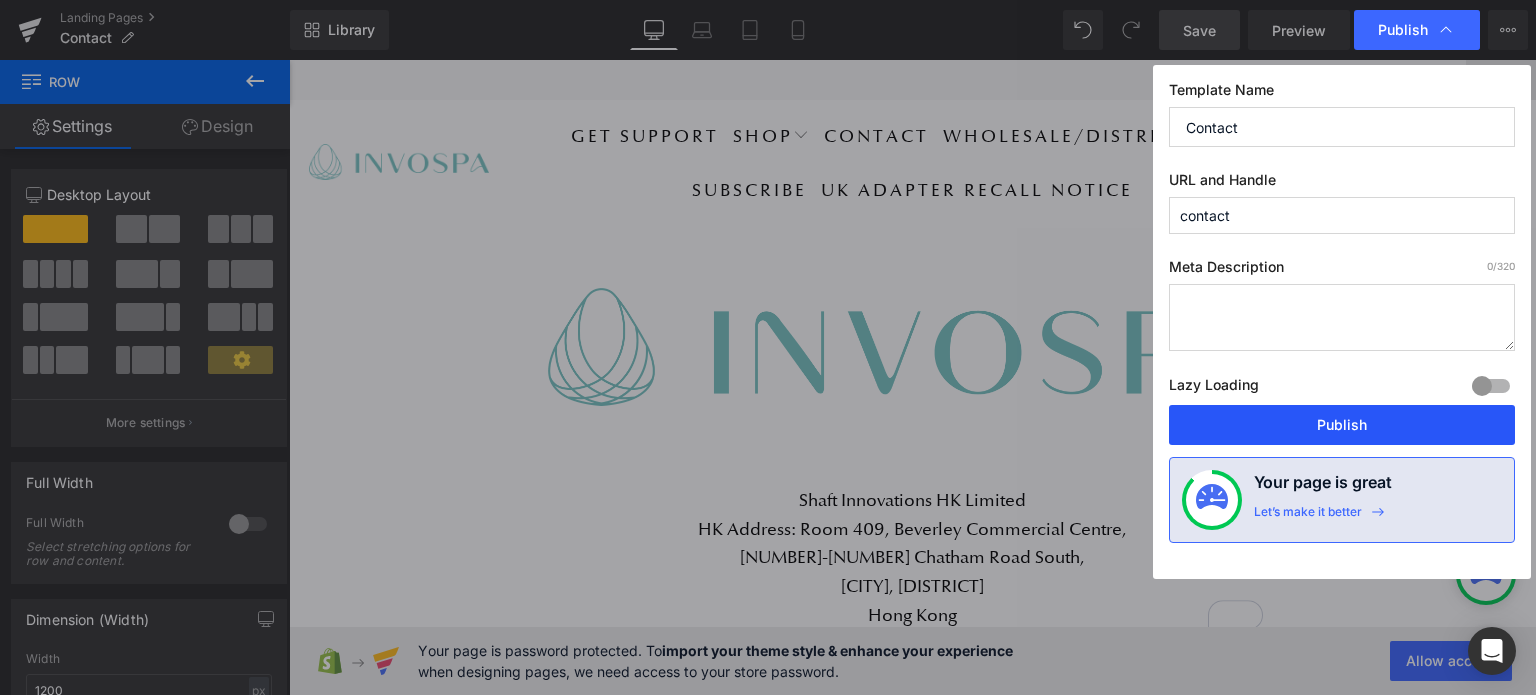 click on "Publish" at bounding box center (1342, 425) 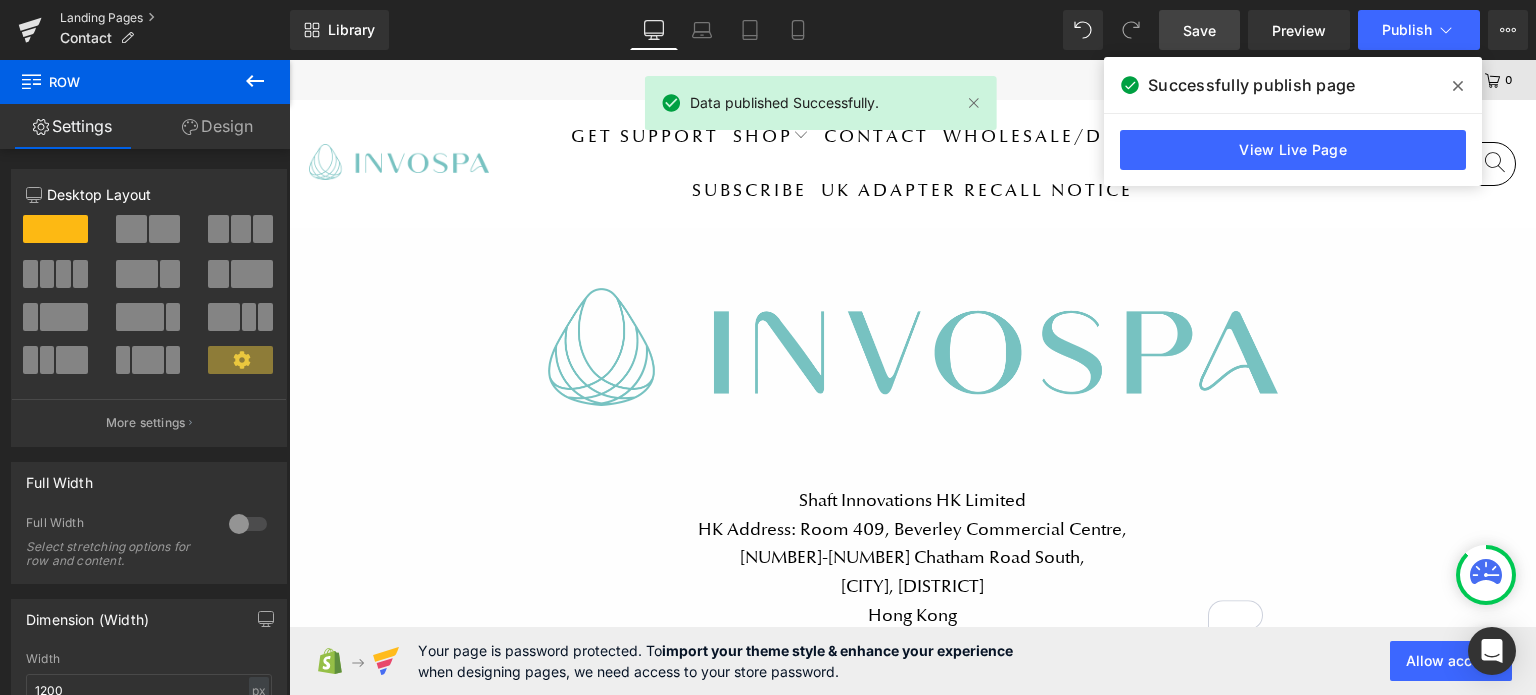 click on "Landing Pages" at bounding box center (175, 18) 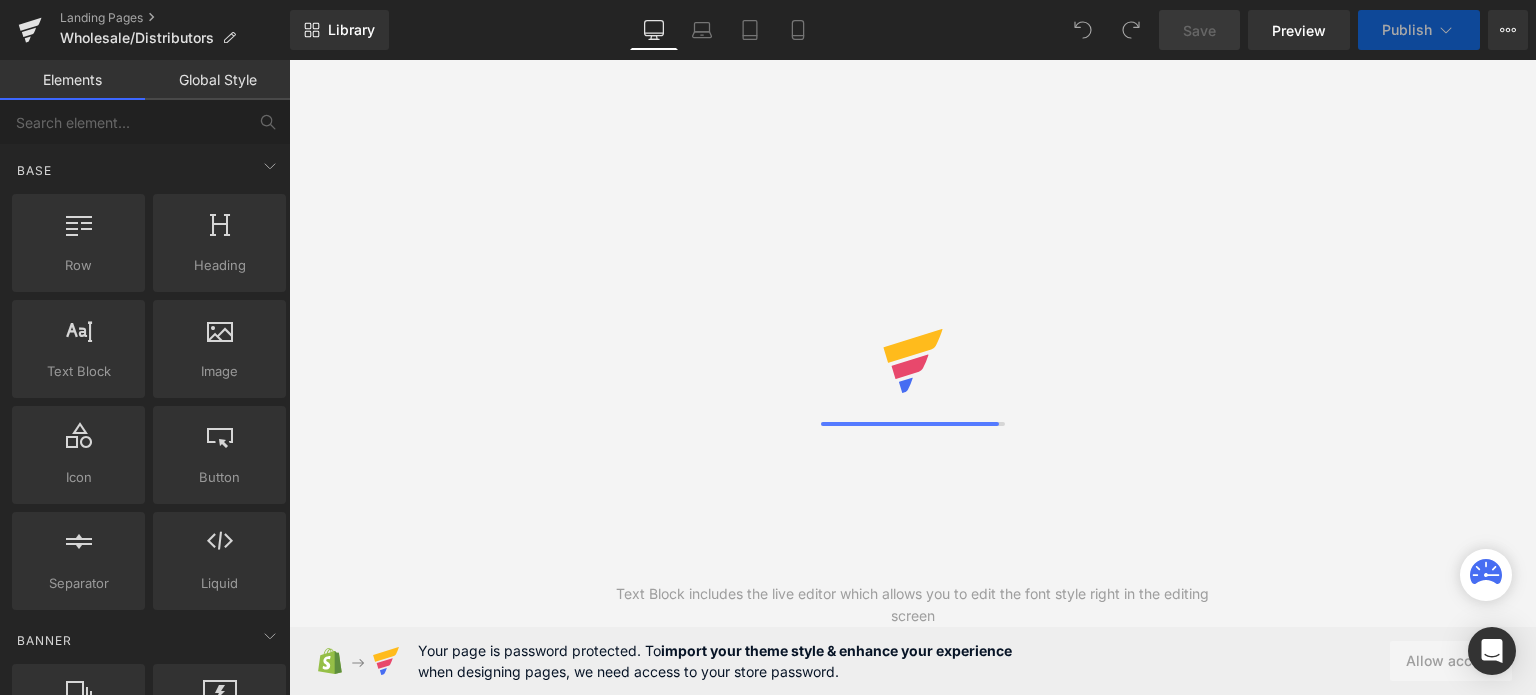 scroll, scrollTop: 0, scrollLeft: 0, axis: both 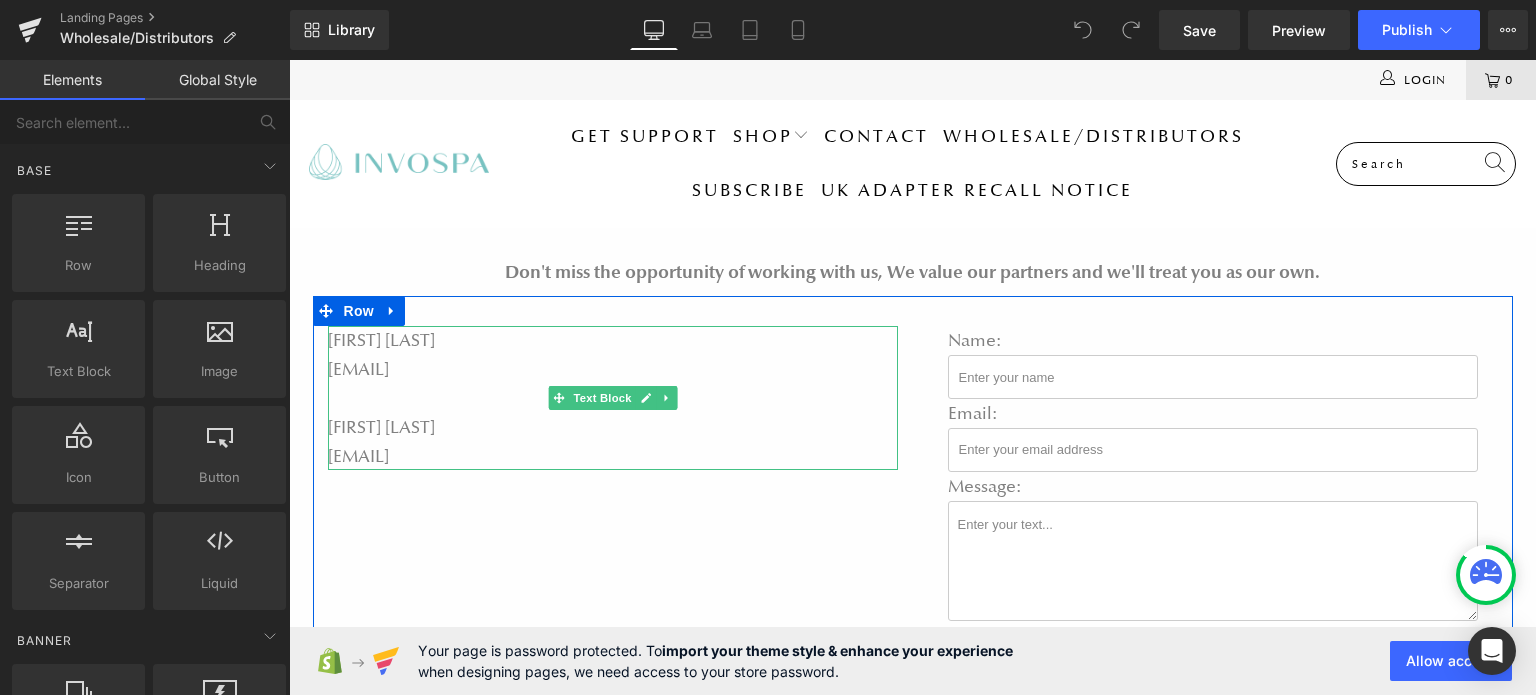 click on "johnny@shaftinnovations.com  Benjamin Nusair admin@shaftinnovations.com" at bounding box center [613, 412] 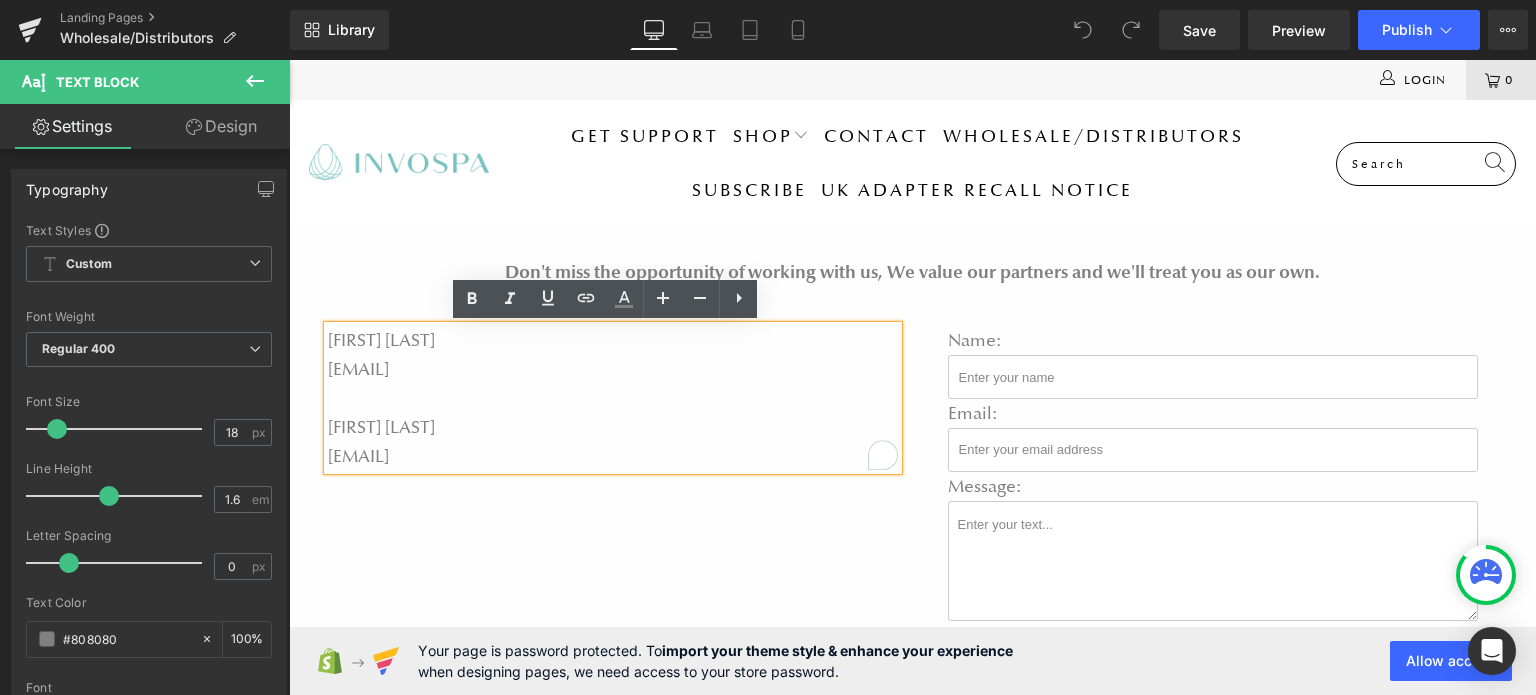 drag, startPoint x: 456, startPoint y: 429, endPoint x: 311, endPoint y: 335, distance: 172.80336 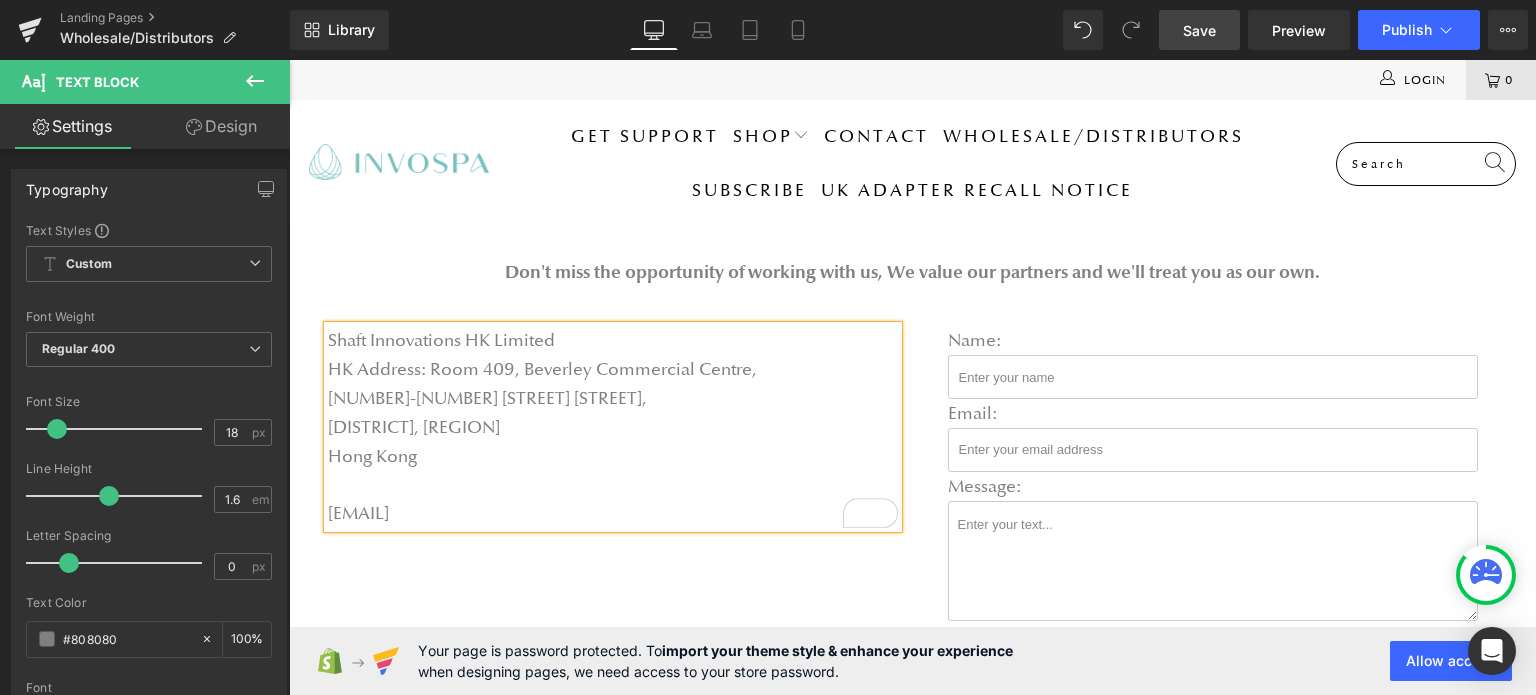 click on "Save" at bounding box center [1199, 30] 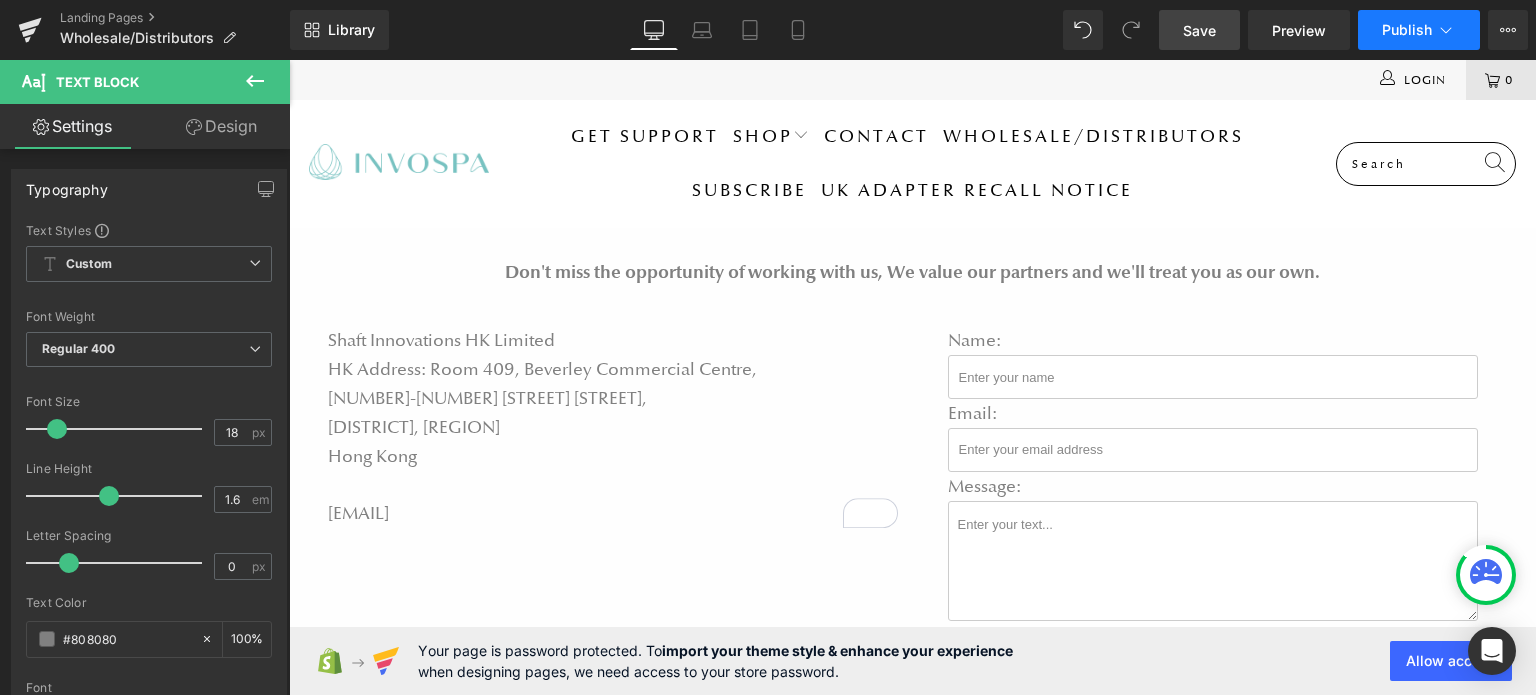 click on "Publish" at bounding box center [1407, 30] 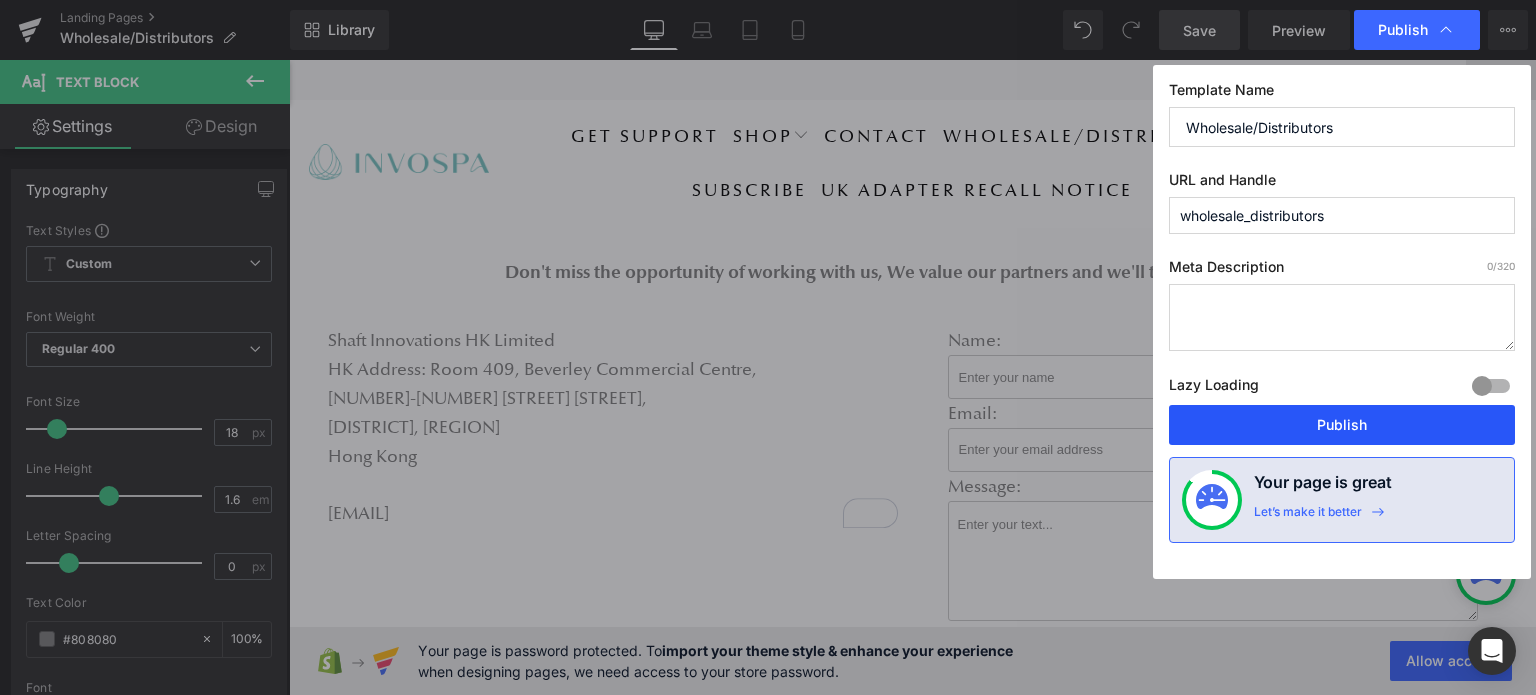 click on "Publish" at bounding box center (1342, 425) 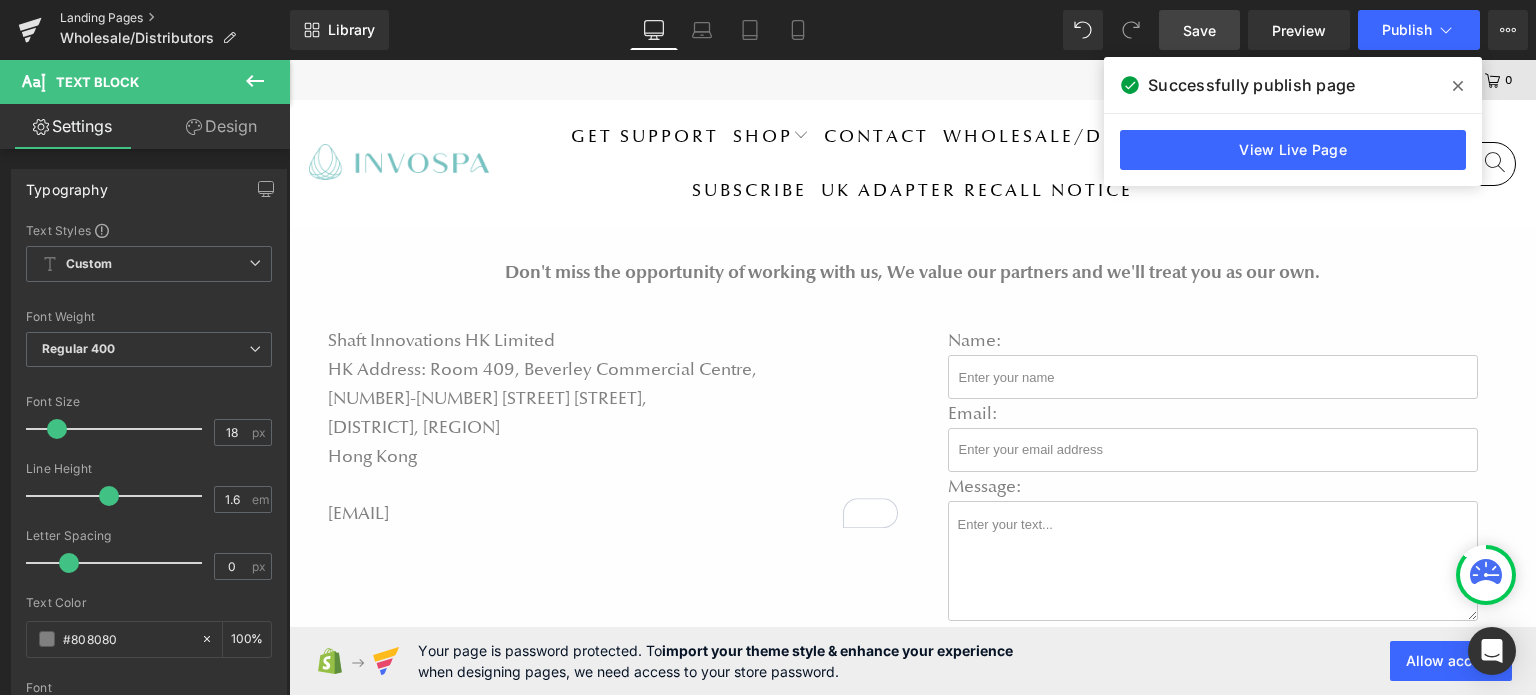 click on "Landing Pages" at bounding box center [175, 18] 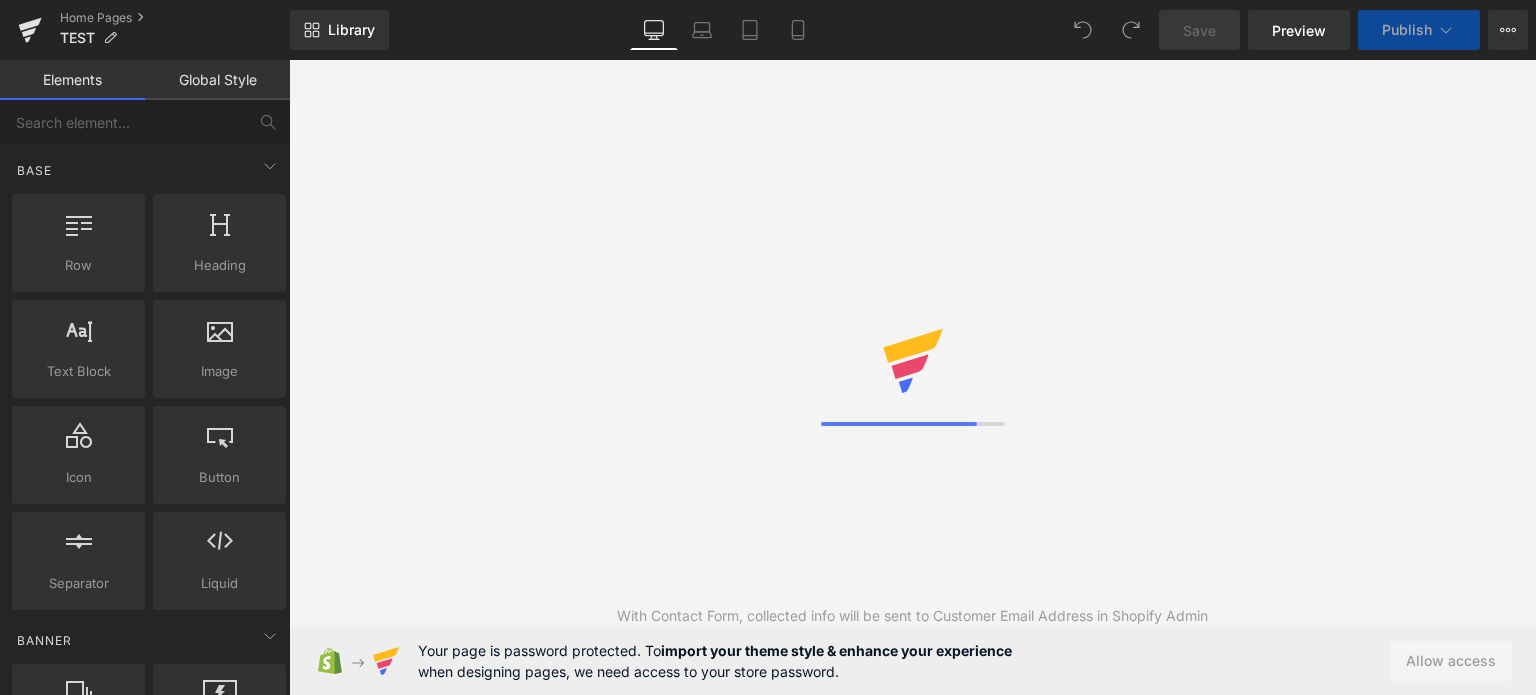 scroll, scrollTop: 0, scrollLeft: 0, axis: both 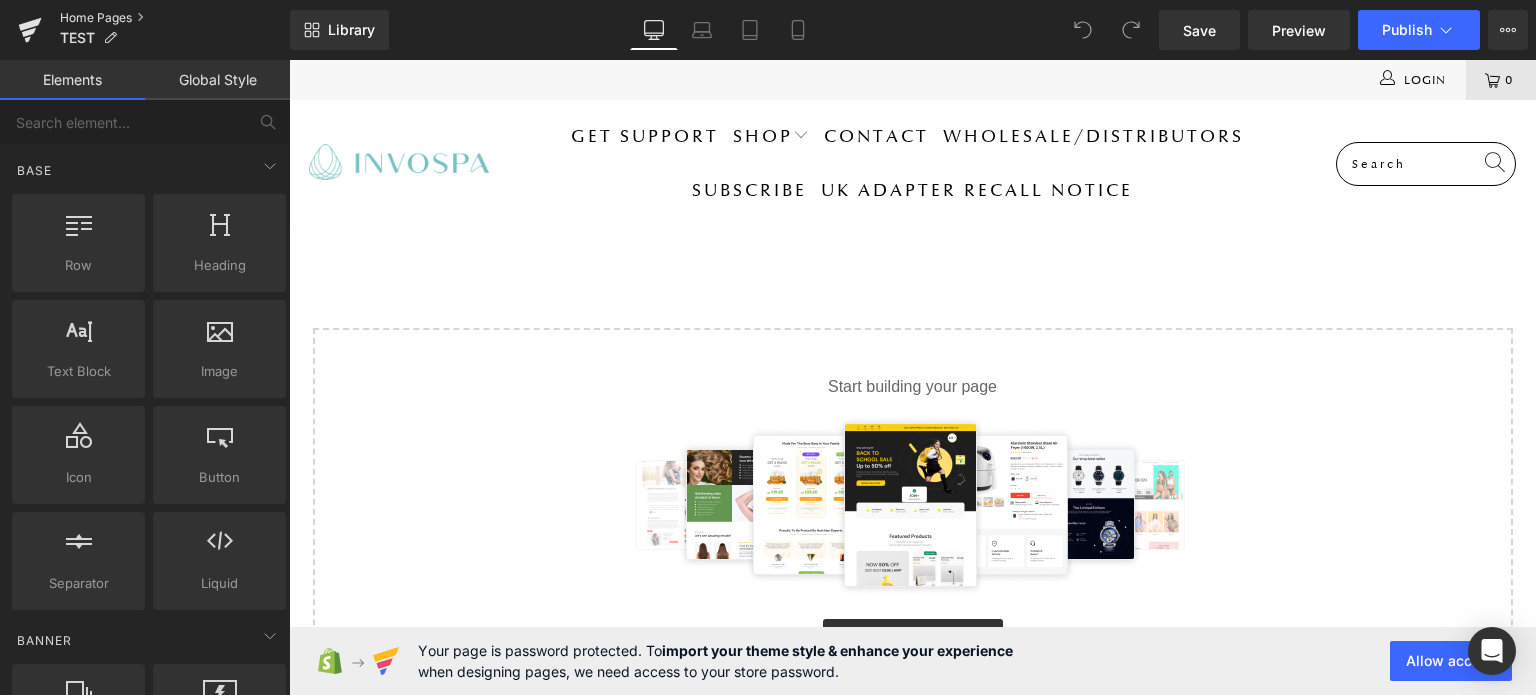 click on "Home Pages" at bounding box center (175, 18) 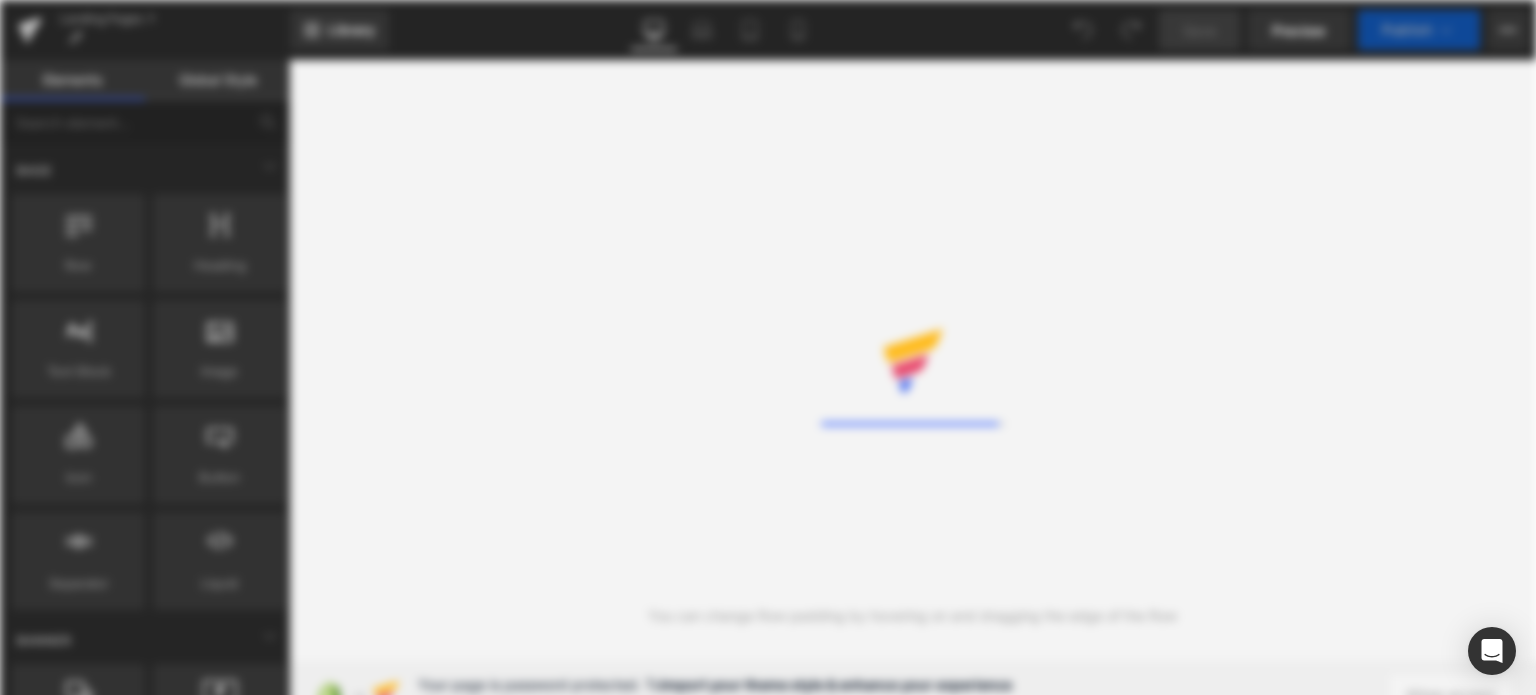 scroll, scrollTop: 0, scrollLeft: 0, axis: both 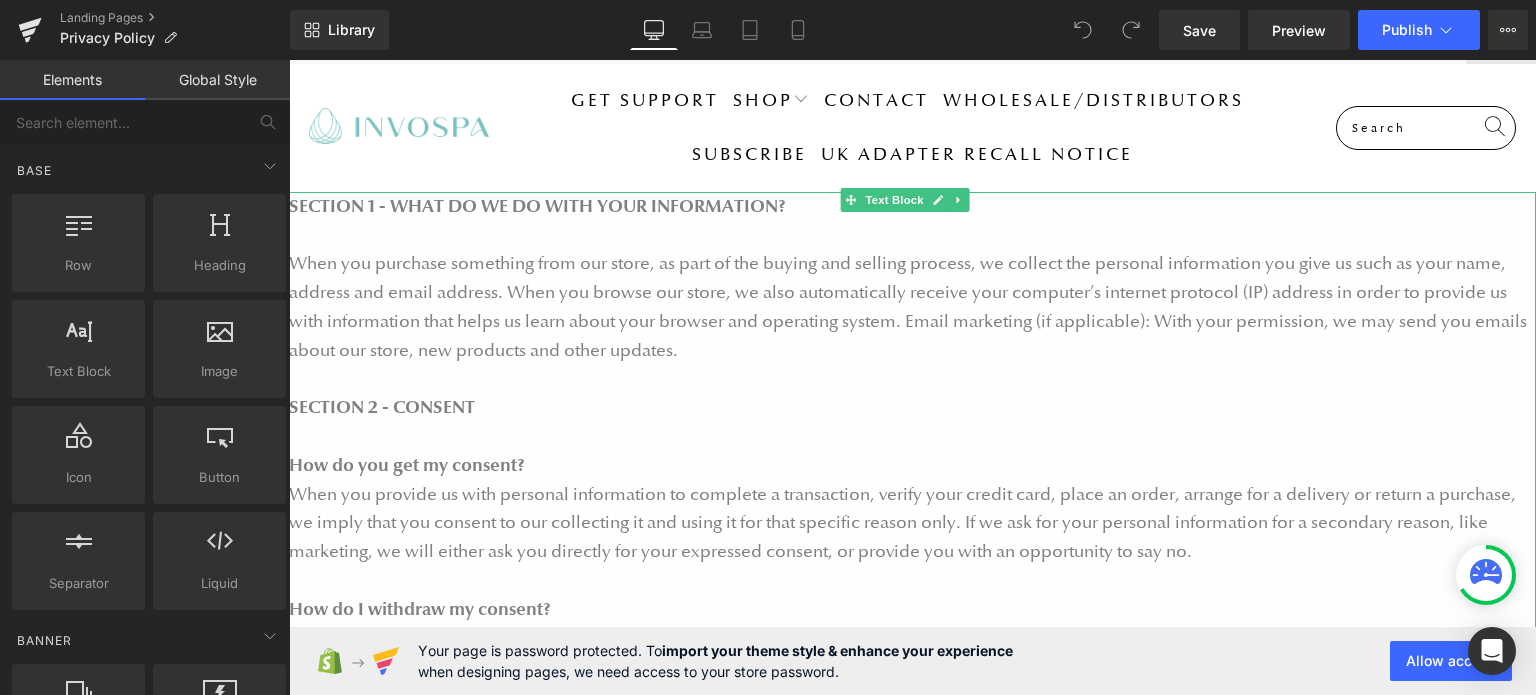 click on "When you purchase something from our store, as part of the buying and selling process, we collect the personal information you give us such as your name, address and email address. When you browse our store, we also automatically receive your computer’s internet protocol (IP) address in order to provide us with information that helps us learn about your browser and operating system. Email marketing (if applicable): With your permission, we may send you emails about our store, new products and other updates." at bounding box center (908, 306) 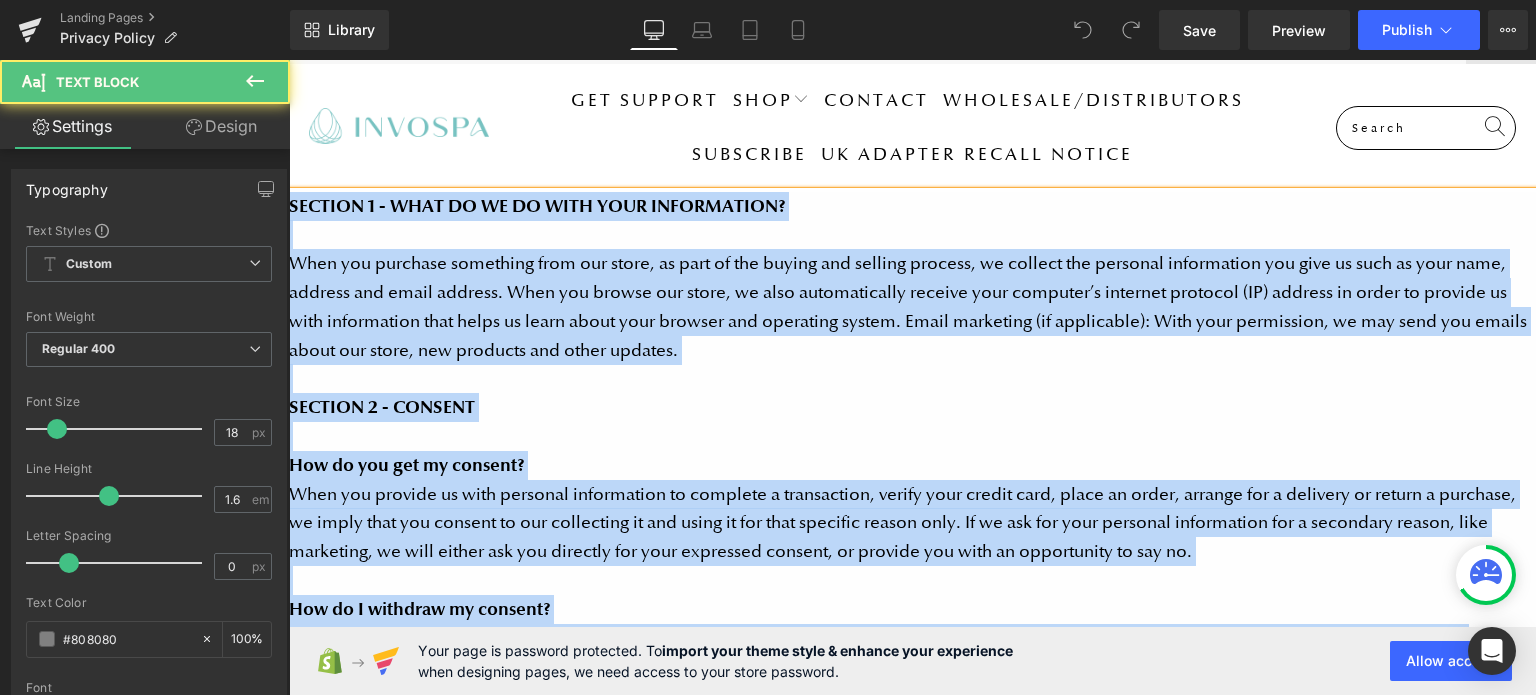 paste 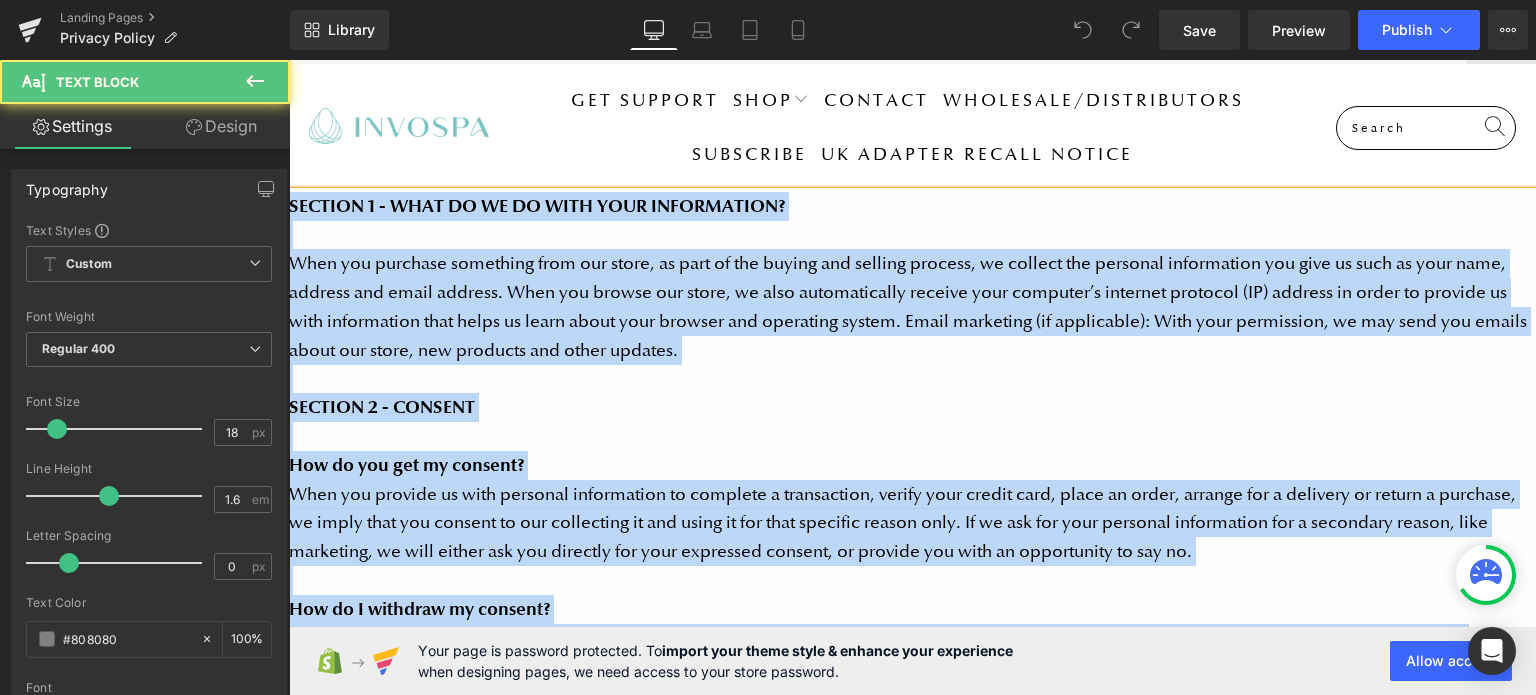 type 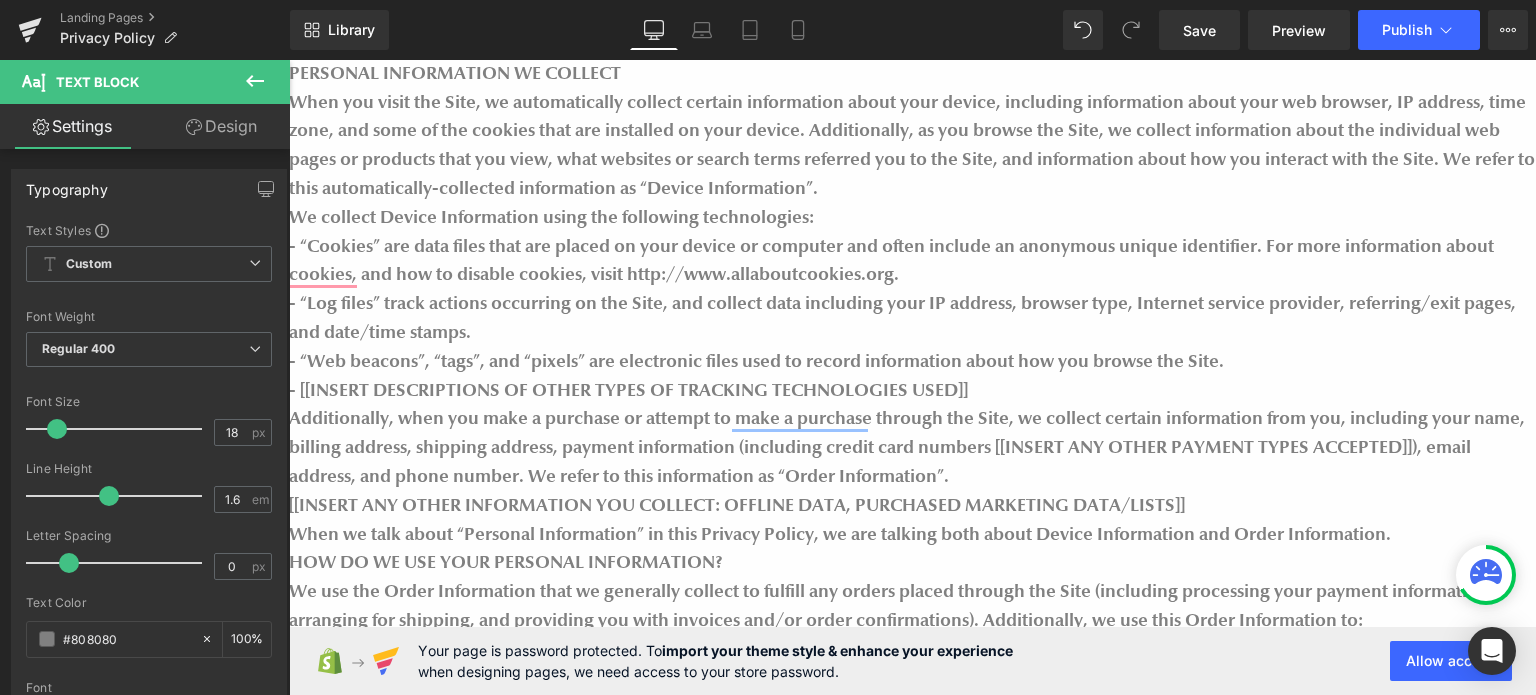 scroll, scrollTop: 0, scrollLeft: 0, axis: both 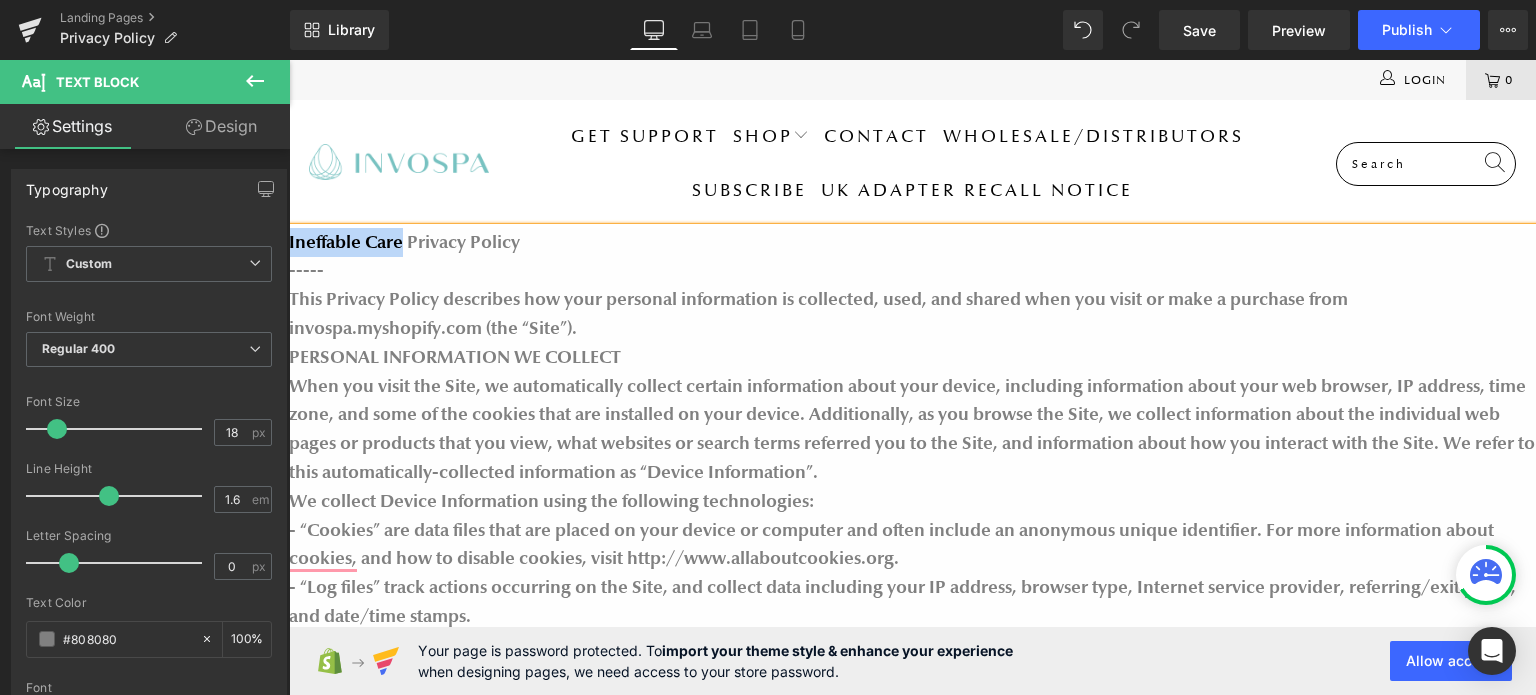 drag, startPoint x: 402, startPoint y: 238, endPoint x: 288, endPoint y: 235, distance: 114.03947 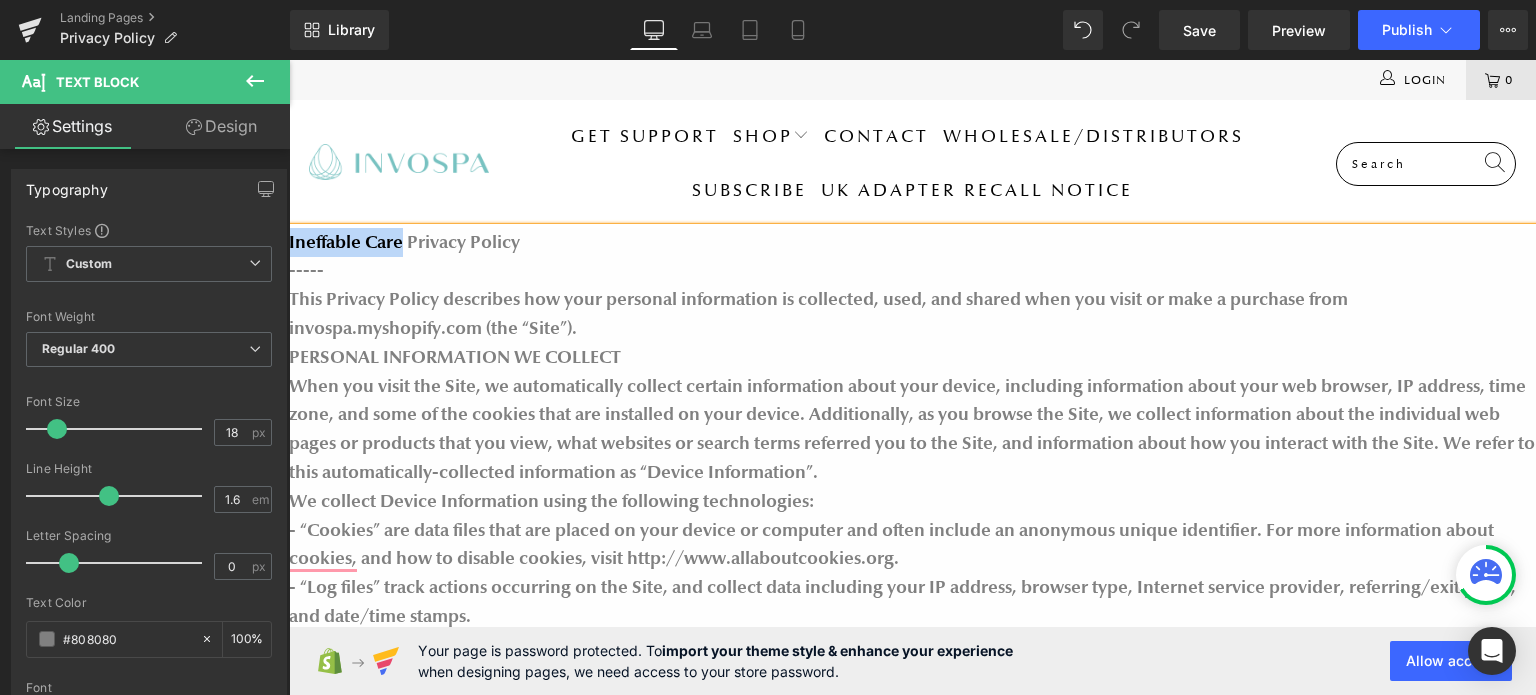 click on "Menu               0
Get Support
Shop
By Parts      Neck   Back   Foot & Leg
By Product      Shiatsu Blue Neck Massager   Shiatsu Gray Neck Massager   Shiatsu White Fabric Neck Massager   Shiatsu Black and Gray Fabric Neck Massager   Shiatsu Gray Fabric Neck Massager   Shiatsu Black Fabric Neck Massager   Shiatsu Green Neck Massager   Shiatsu Yellow Neck Massager   Shiatsu Red Neck Massager   Massage Gun   Foot Massager   Leg Massager   Heated Blanket Gray 50"x60"   Heated Blanket Gray 72"x84"   Heated Blanket Blue 50"x60"   Heated Blanket Blue 72"x84"
Contact
Wholesale/Distributors
Subscribe
UK Adapter Recall Notice     Login
Login       0       Your Cart is Empty
Continue Shopping
$0.00" at bounding box center (912, 1379) 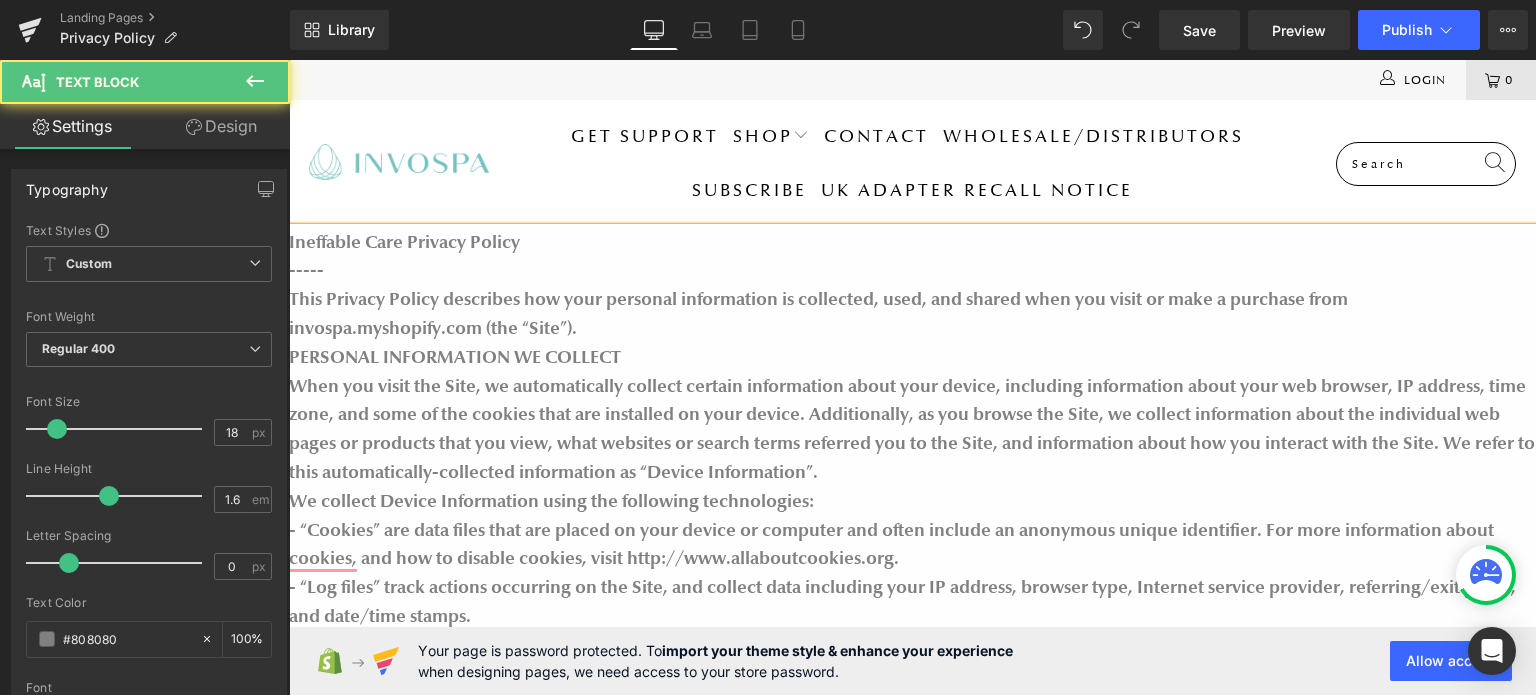click on "-----" at bounding box center [912, 270] 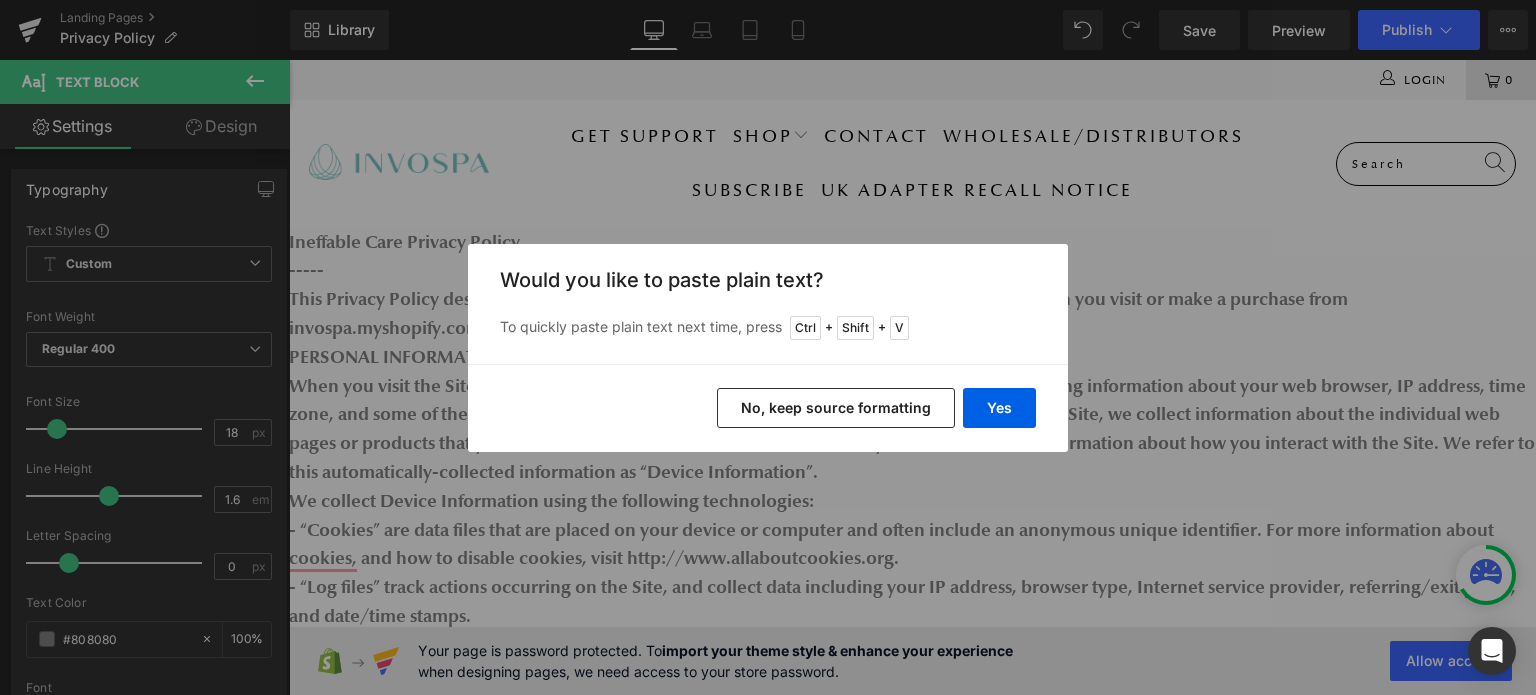 click on "No, keep source formatting" at bounding box center (836, 408) 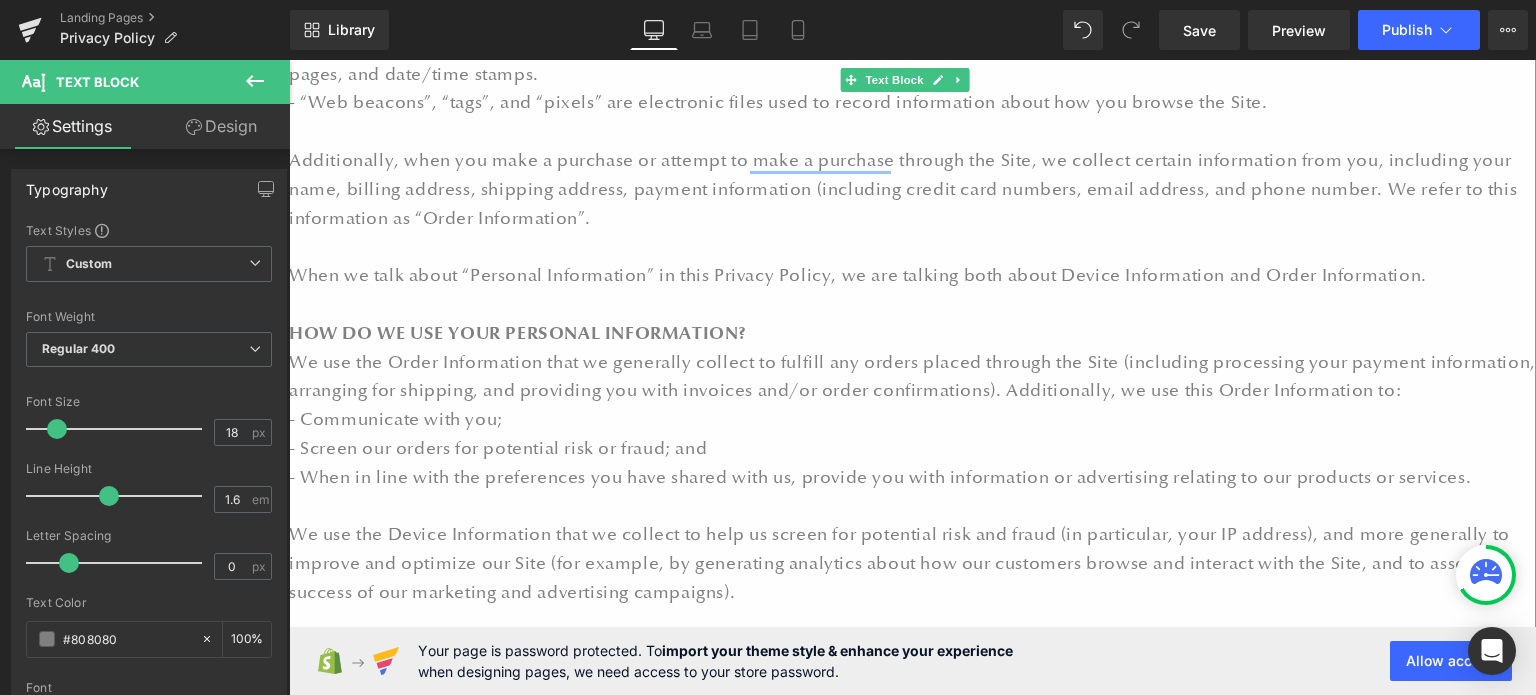 scroll, scrollTop: 0, scrollLeft: 0, axis: both 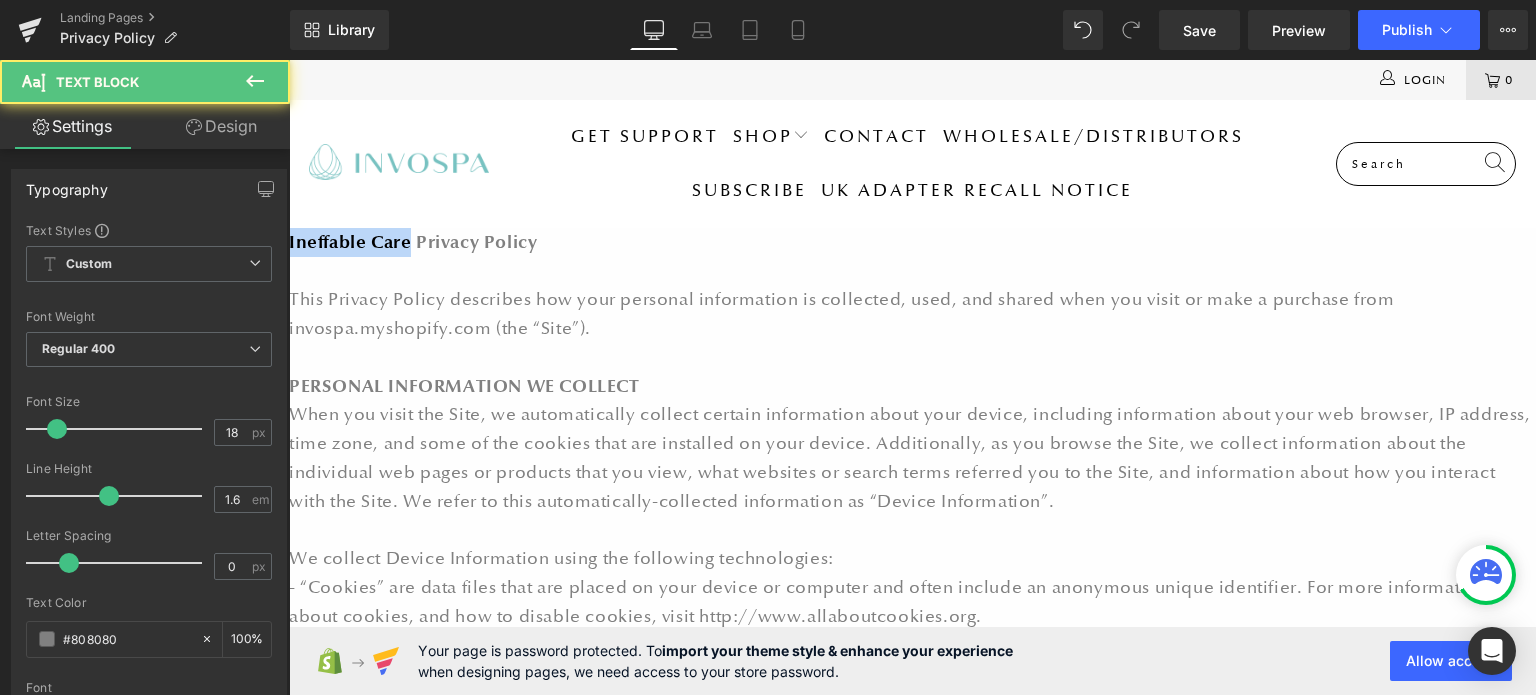 drag, startPoint x: 408, startPoint y: 240, endPoint x: 284, endPoint y: 253, distance: 124.67959 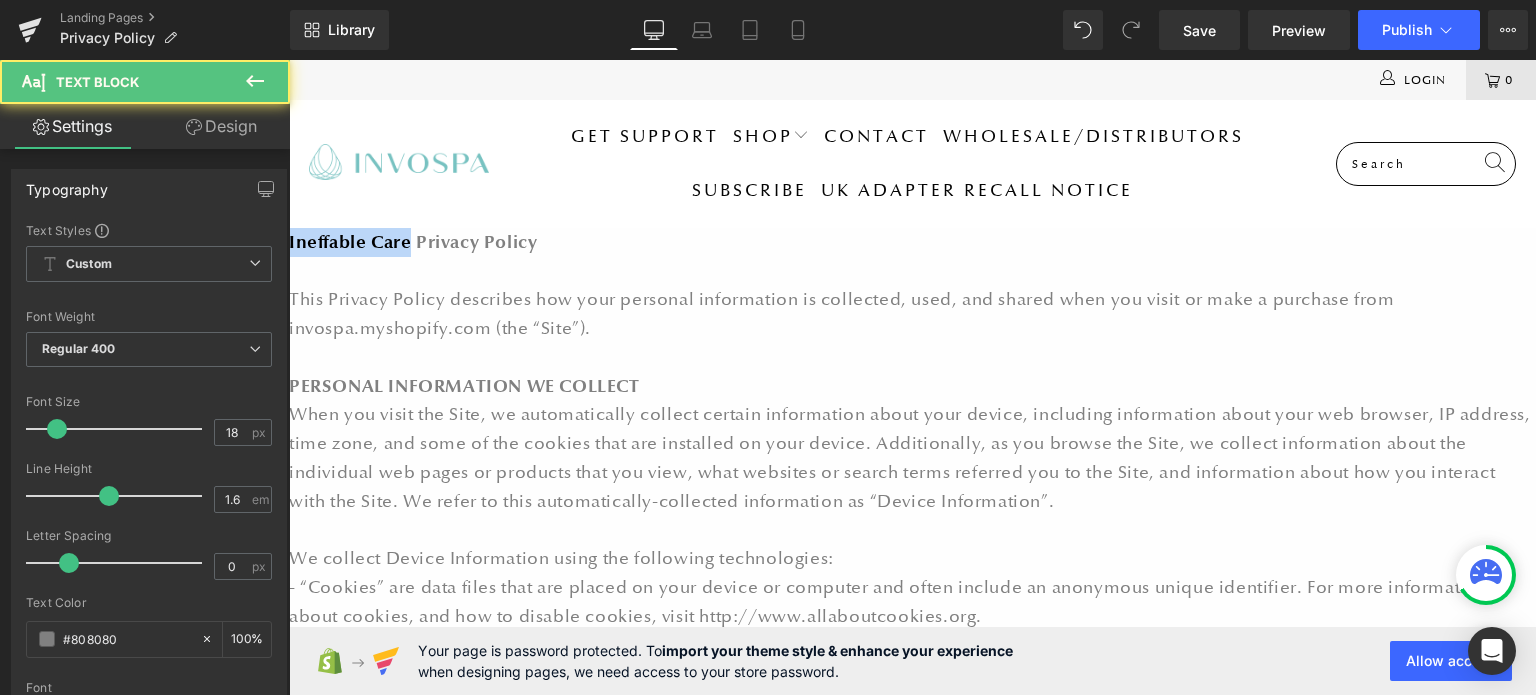 click on "Menu               0
Get Support
Shop
By Parts      Neck   Back   Foot & Leg
By Product      Shiatsu Blue Neck Massager   Shiatsu Gray Neck Massager   Shiatsu White Fabric Neck Massager   Shiatsu Black and Gray Fabric Neck Massager   Shiatsu Gray Fabric Neck Massager   Shiatsu Black Fabric Neck Massager   Shiatsu Green Neck Massager   Shiatsu Yellow Neck Massager   Shiatsu Red Neck Massager   Massage Gun   Foot Massager   Leg Massager   Heated Blanket Gray 50"x60"   Heated Blanket Gray 72"x84"   Heated Blanket Blue 50"x60"   Heated Blanket Blue 72"x84"
Contact
Wholesale/Distributors
Subscribe
UK Adapter Recall Notice     Login
Login       0       Your Cart is Empty
Continue Shopping
$0.00" at bounding box center (912, 1552) 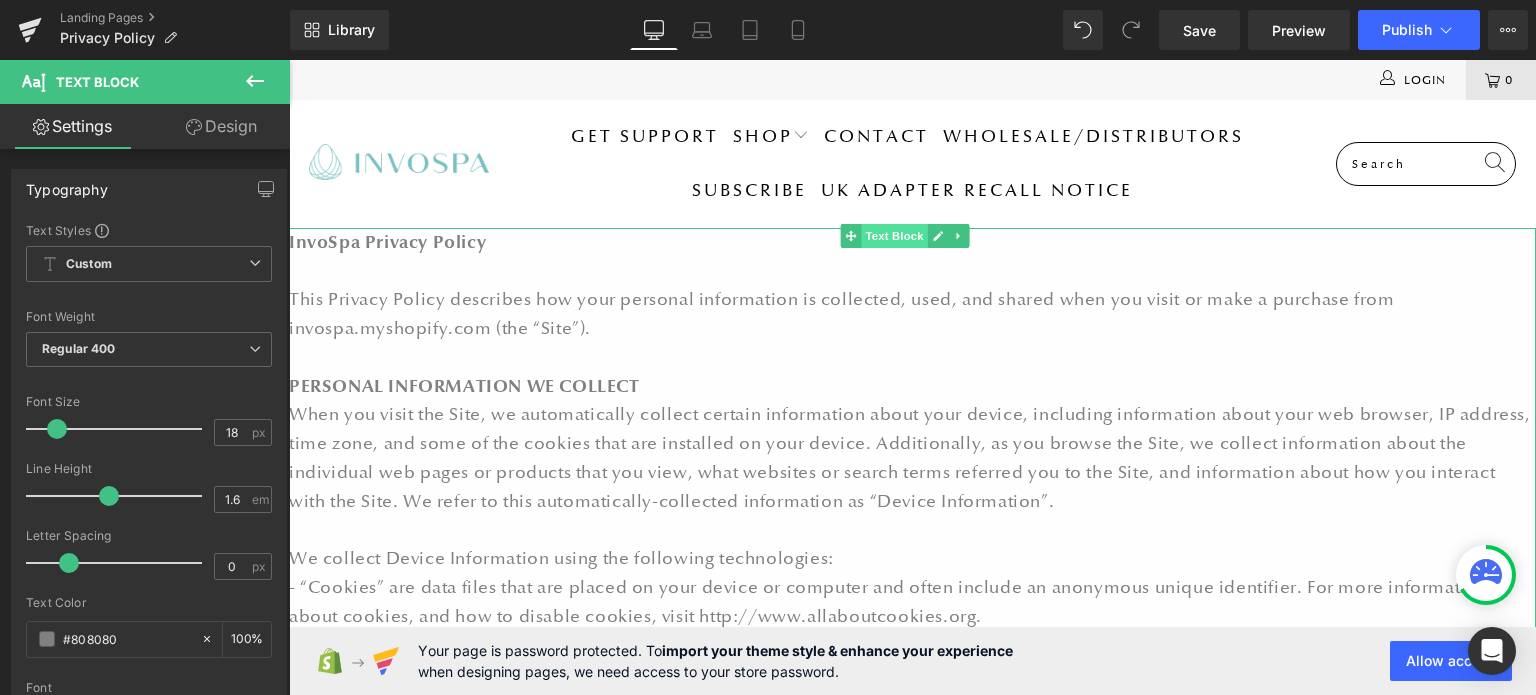 click on "Text Block" at bounding box center (894, 236) 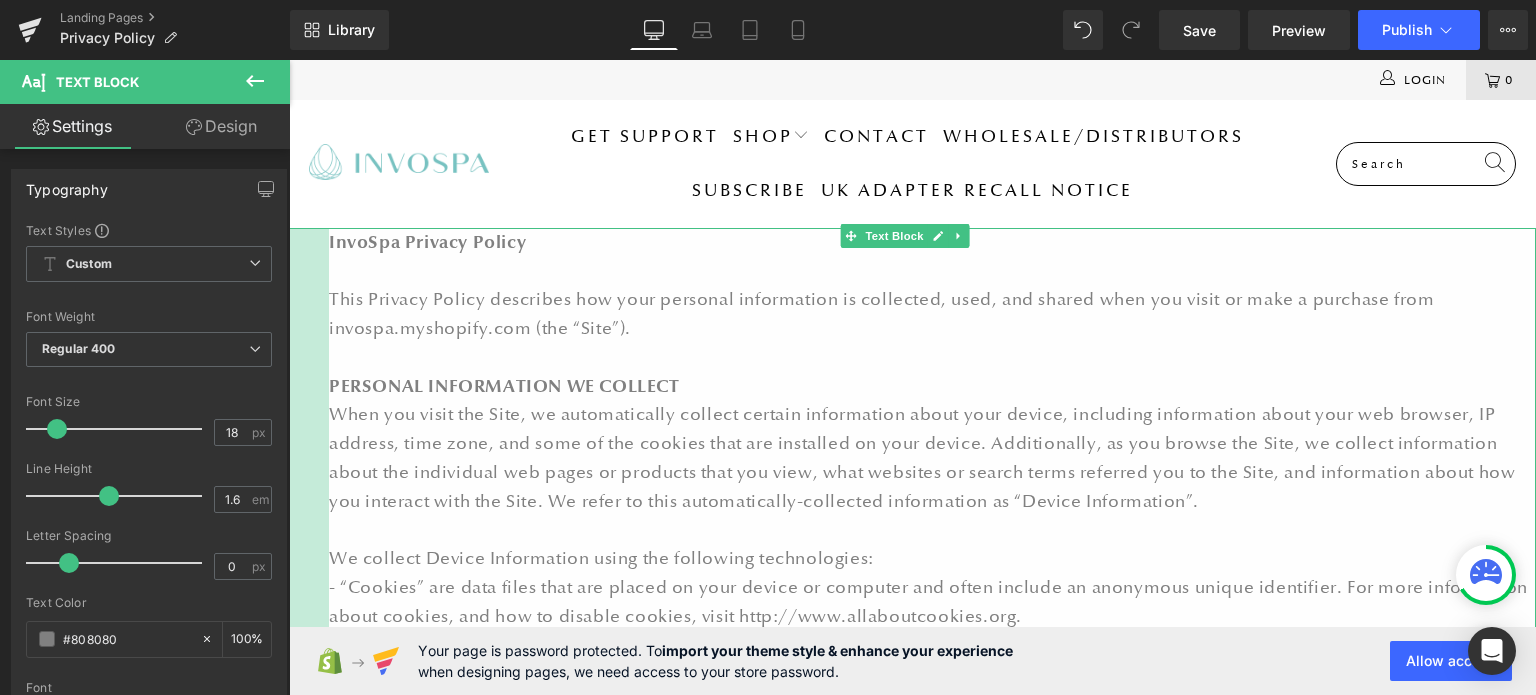 drag, startPoint x: 292, startPoint y: 247, endPoint x: 332, endPoint y: 255, distance: 40.792156 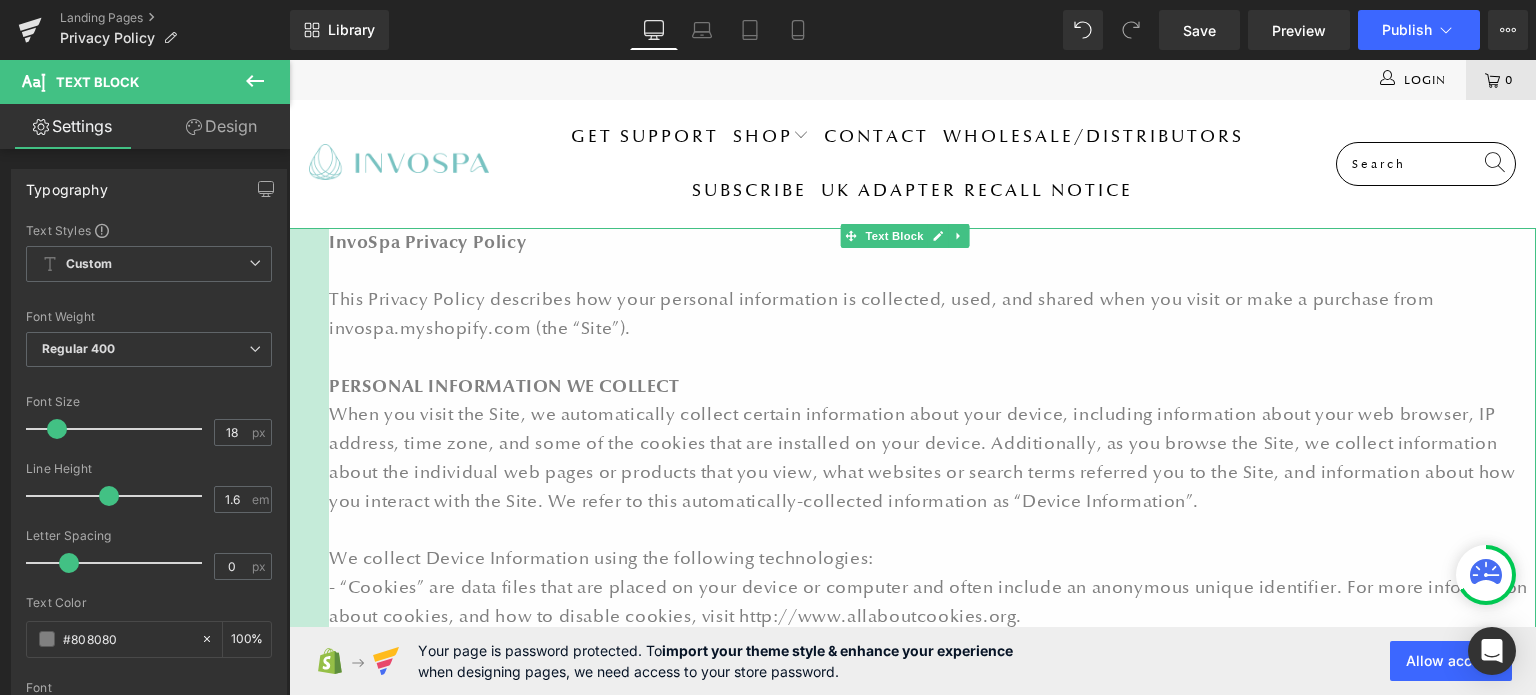 click on "InvoSpa Privacy Policy This Privacy Policy describes how your personal information is collected, used, and shared when you visit or make a purchase from invospa.myshopify.com (the “Site”). PERSONAL INFORMATION WE COLLECT When you visit the Site, we automatically collect certain information about your device, including information about your web browser, IP address, time zone, and some of the cookies that are installed on your device. Additionally, as you browse the Site, we collect information about the individual web pages or products that you view, what websites or search terms referred you to the Site, and information about how you interact with the Site. We refer to this automatically-collected information as “Device Information”. We collect Device Information using the following technologies: - “Log files” track actions occurring on the Site, and collect data including your IP address, browser type, Internet service provider, referring/exit pages, and date/time stamps. - Communicate with you;" at bounding box center [912, 1466] 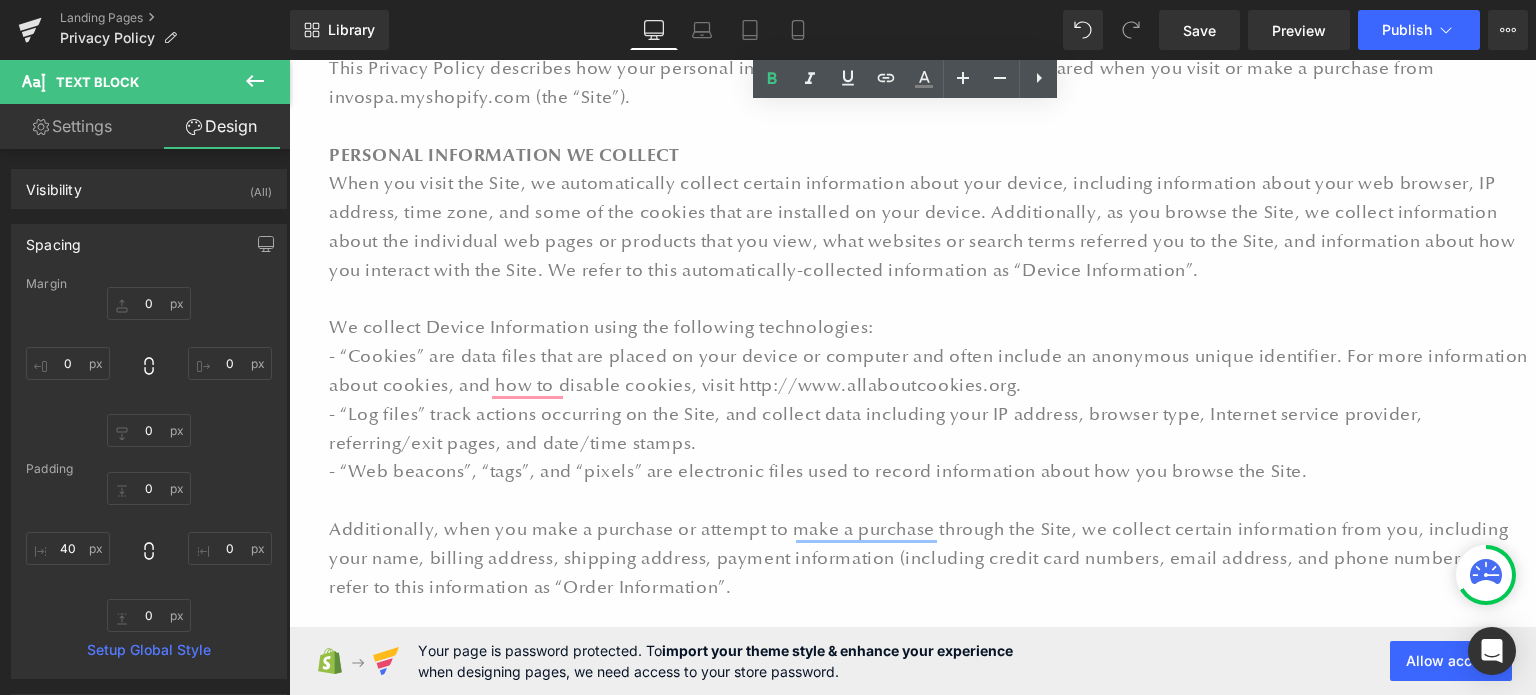 scroll, scrollTop: 0, scrollLeft: 0, axis: both 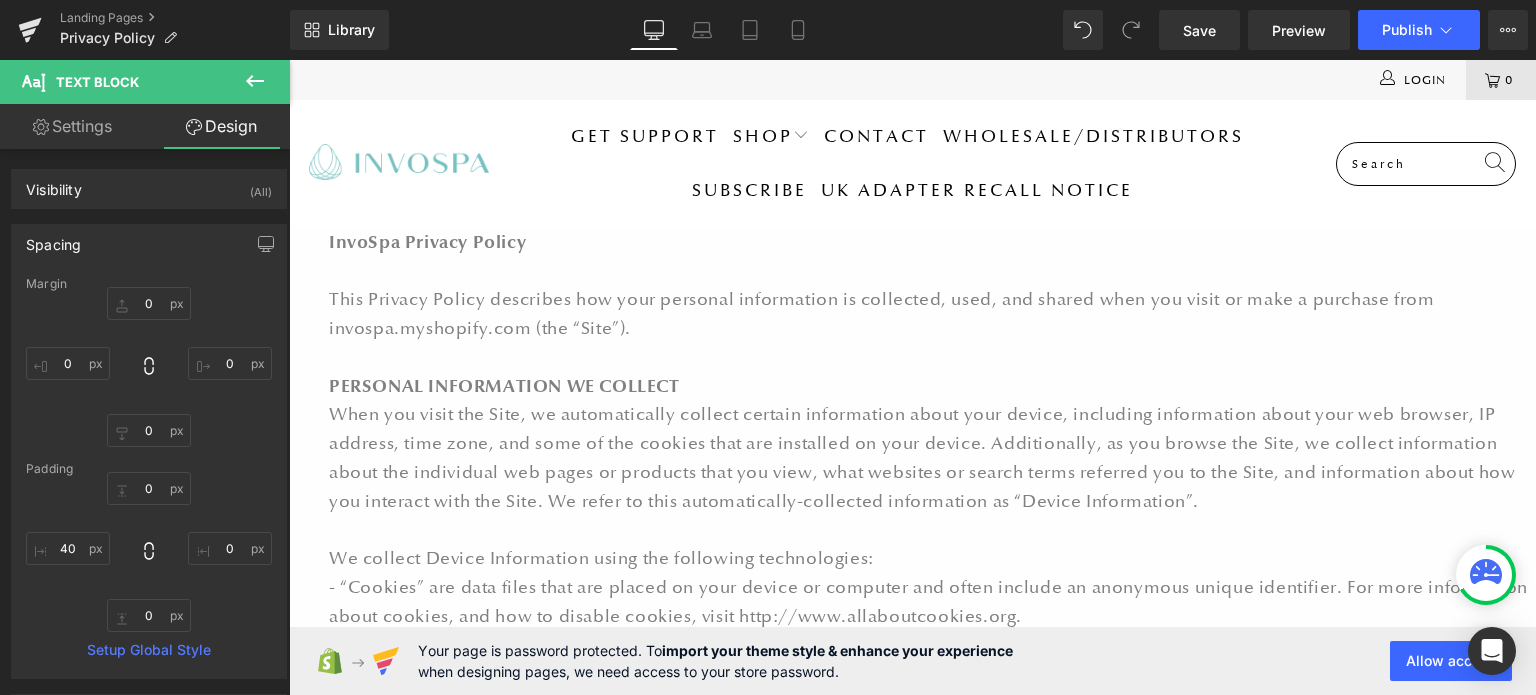 drag, startPoint x: 252, startPoint y: 79, endPoint x: 240, endPoint y: 92, distance: 17.691807 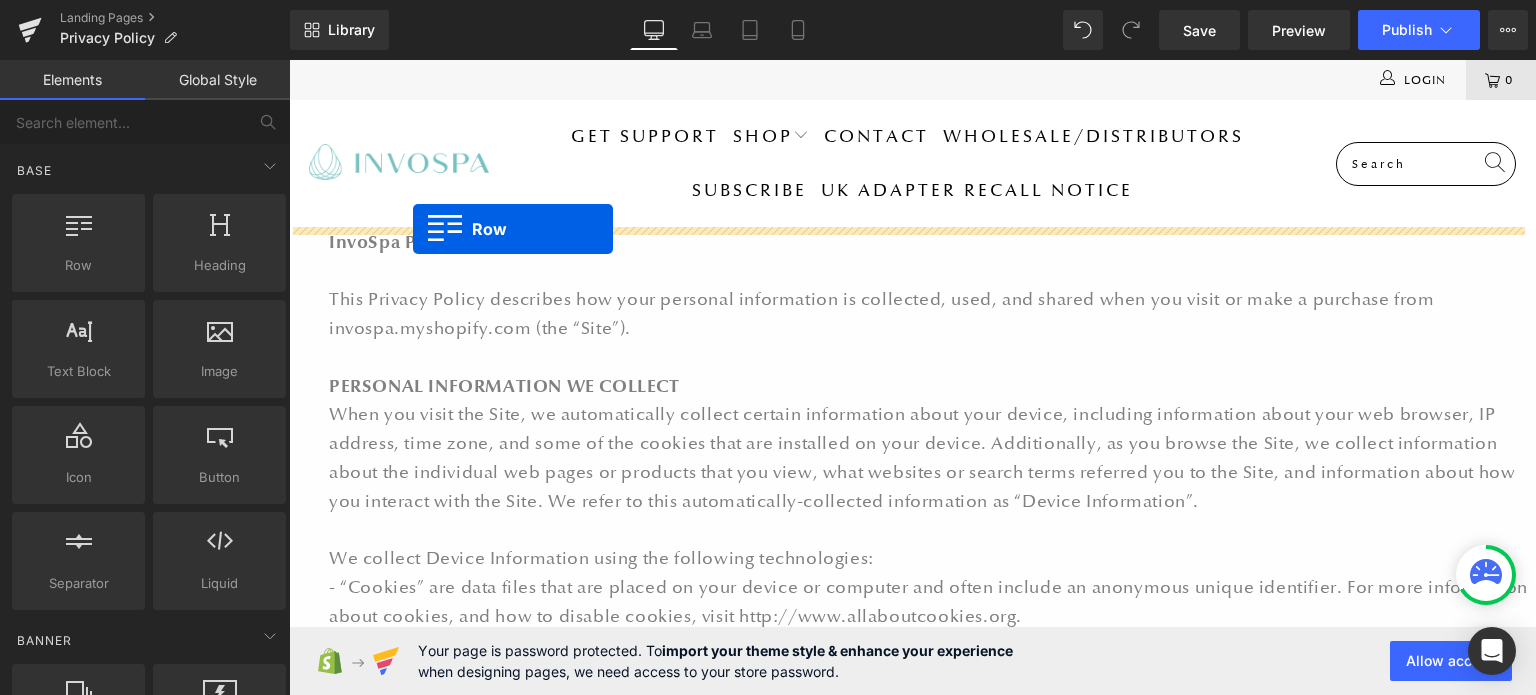 drag, startPoint x: 367, startPoint y: 295, endPoint x: 413, endPoint y: 230, distance: 79.630394 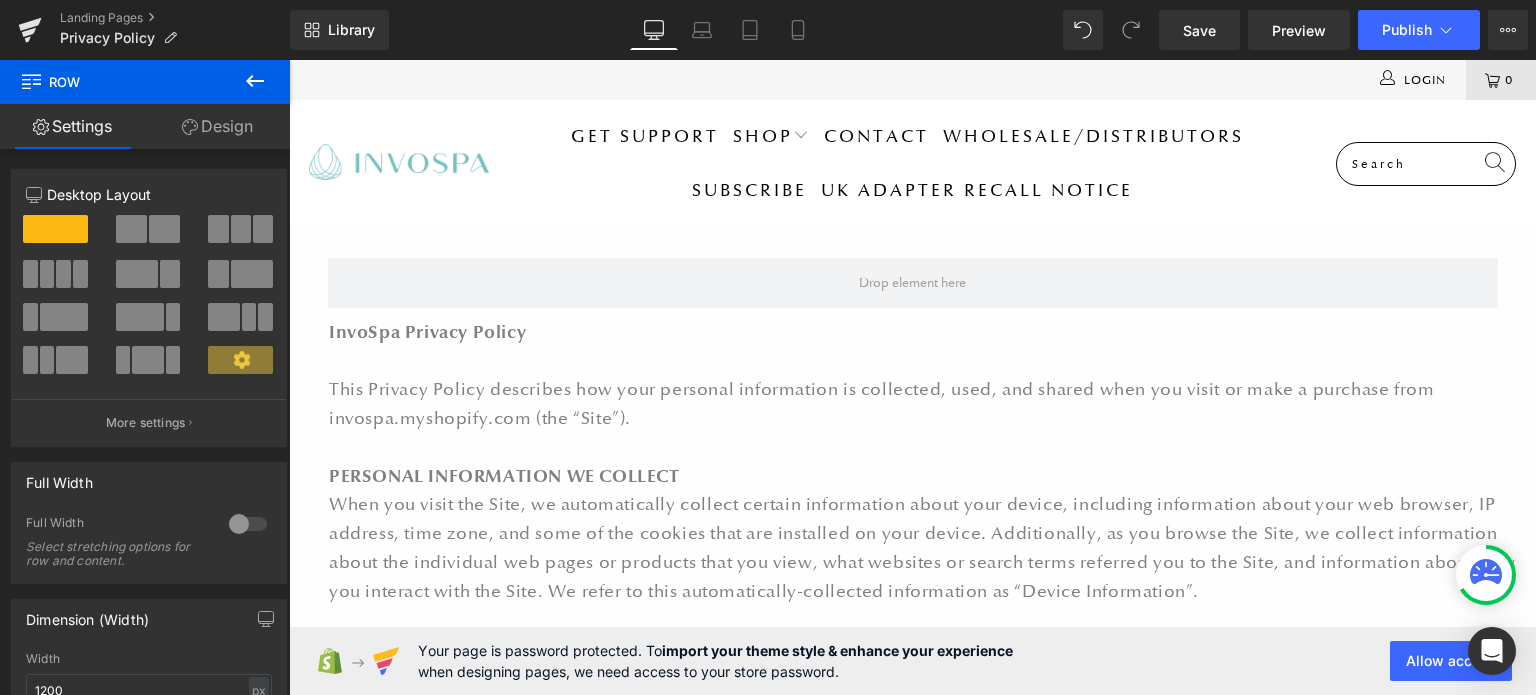 click 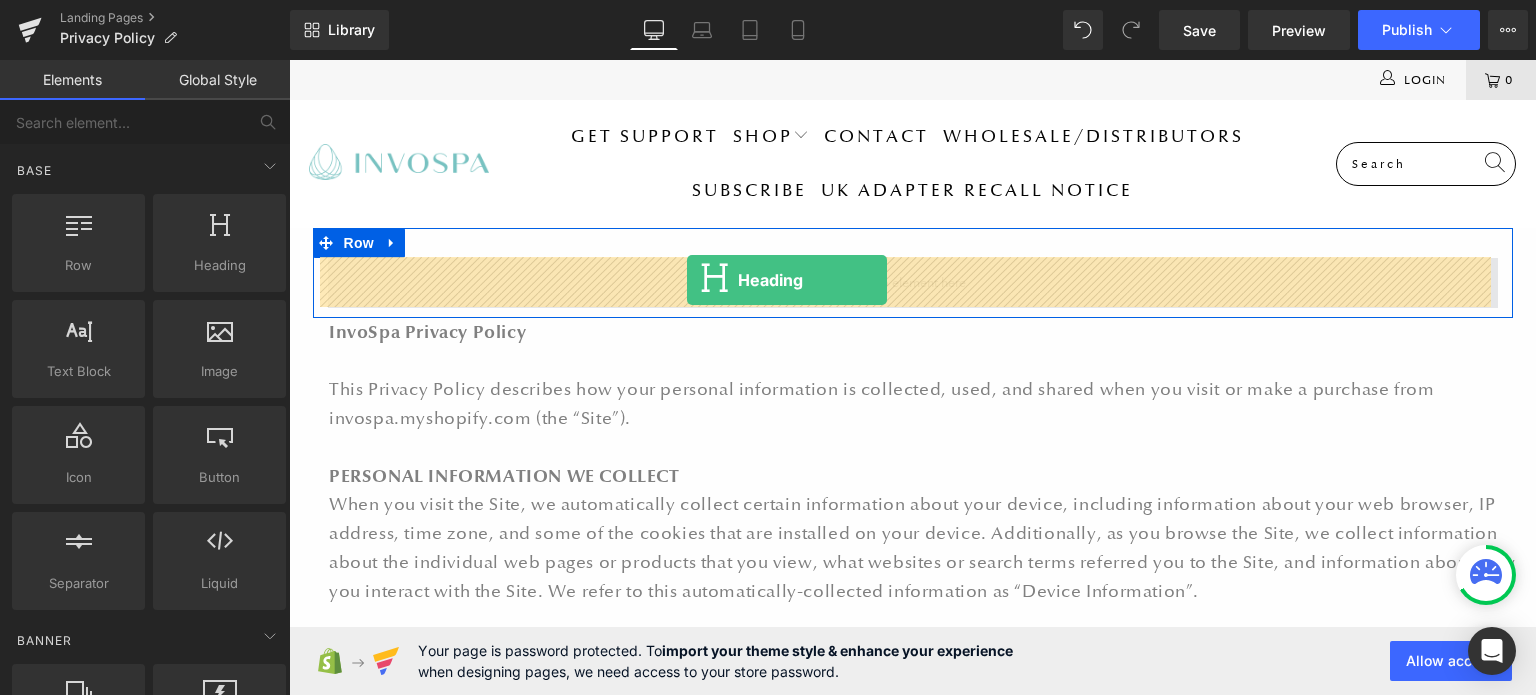 drag, startPoint x: 511, startPoint y: 304, endPoint x: 687, endPoint y: 280, distance: 177.62883 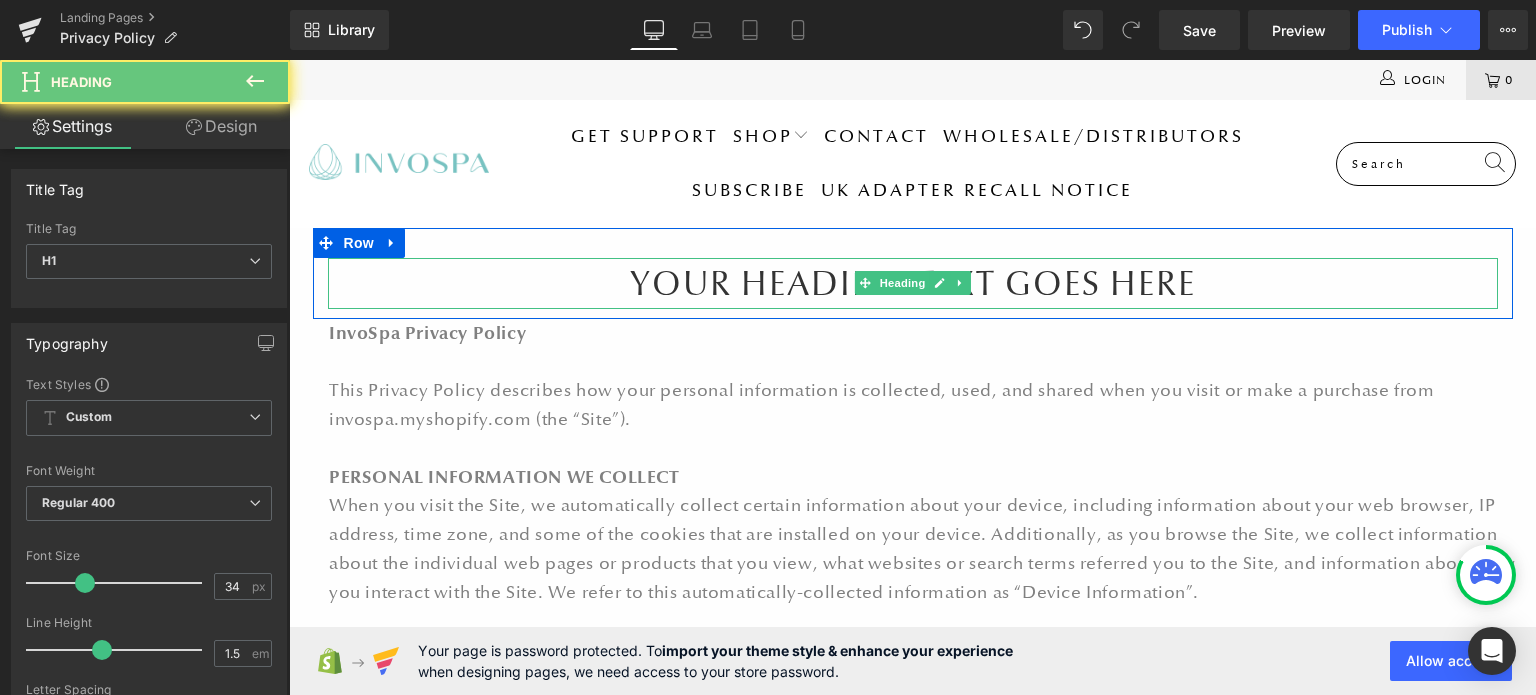 click on "Your heading text goes here" at bounding box center [913, 283] 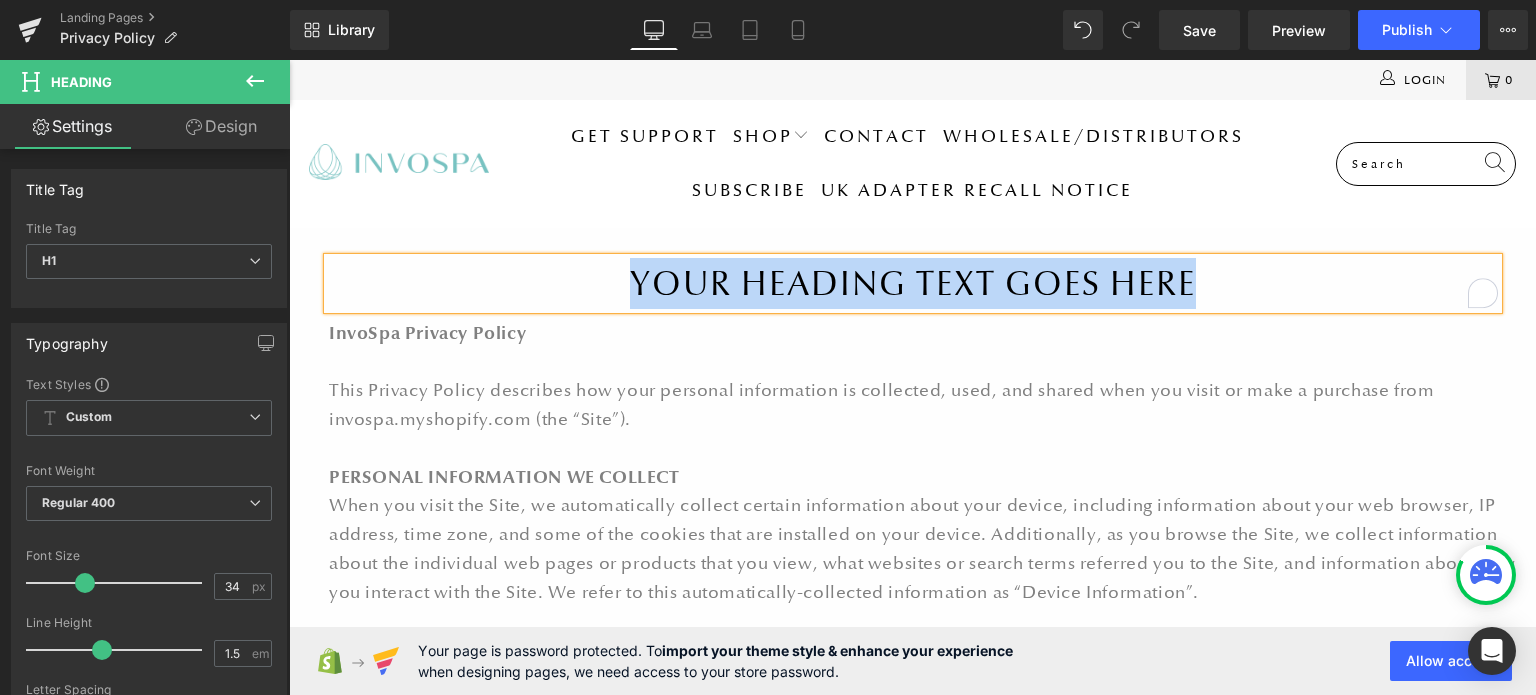 type 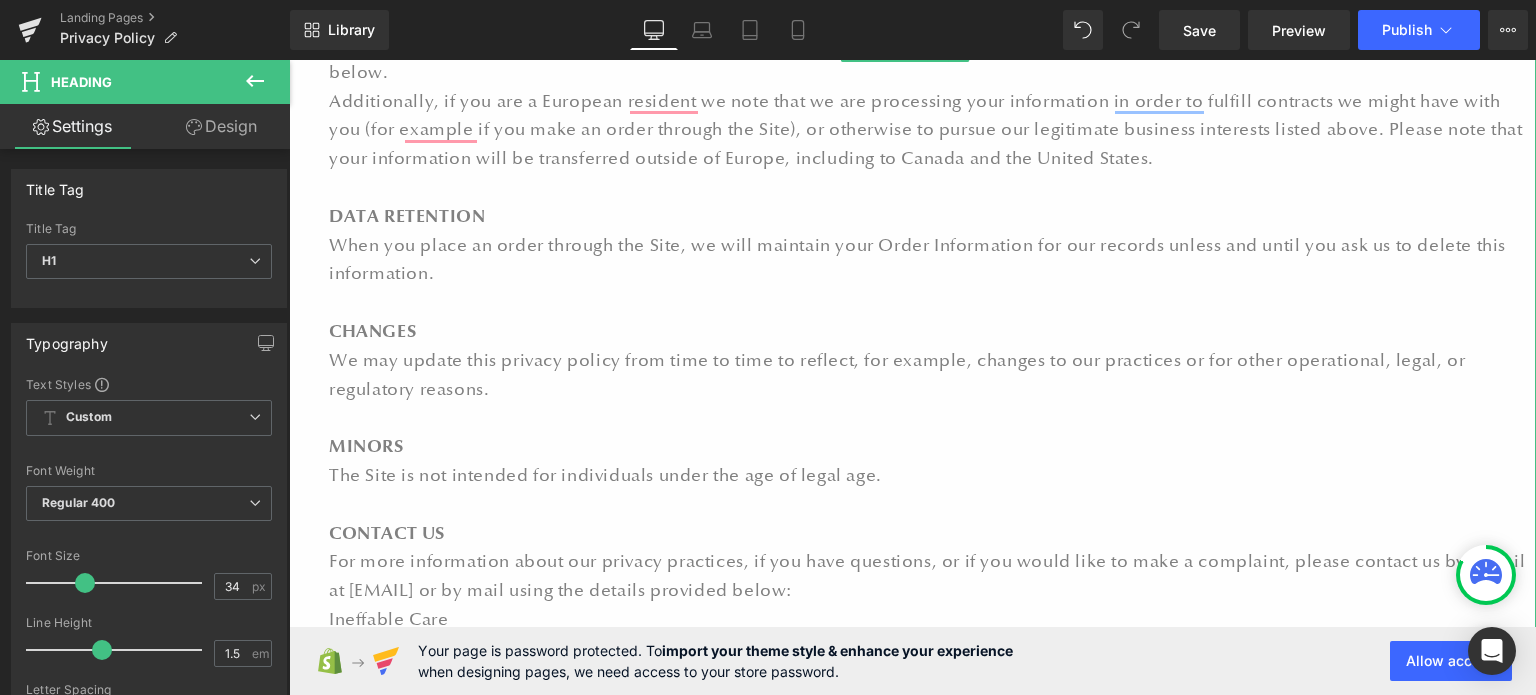 scroll, scrollTop: 2100, scrollLeft: 0, axis: vertical 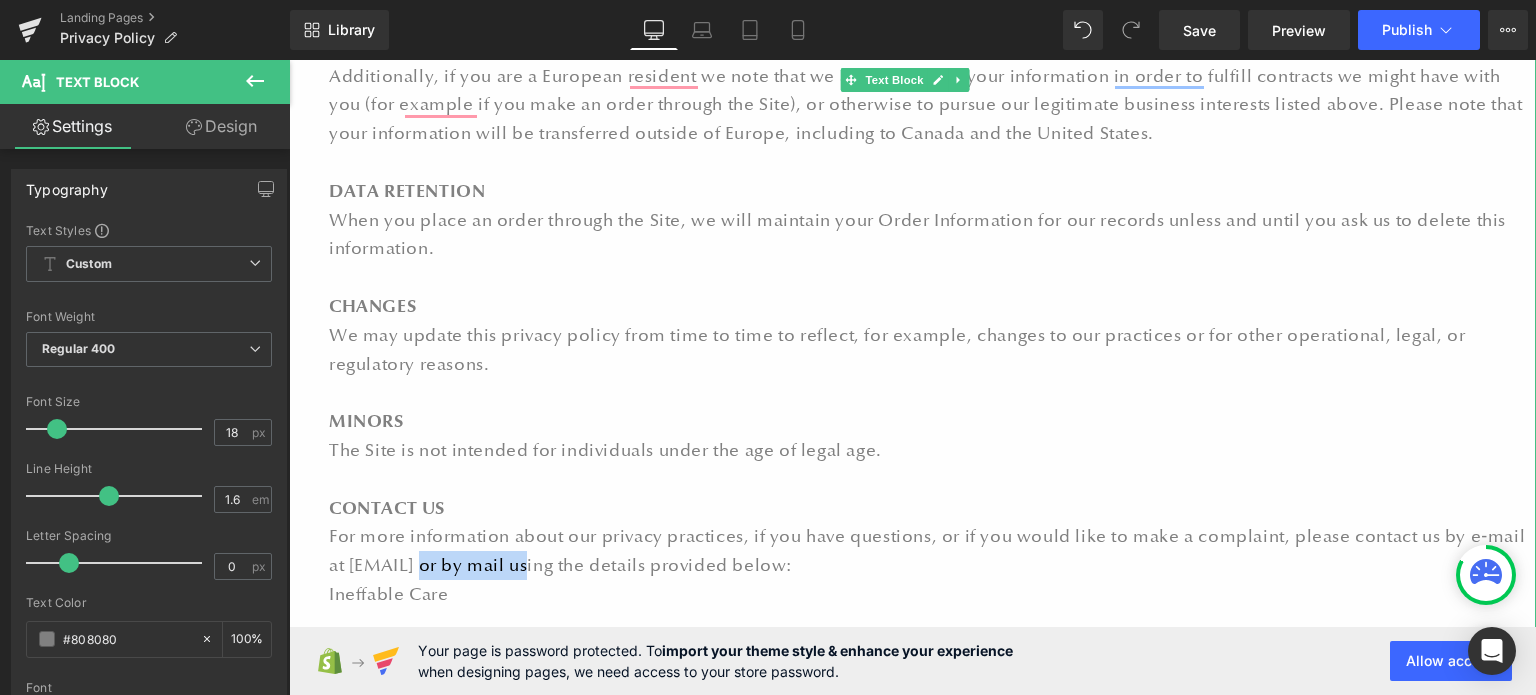 drag, startPoint x: 543, startPoint y: 565, endPoint x: 446, endPoint y: 559, distance: 97.18539 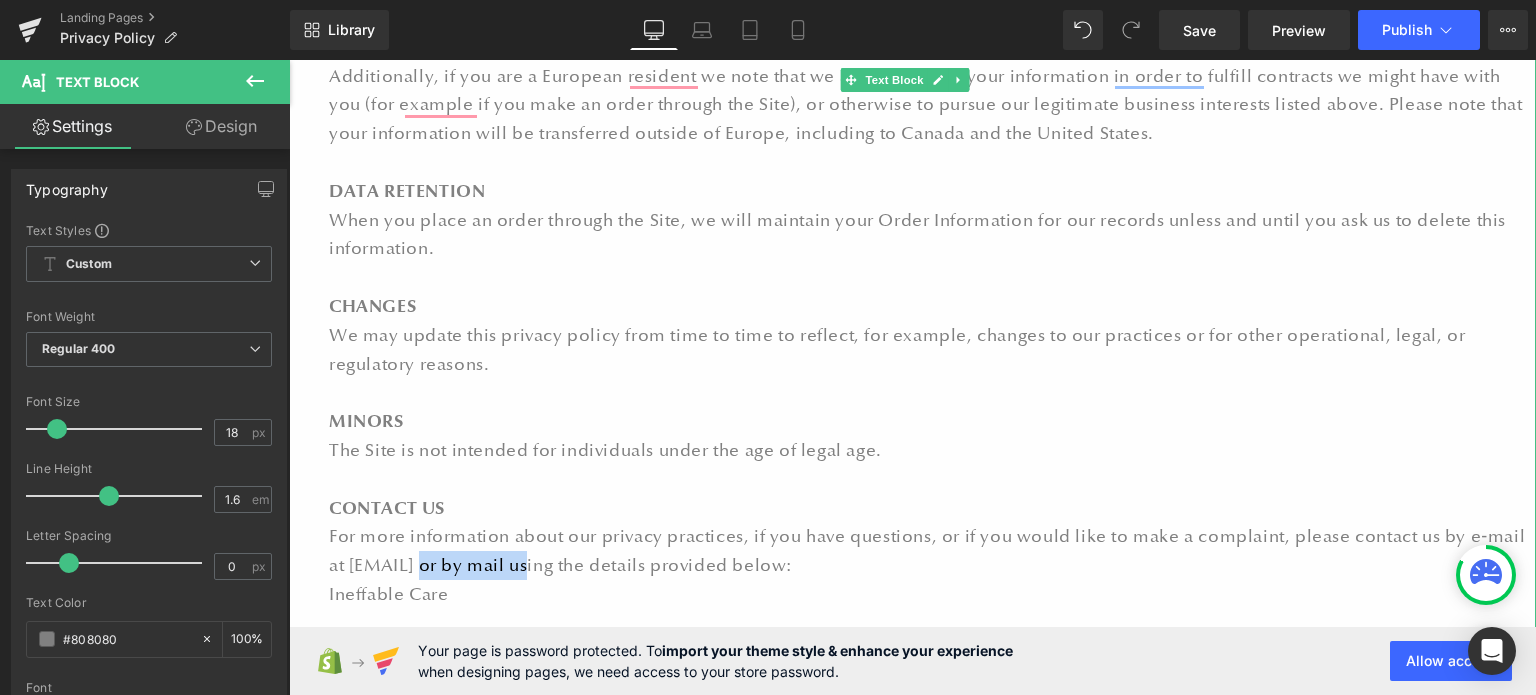 click on "For more information about our privacy practices, if you have questions, or if you would like to make a complaint, please contact us by e‑mail at [EMAIL] or by mail using the details provided below:" at bounding box center [932, 551] 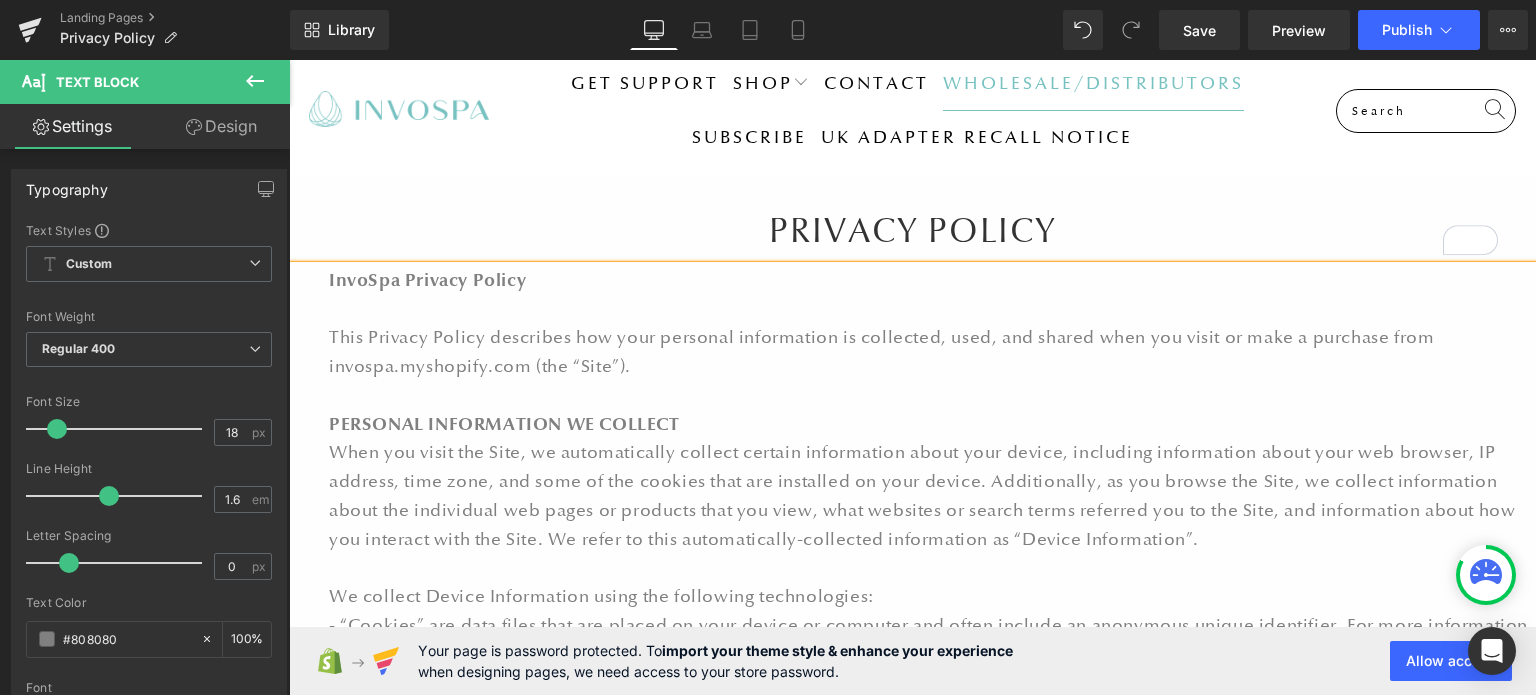 scroll, scrollTop: 0, scrollLeft: 0, axis: both 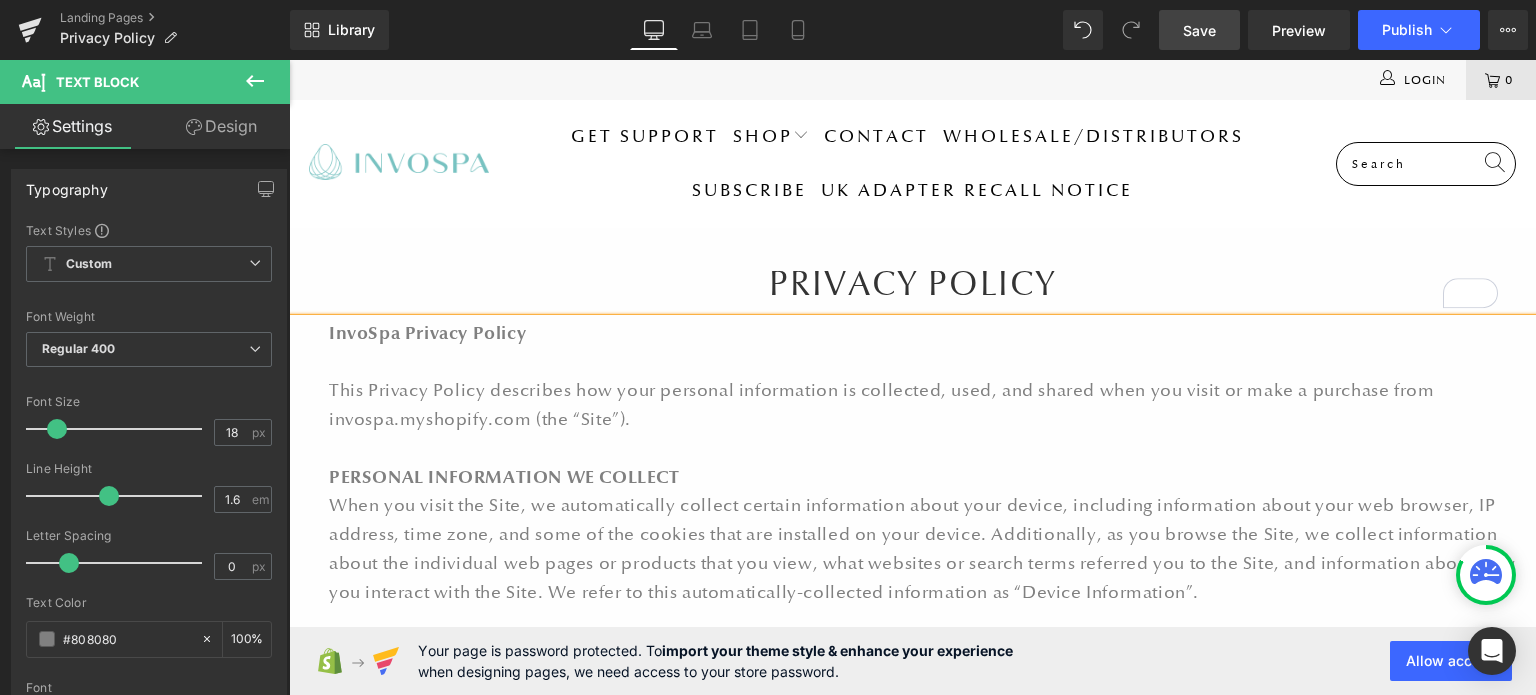 click on "Save" at bounding box center (1199, 30) 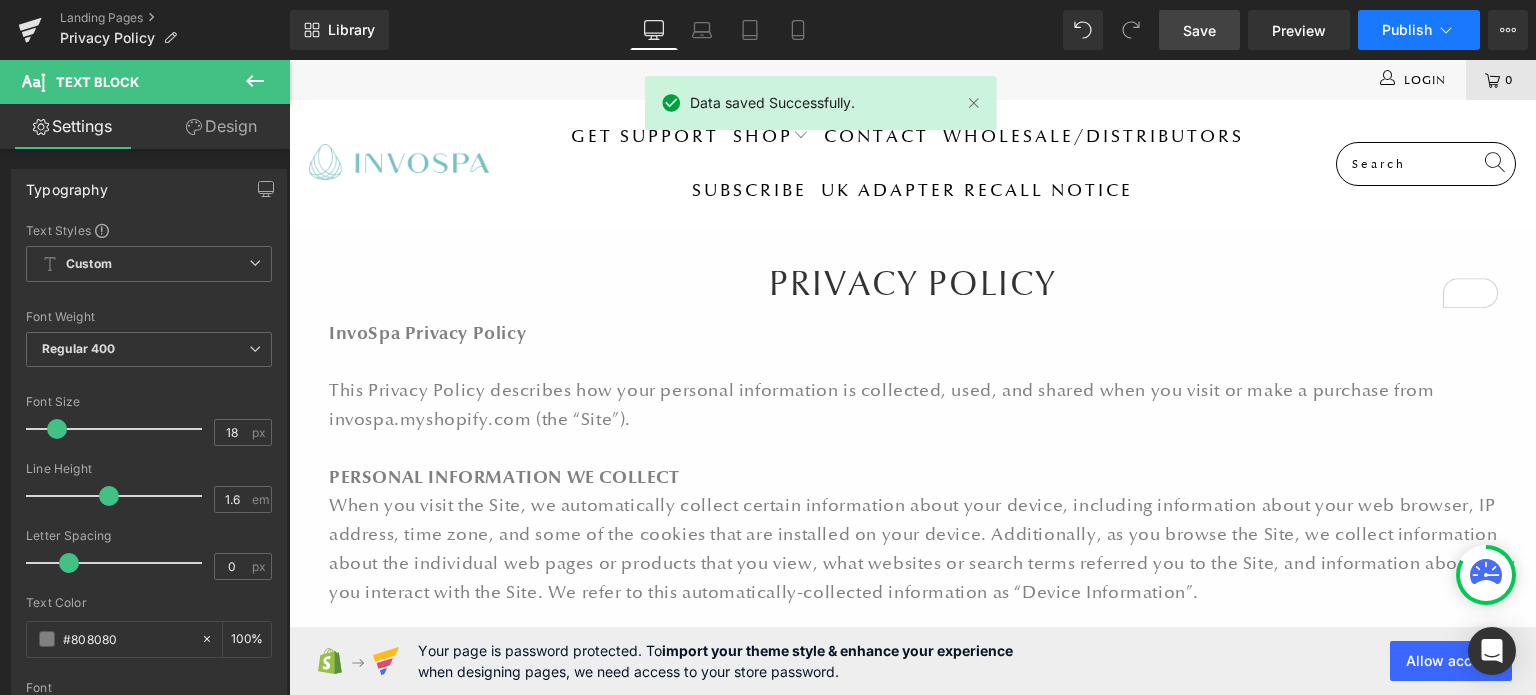 click 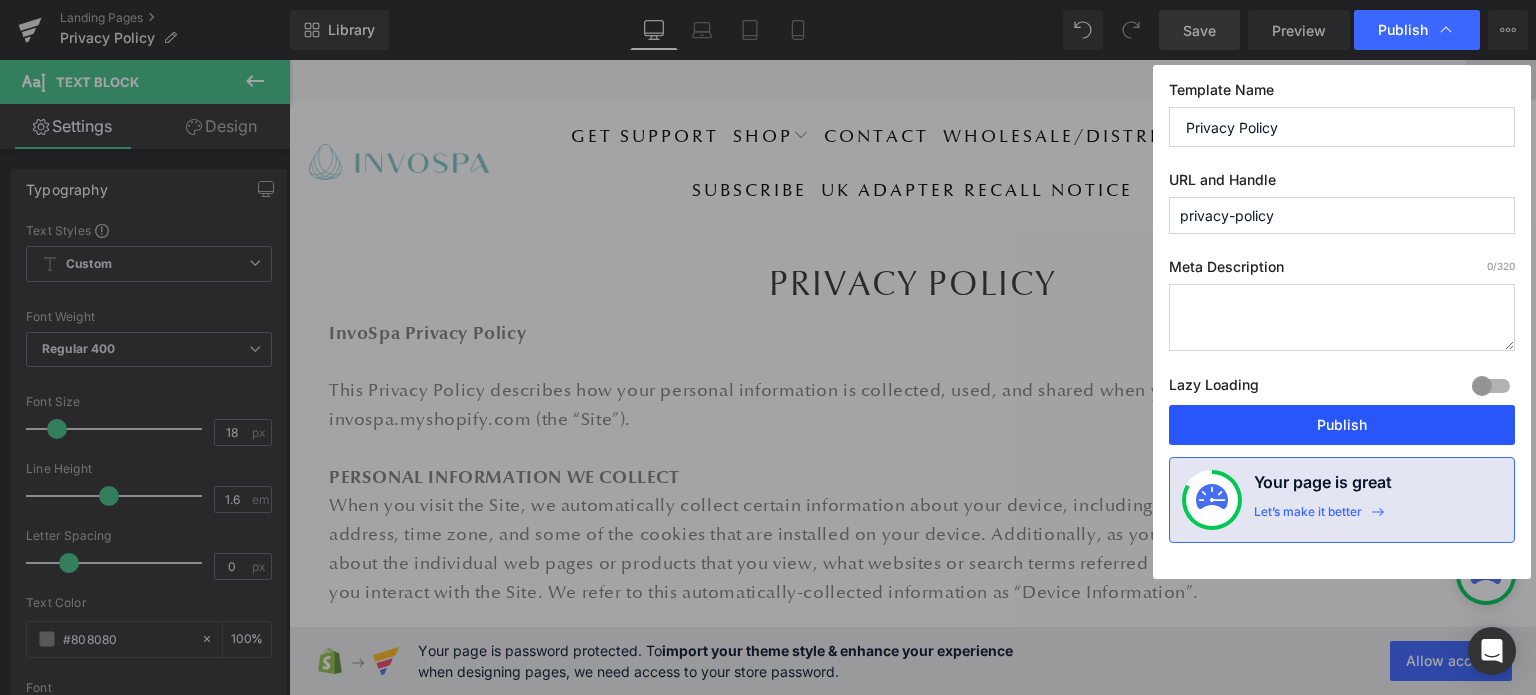 drag, startPoint x: 1334, startPoint y: 427, endPoint x: 1046, endPoint y: 367, distance: 294.18362 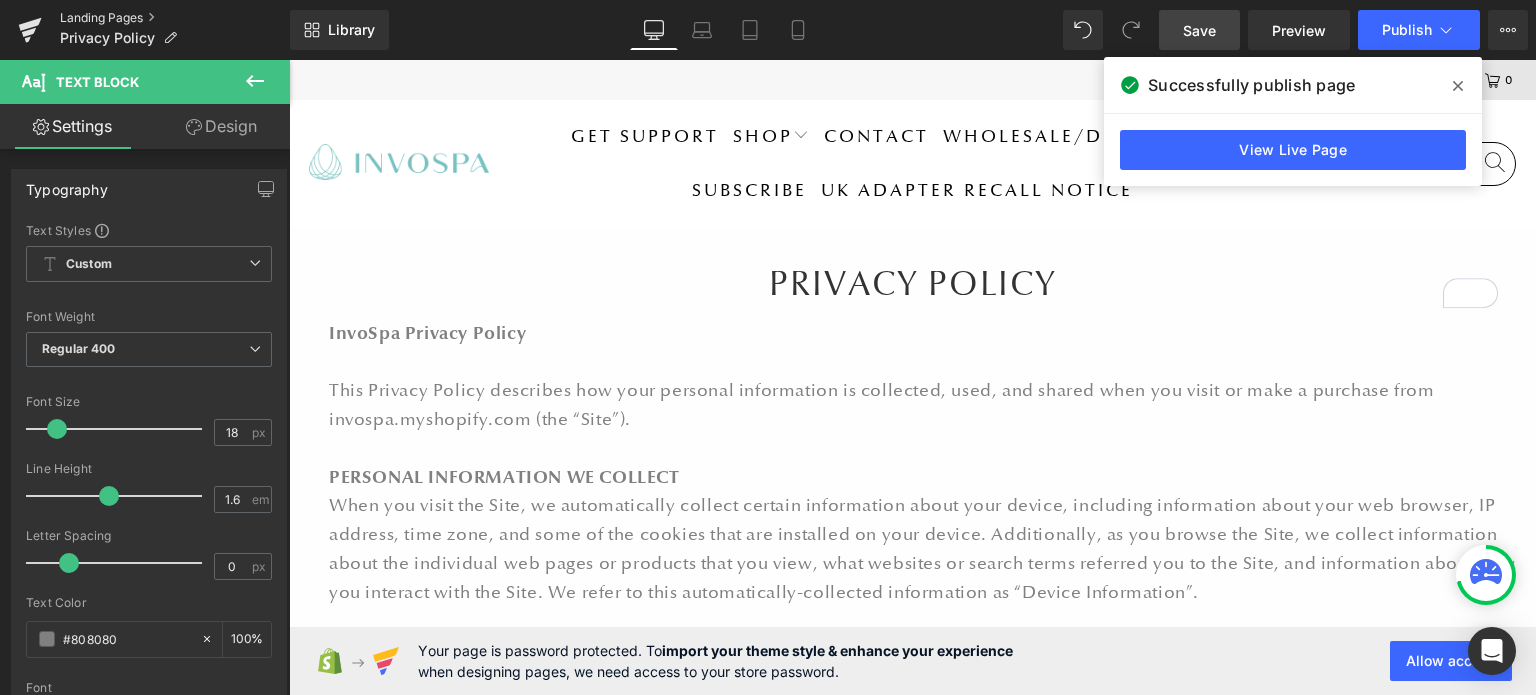 click on "Landing Pages" at bounding box center (175, 18) 